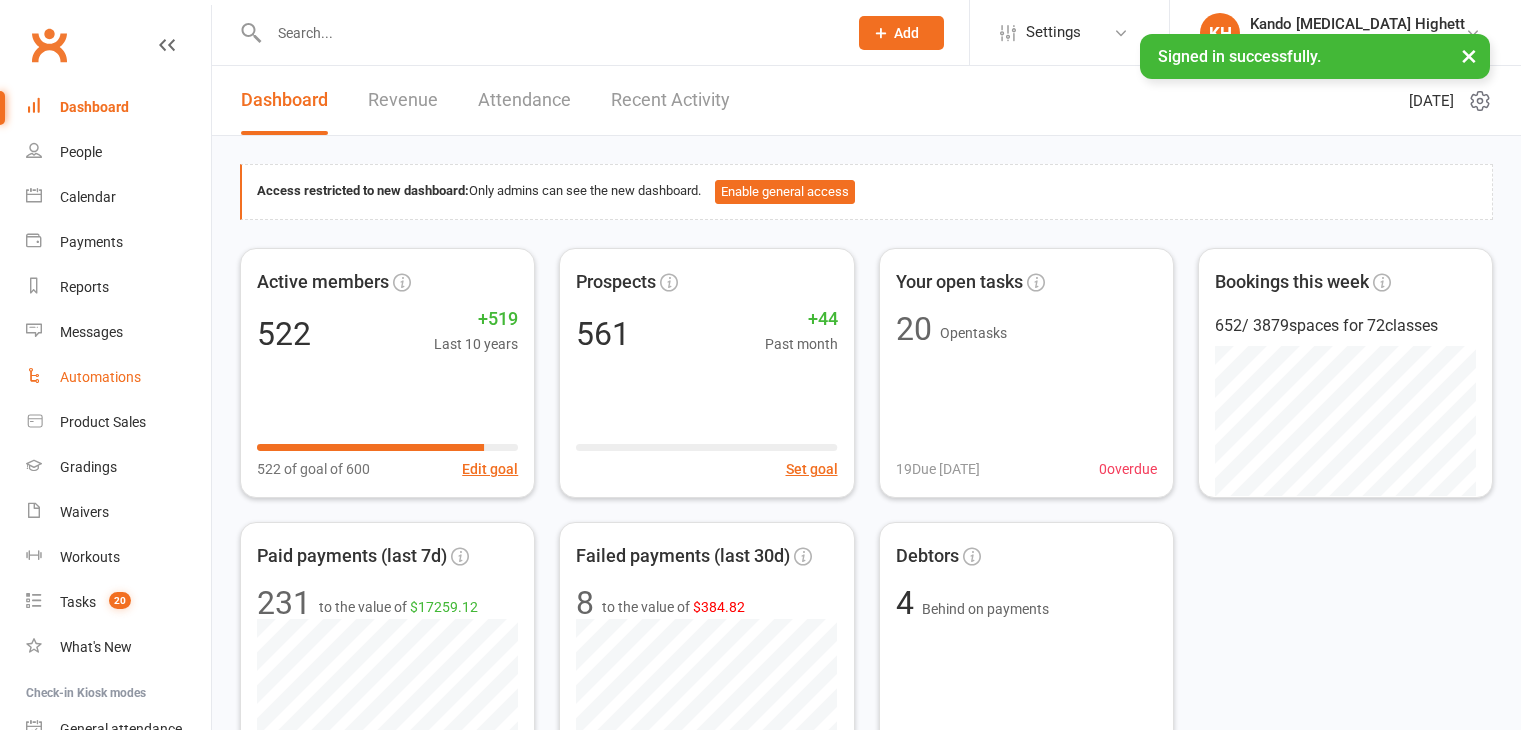 scroll, scrollTop: 0, scrollLeft: 0, axis: both 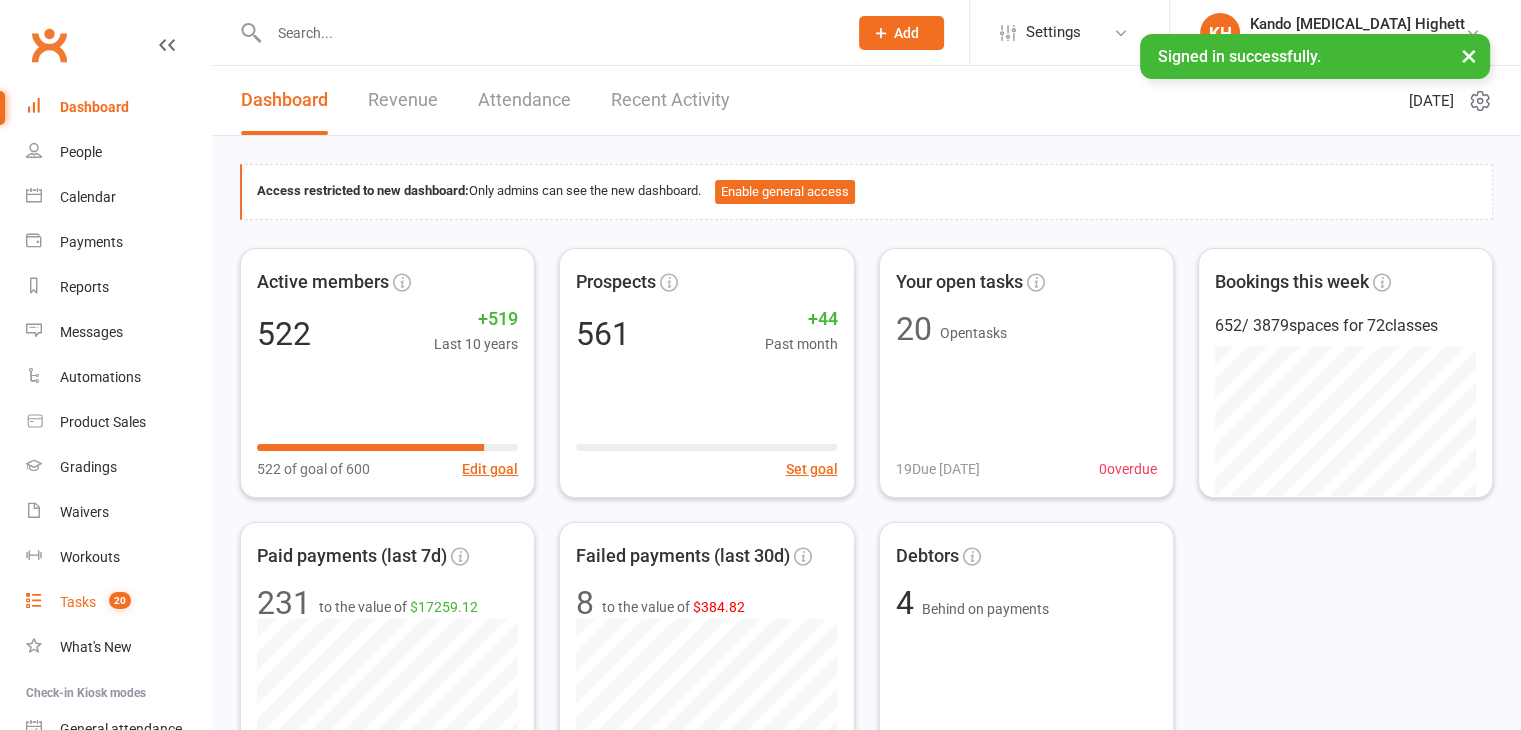 click on "Tasks" at bounding box center [78, 602] 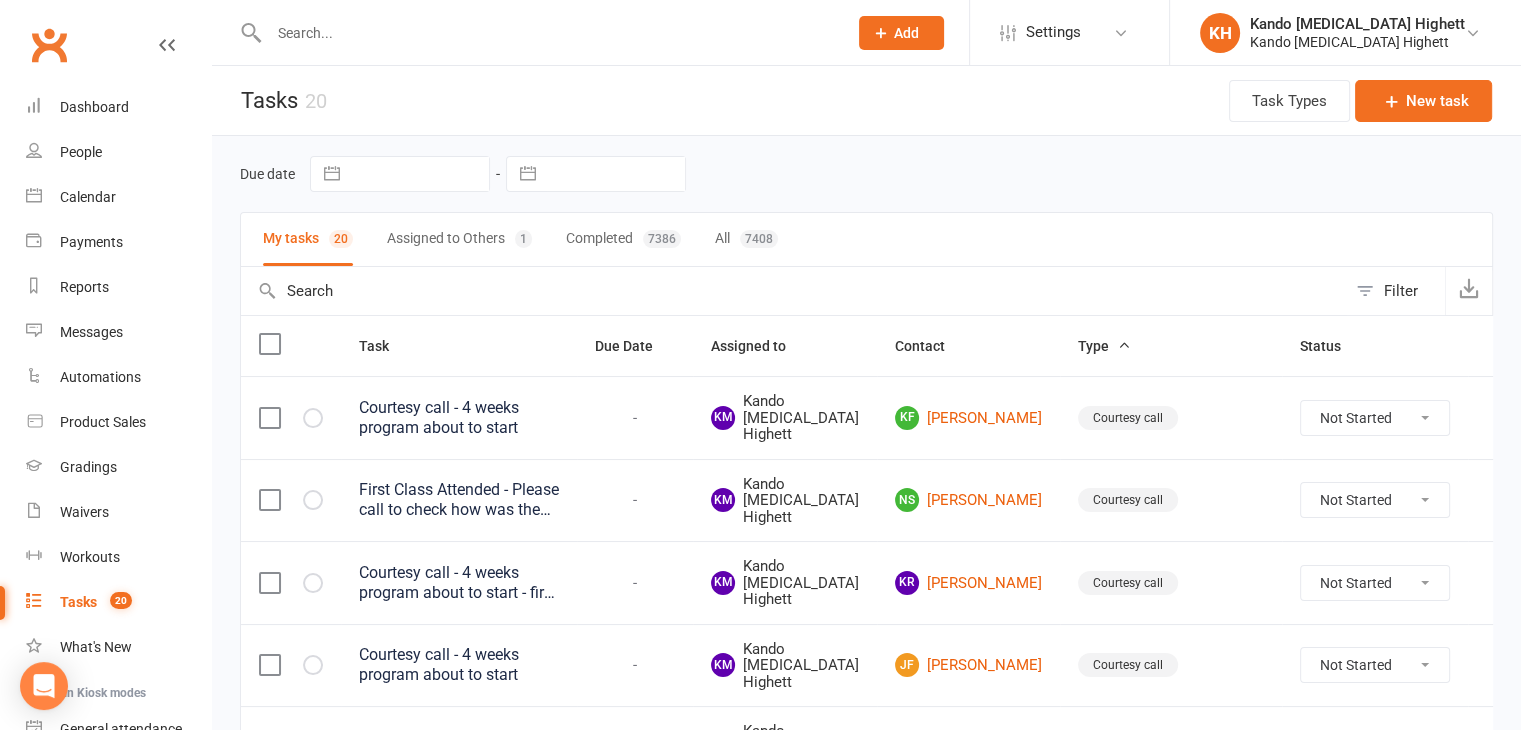 click on "Filter" at bounding box center [1401, 291] 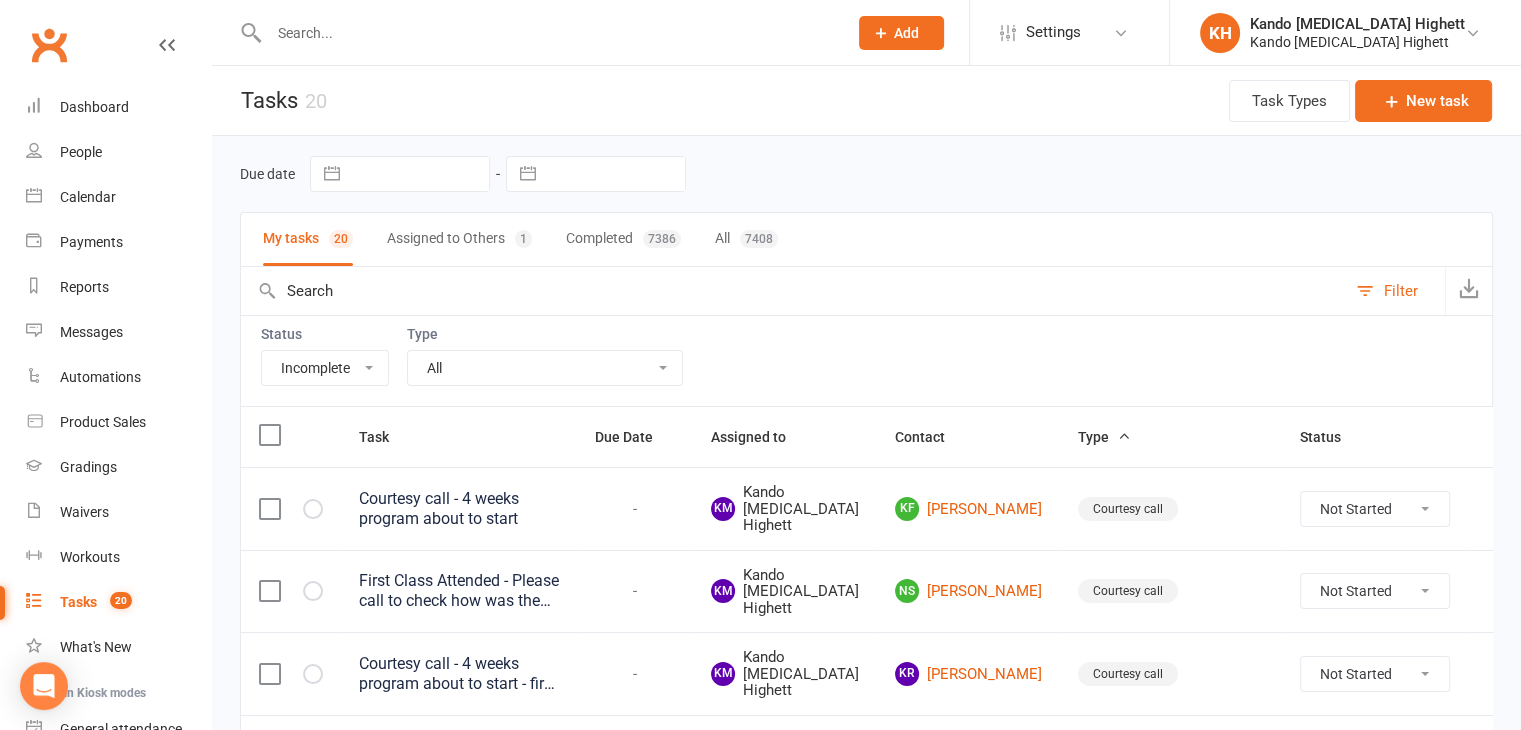 click on "All Admin Cancellation Class transfer Courtesy call Create welcome card E-mail Enquiry External In-class related Joining pack Ld/kn certificate and belt Leadership Membership related Phone call Staff communication Stock Suspension Waiting list - [DATE] kn Waiting list - [DATE] ld Waiting list - [DATE] kn Waiting list - [DATE] ld Waiting list - [DATE] 10:45 ld Waiting list - [DATE] 10am kn Waiting list - [DATE] 11:30am ld Waiting list - [DATE] 8:30 kn Waiting list - [DATE] 9:15 am ld Waiting list - [DATE] kn 10am Waiting list - [DATE] kn Waiting list - [DATE] ld Waiting list - [DATE] kn Waiting list - [DATE] ld Waiting list - [DATE] kn Waiting list - [DATE] ld Waitlist - [DATE] kn Waitlist - [DATE] ld Waiver approved - not contacted Waiver approved - waiting response" at bounding box center (545, 368) 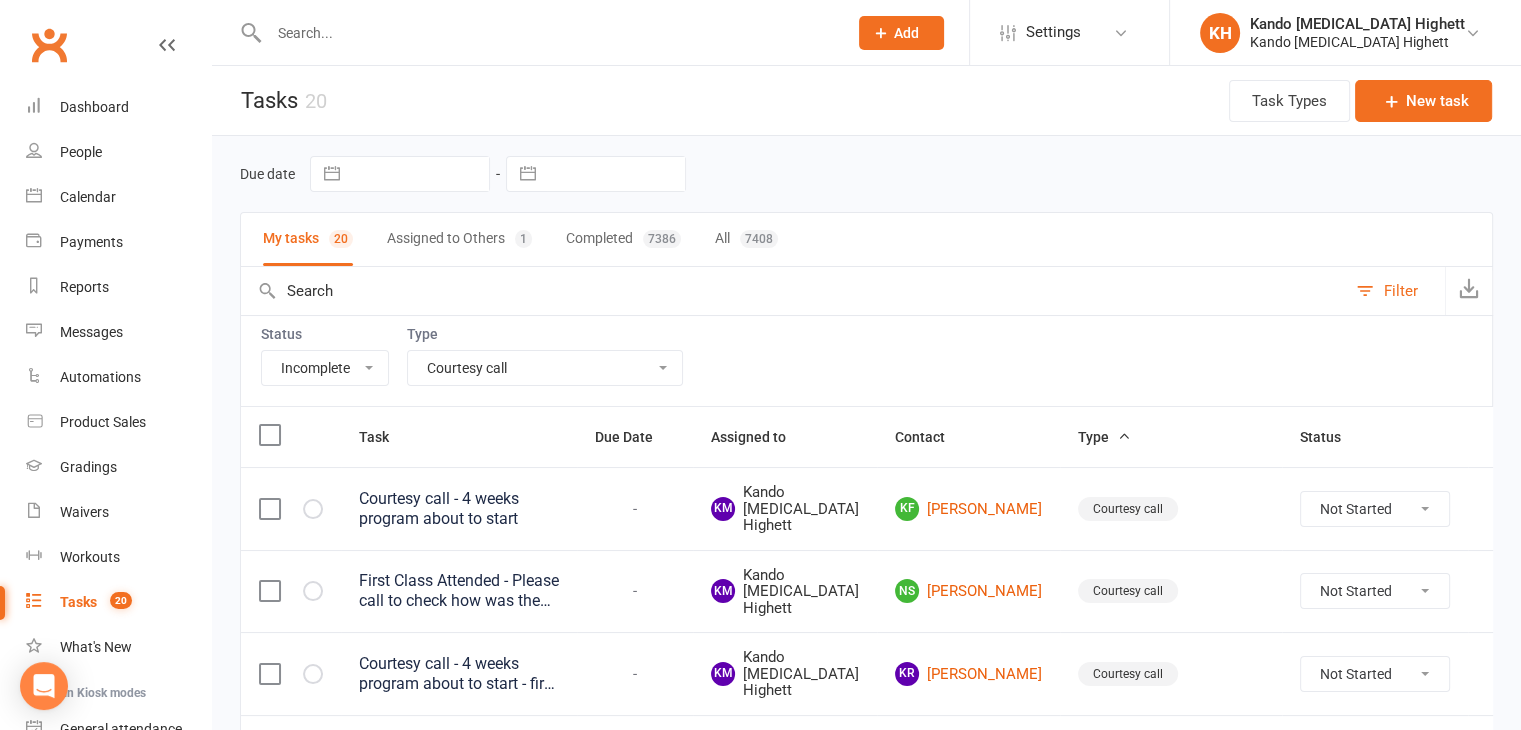 click on "All Admin Cancellation Class transfer Courtesy call Create welcome card E-mail Enquiry External In-class related Joining pack Ld/kn certificate and belt Leadership Membership related Phone call Staff communication Stock Suspension Waiting list - [DATE] kn Waiting list - [DATE] ld Waiting list - [DATE] kn Waiting list - [DATE] ld Waiting list - [DATE] 10:45 ld Waiting list - [DATE] 10am kn Waiting list - [DATE] 11:30am ld Waiting list - [DATE] 8:30 kn Waiting list - [DATE] 9:15 am ld Waiting list - [DATE] kn 10am Waiting list - [DATE] kn Waiting list - [DATE] ld Waiting list - [DATE] kn Waiting list - [DATE] ld Waiting list - [DATE] kn Waiting list - [DATE] ld Waitlist - [DATE] kn Waitlist - [DATE] ld Waiver approved - not contacted Waiver approved - waiting response" at bounding box center [545, 368] 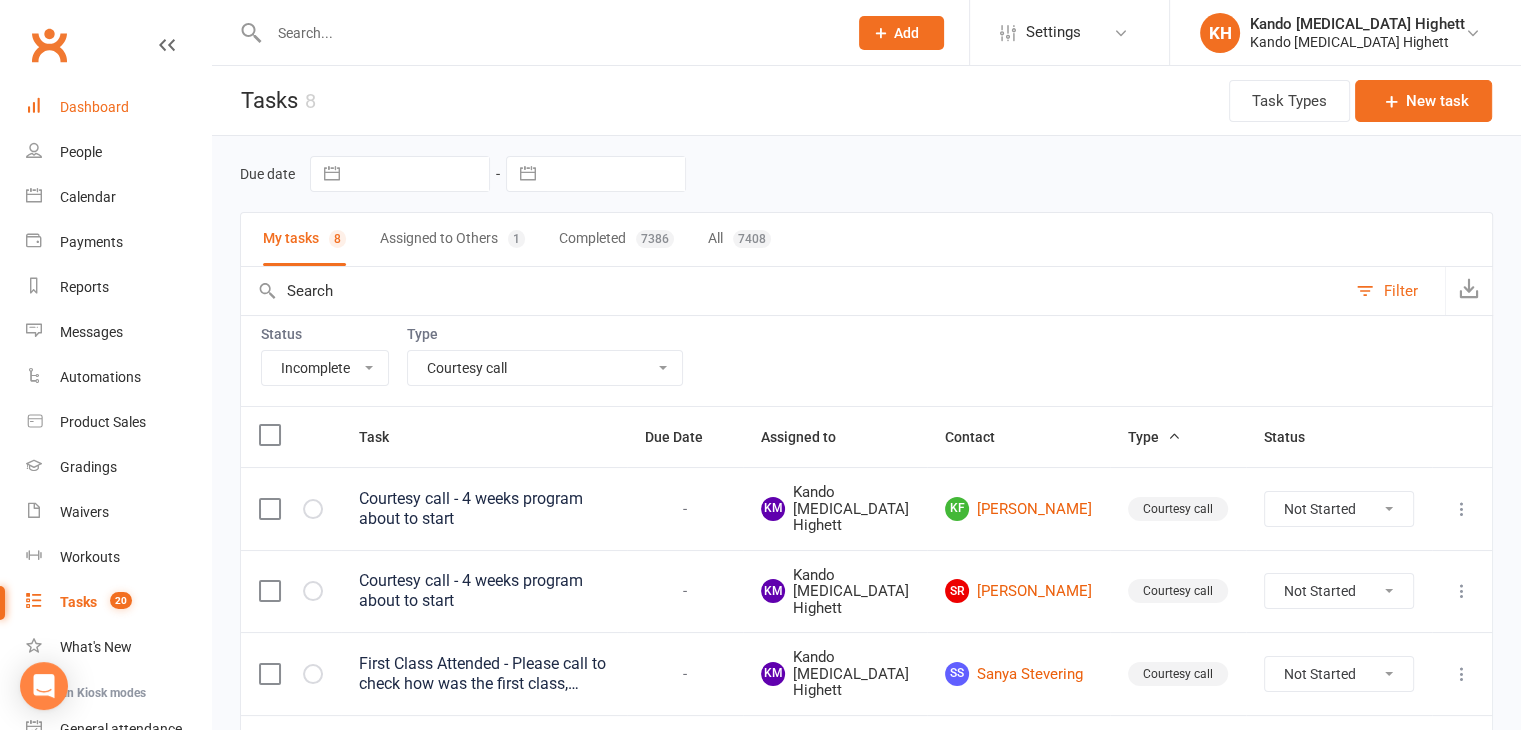 scroll, scrollTop: 0, scrollLeft: 0, axis: both 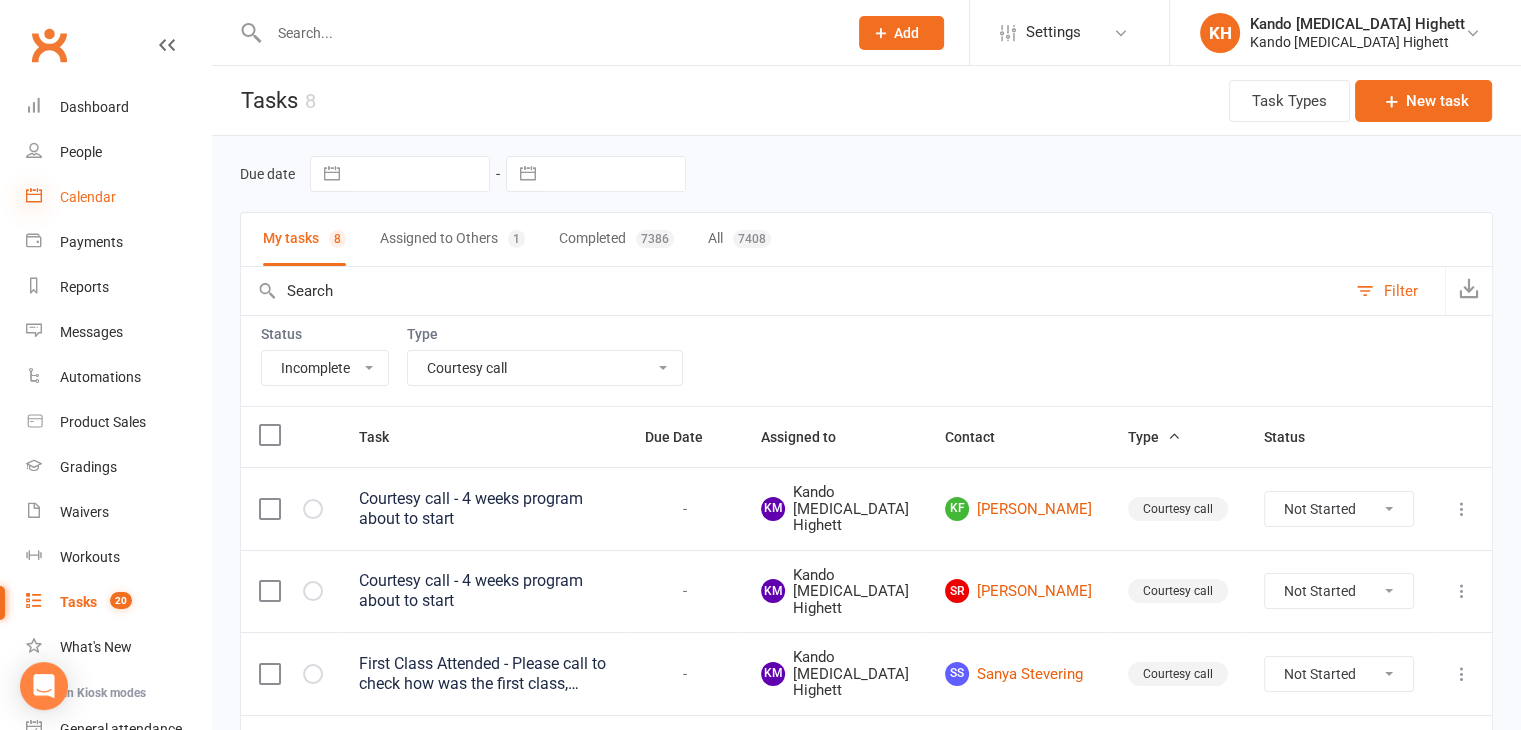 click at bounding box center [34, 195] 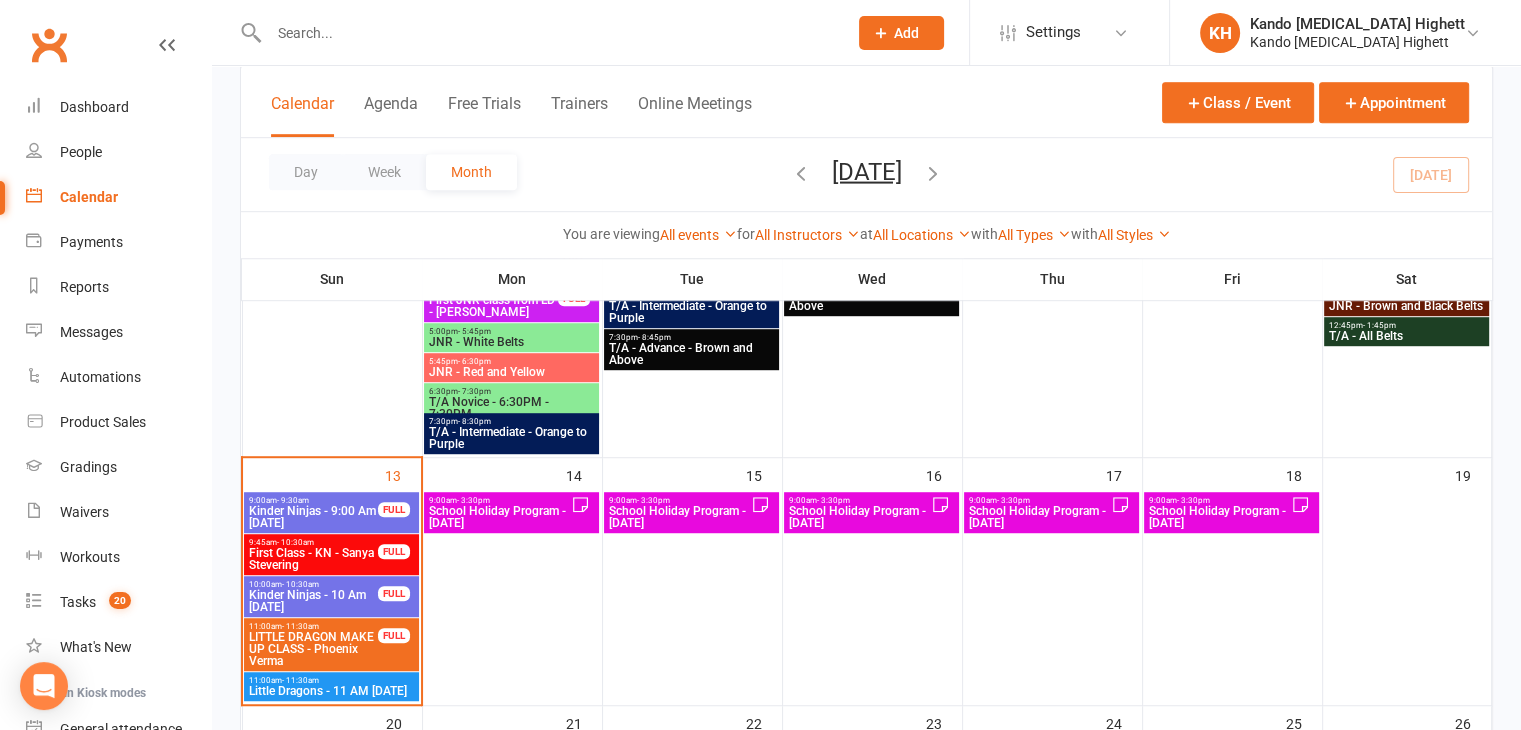 scroll, scrollTop: 1213, scrollLeft: 0, axis: vertical 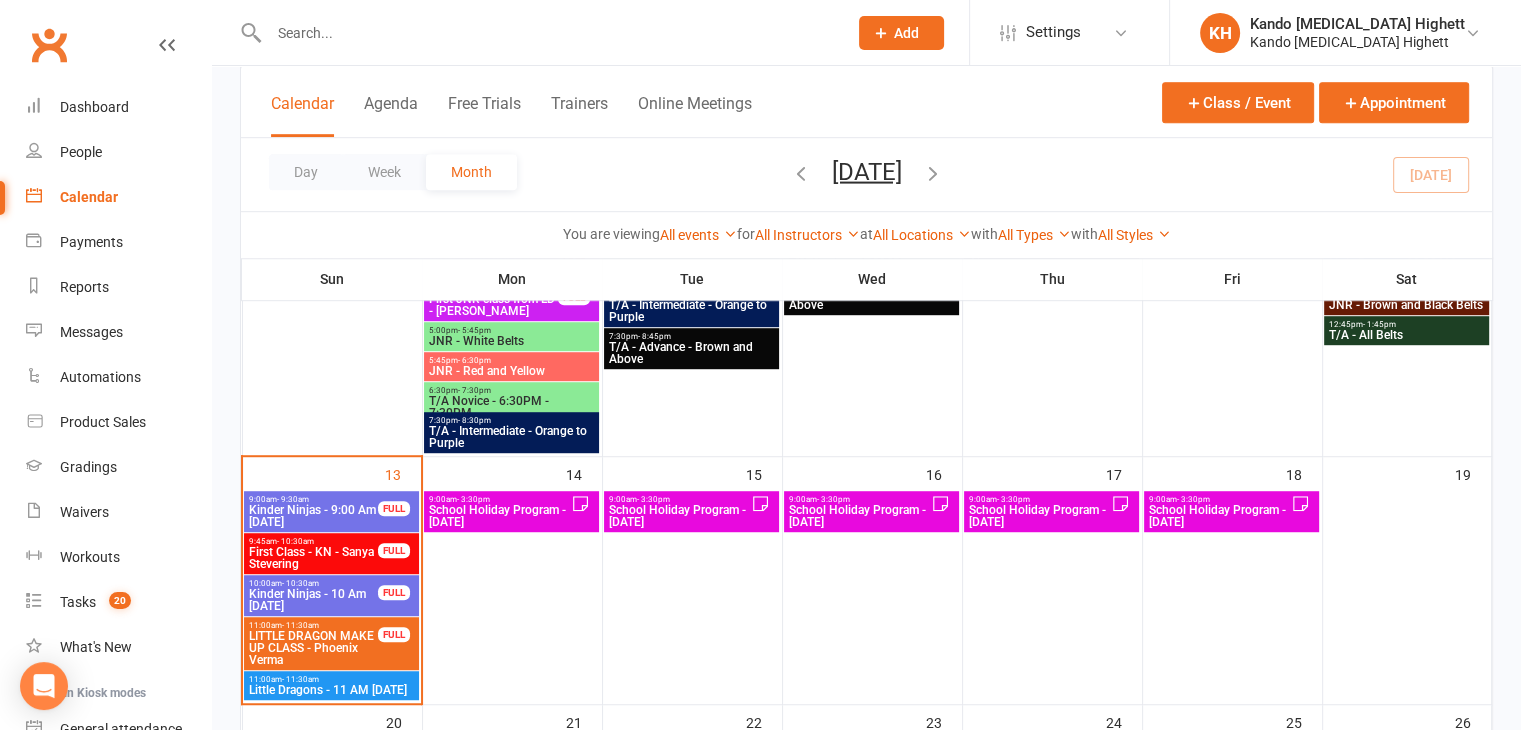 click at bounding box center (548, 33) 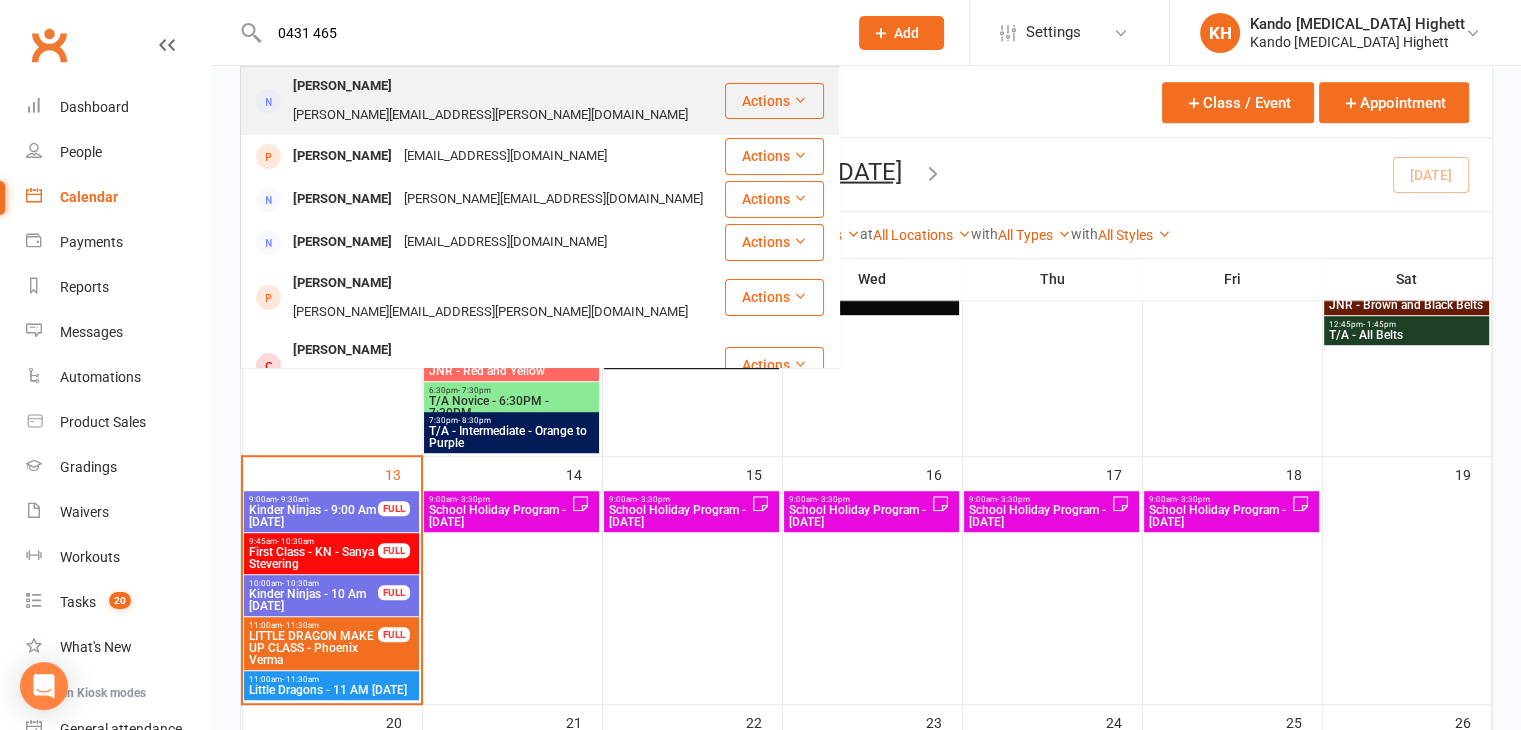 type on "0431 465" 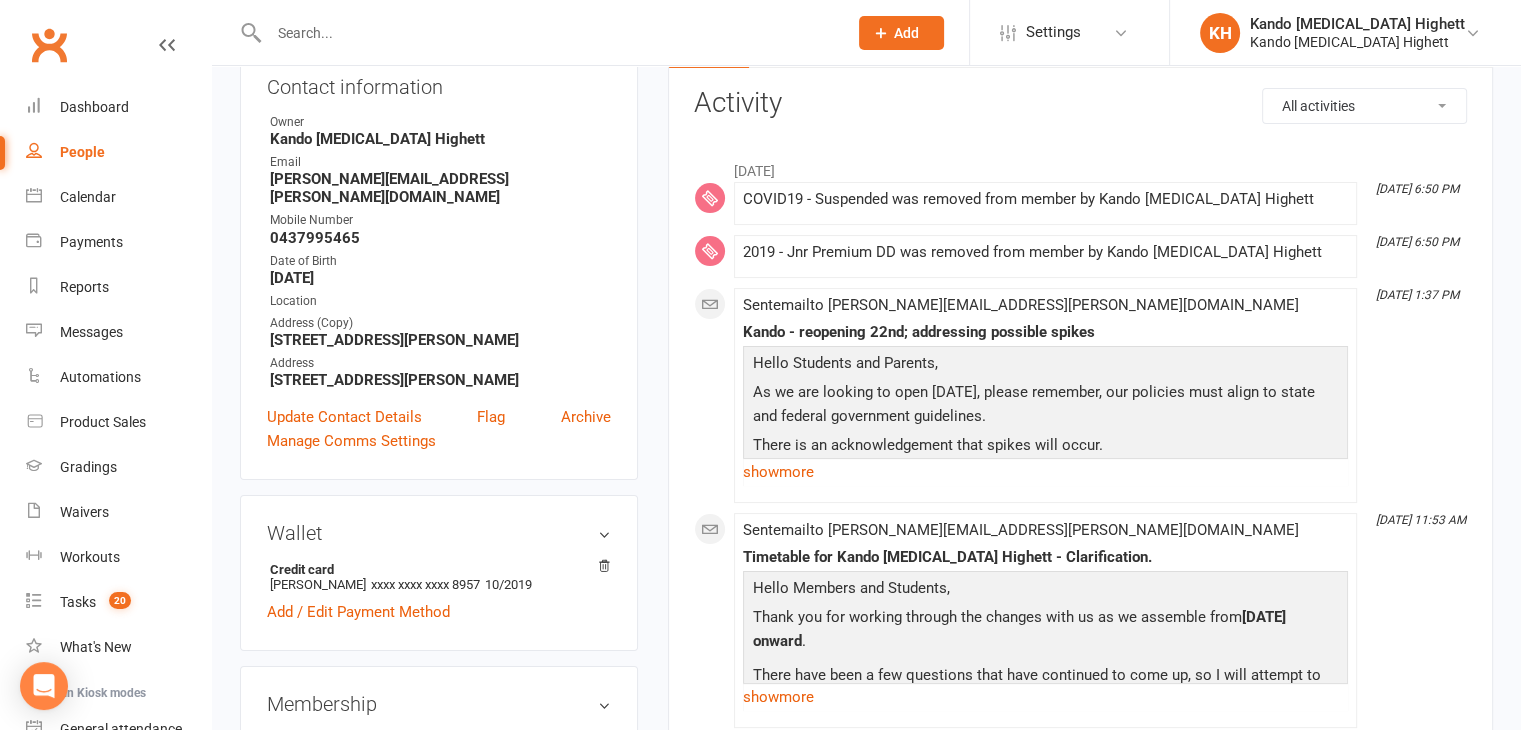 scroll, scrollTop: 232, scrollLeft: 0, axis: vertical 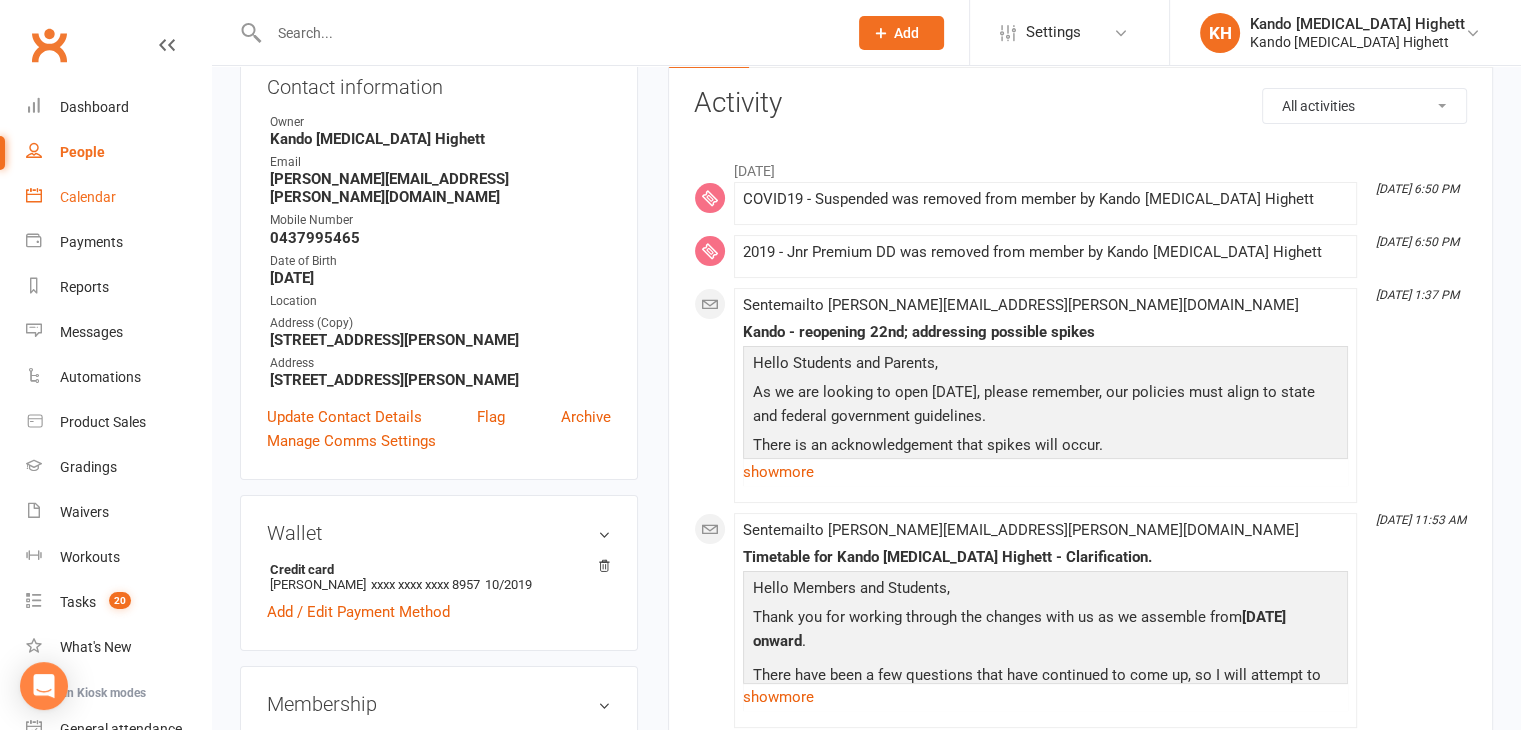 click on "Calendar" at bounding box center [88, 197] 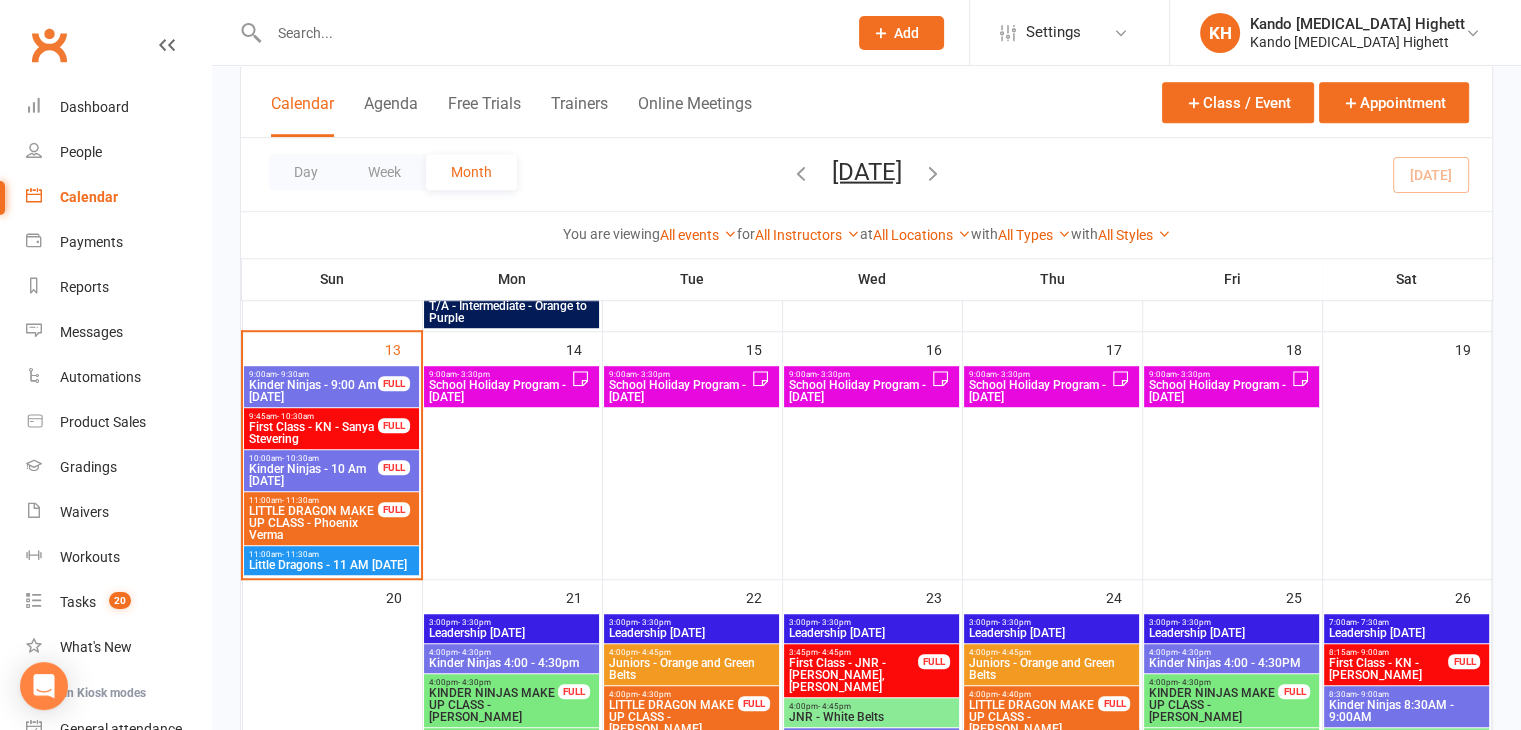 scroll, scrollTop: 1328, scrollLeft: 0, axis: vertical 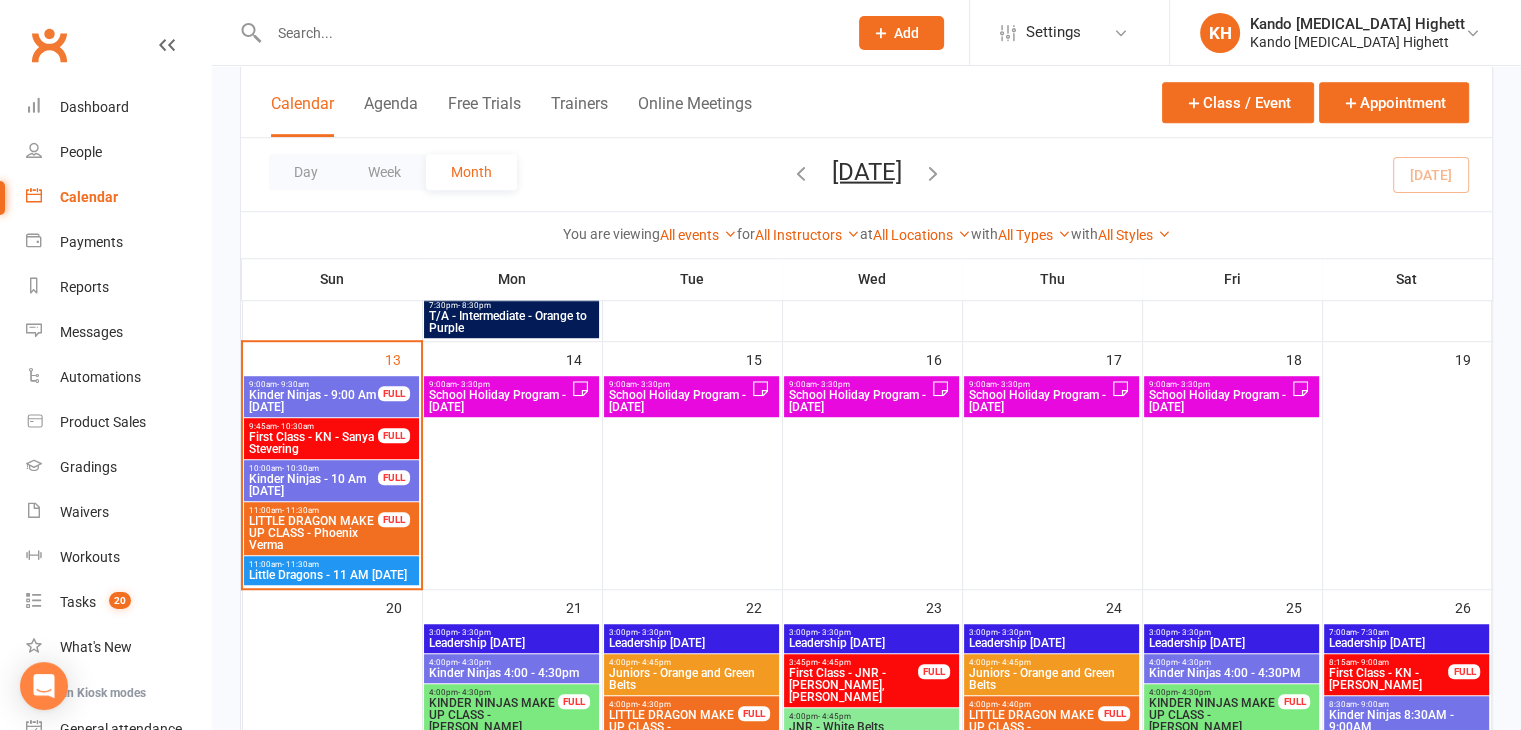 click at bounding box center [548, 33] 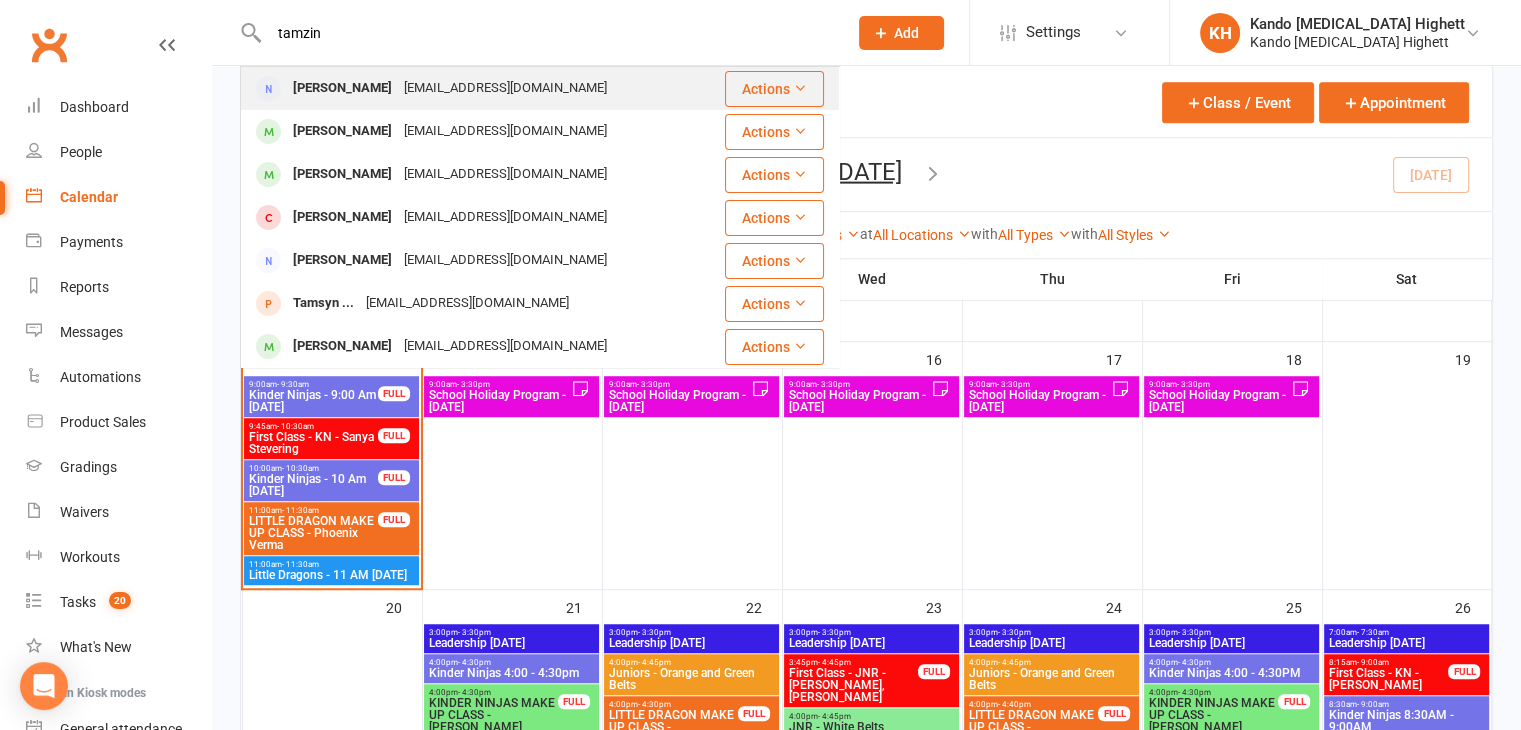 type on "tamzin" 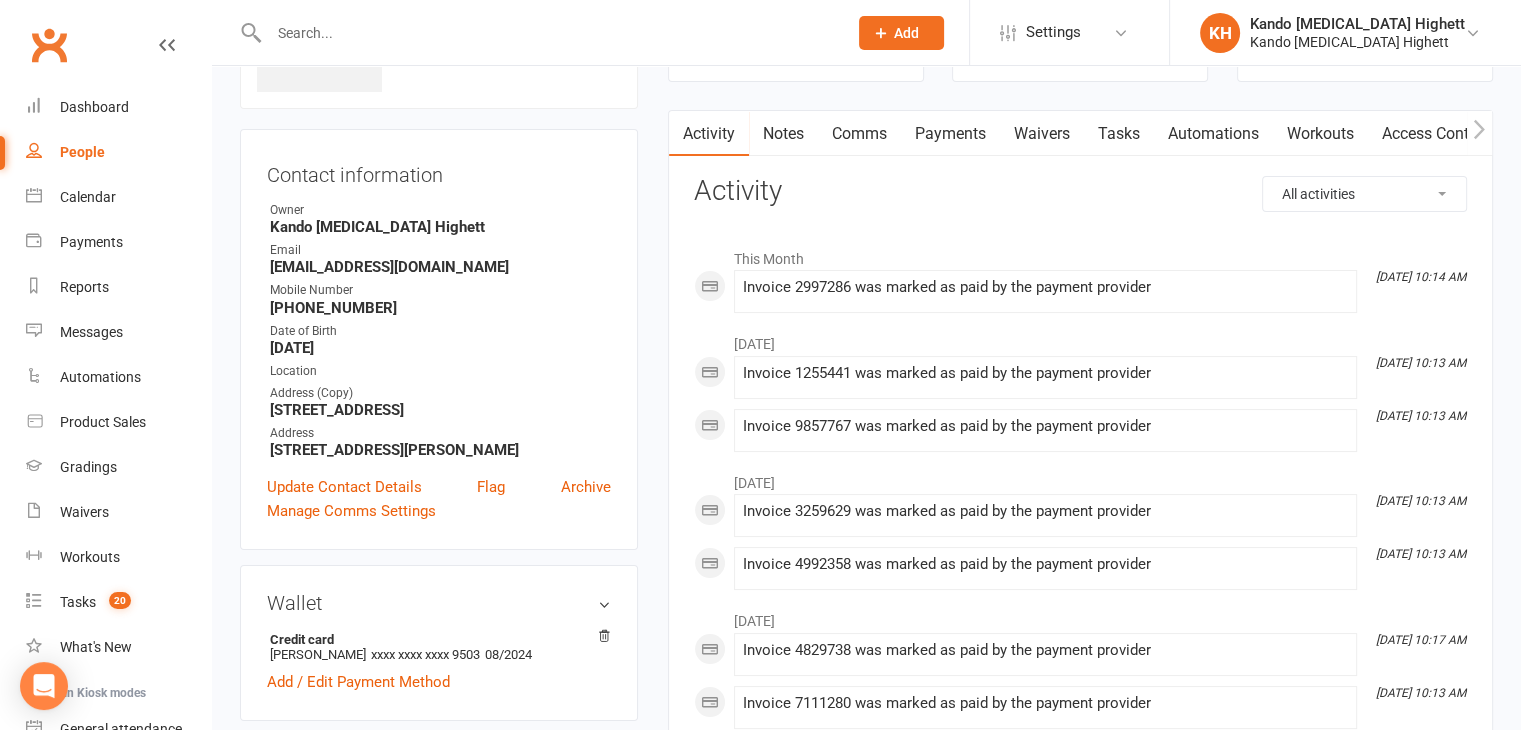scroll, scrollTop: 151, scrollLeft: 0, axis: vertical 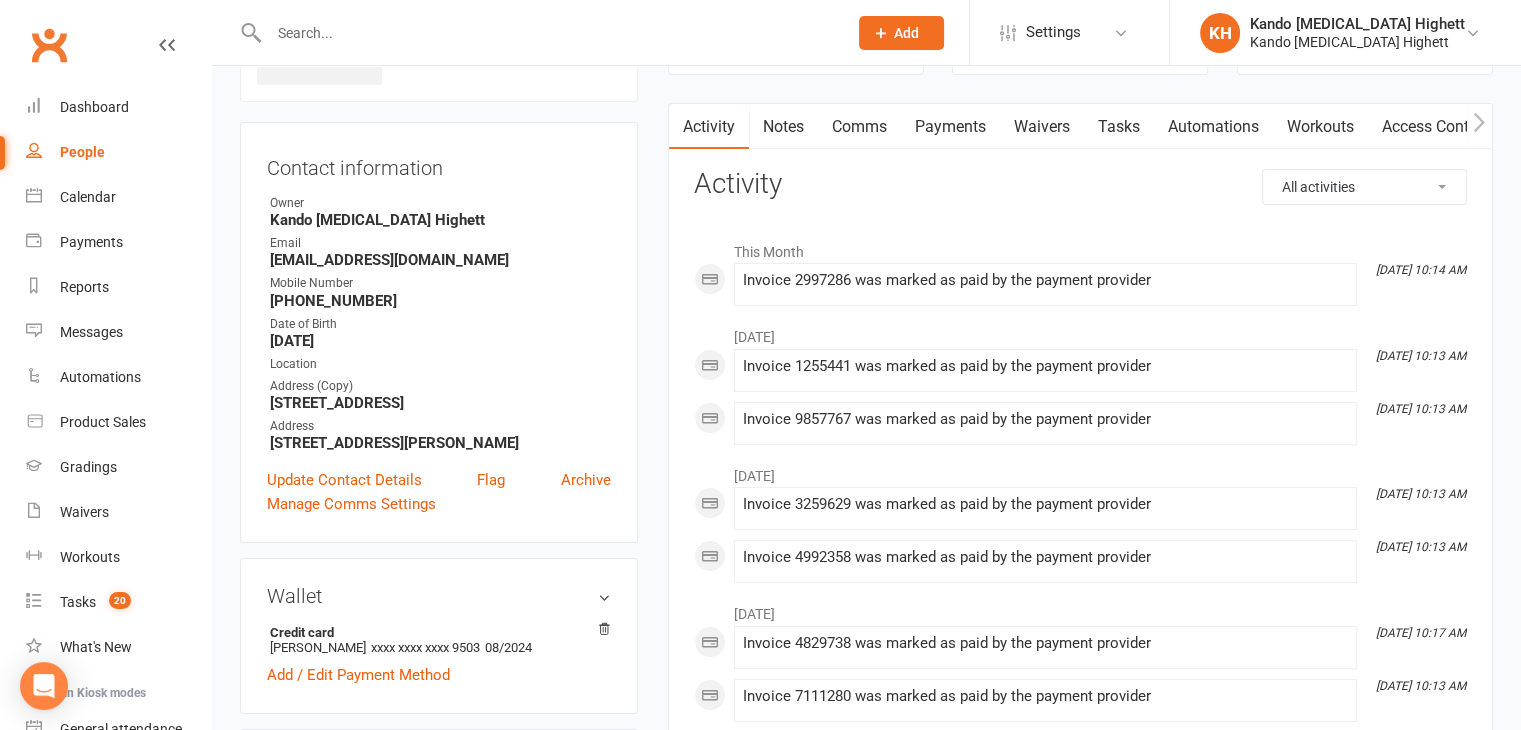 click at bounding box center [548, 33] 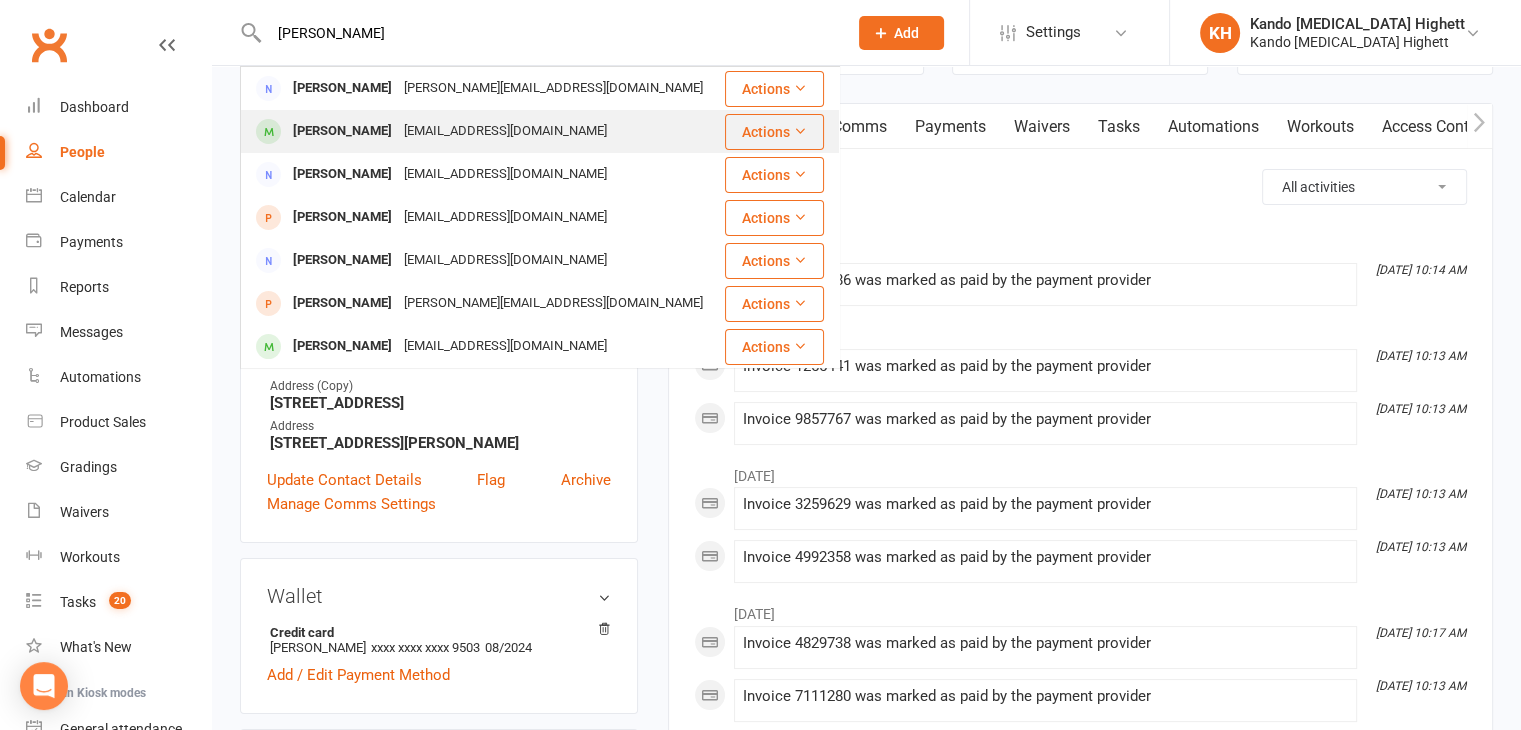 type on "[PERSON_NAME]" 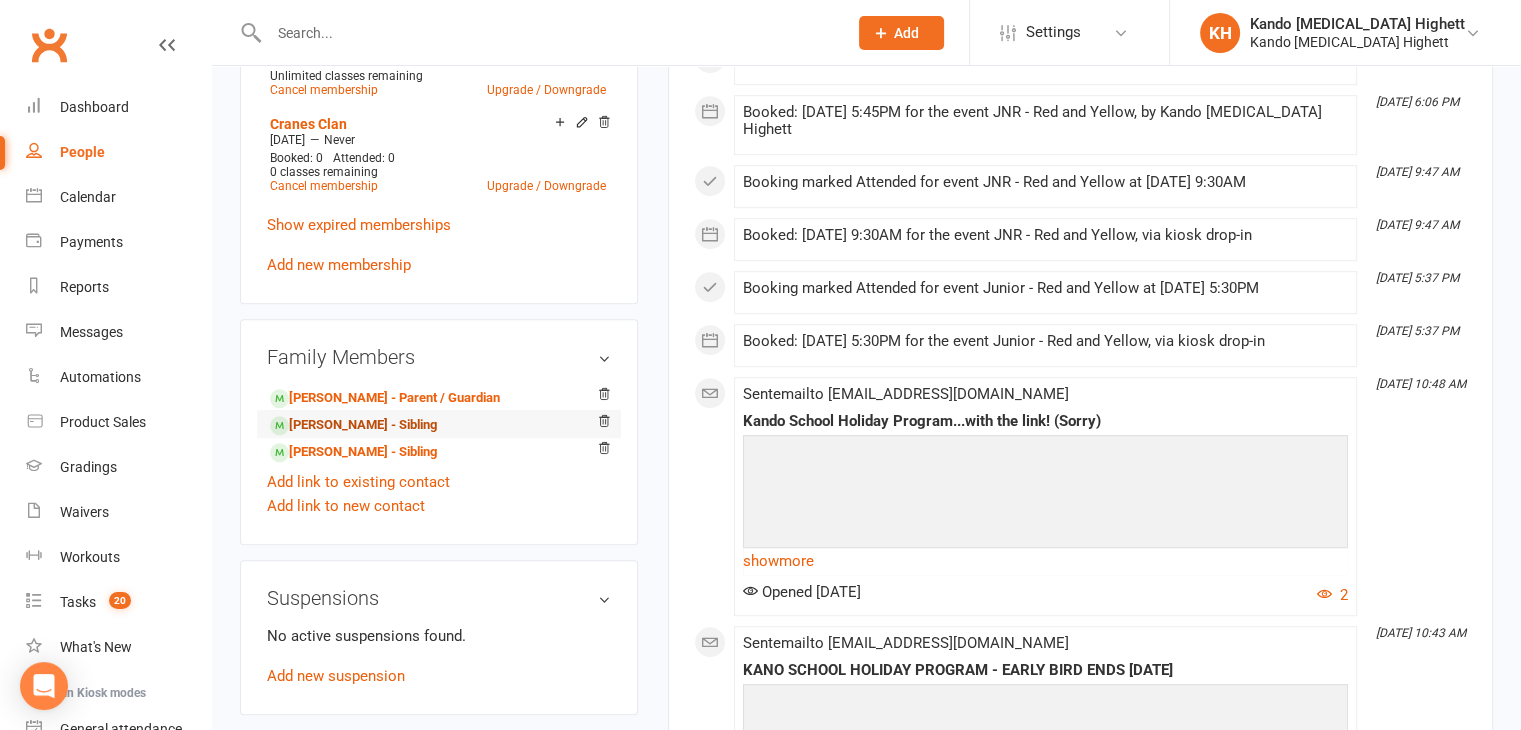 scroll, scrollTop: 1184, scrollLeft: 0, axis: vertical 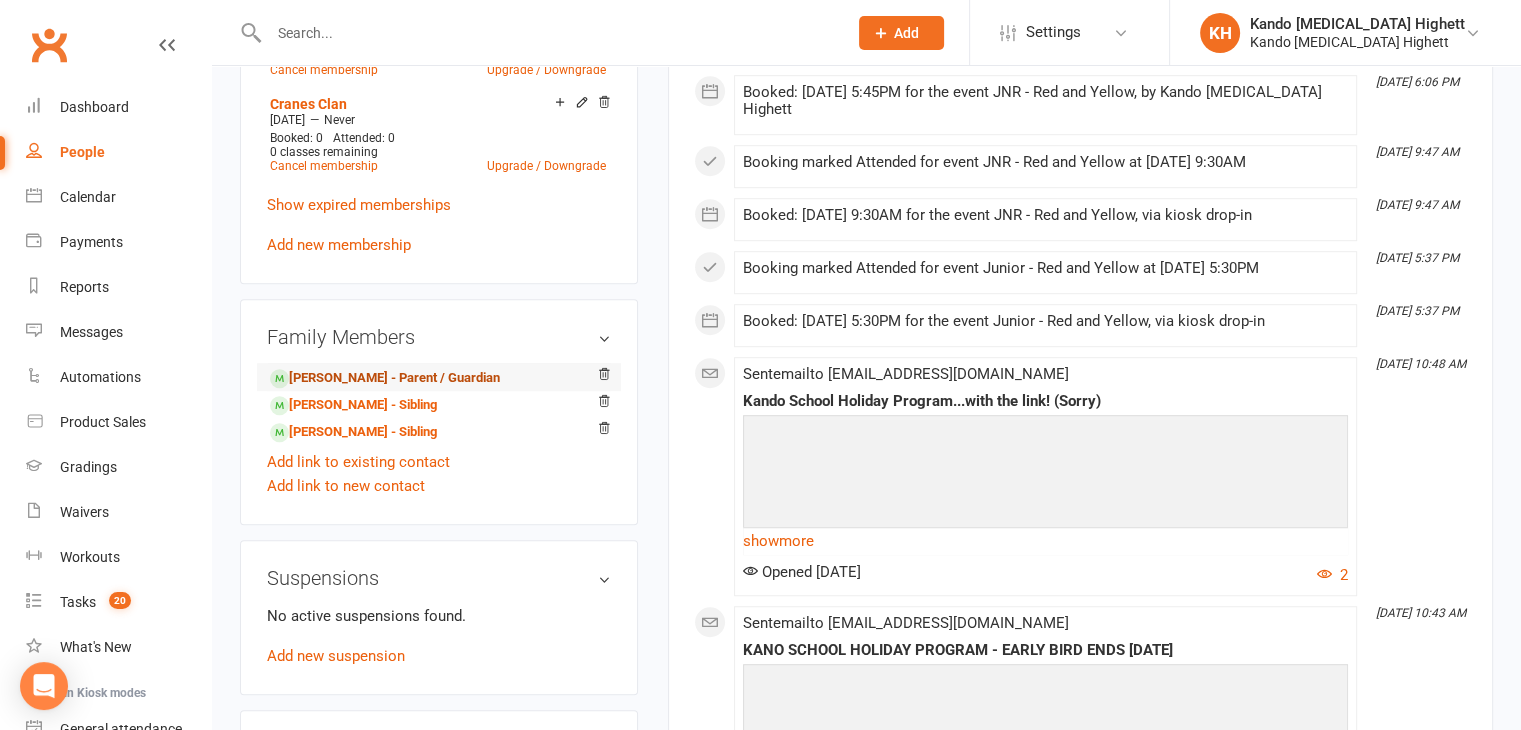 click on "[PERSON_NAME] - Parent / Guardian" at bounding box center (385, 378) 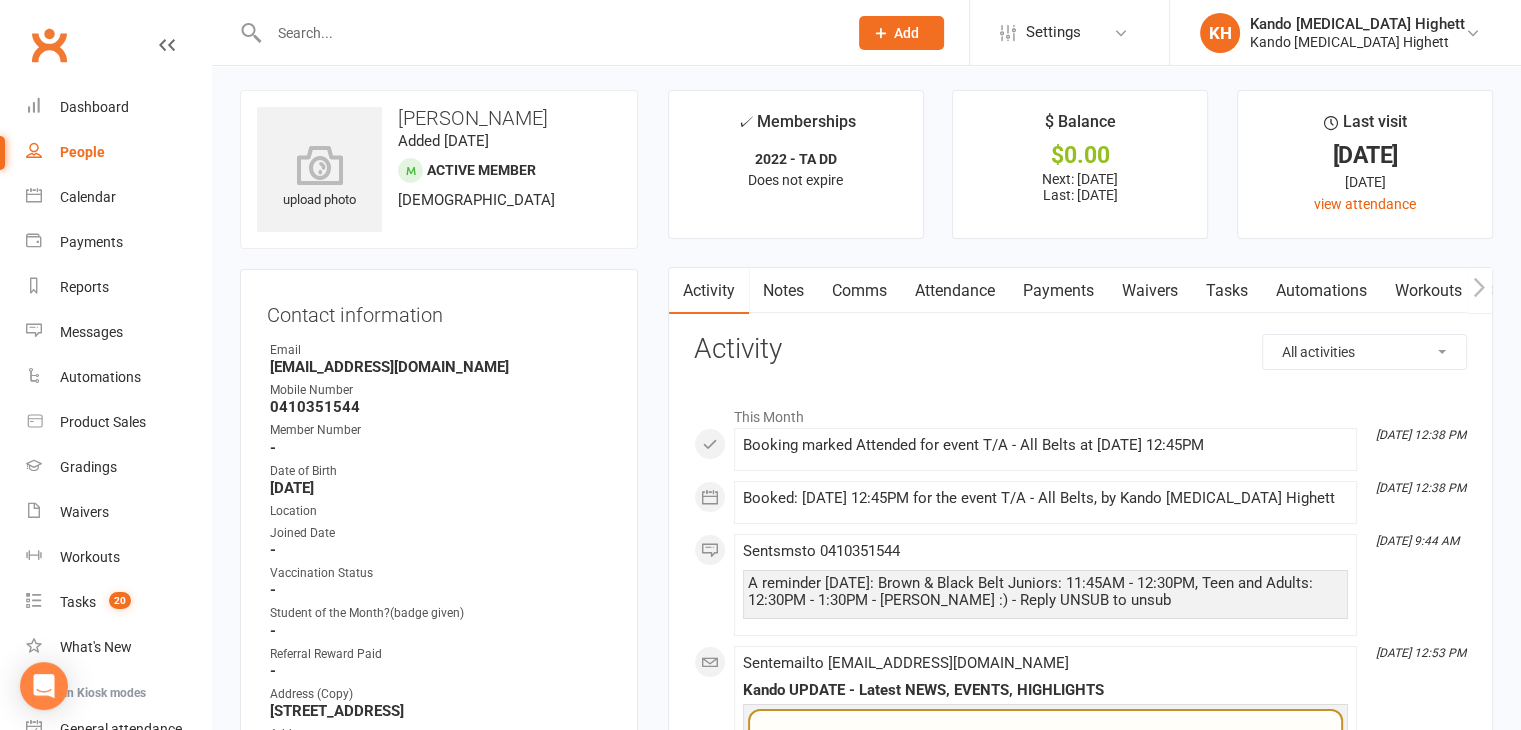 scroll, scrollTop: 4, scrollLeft: 0, axis: vertical 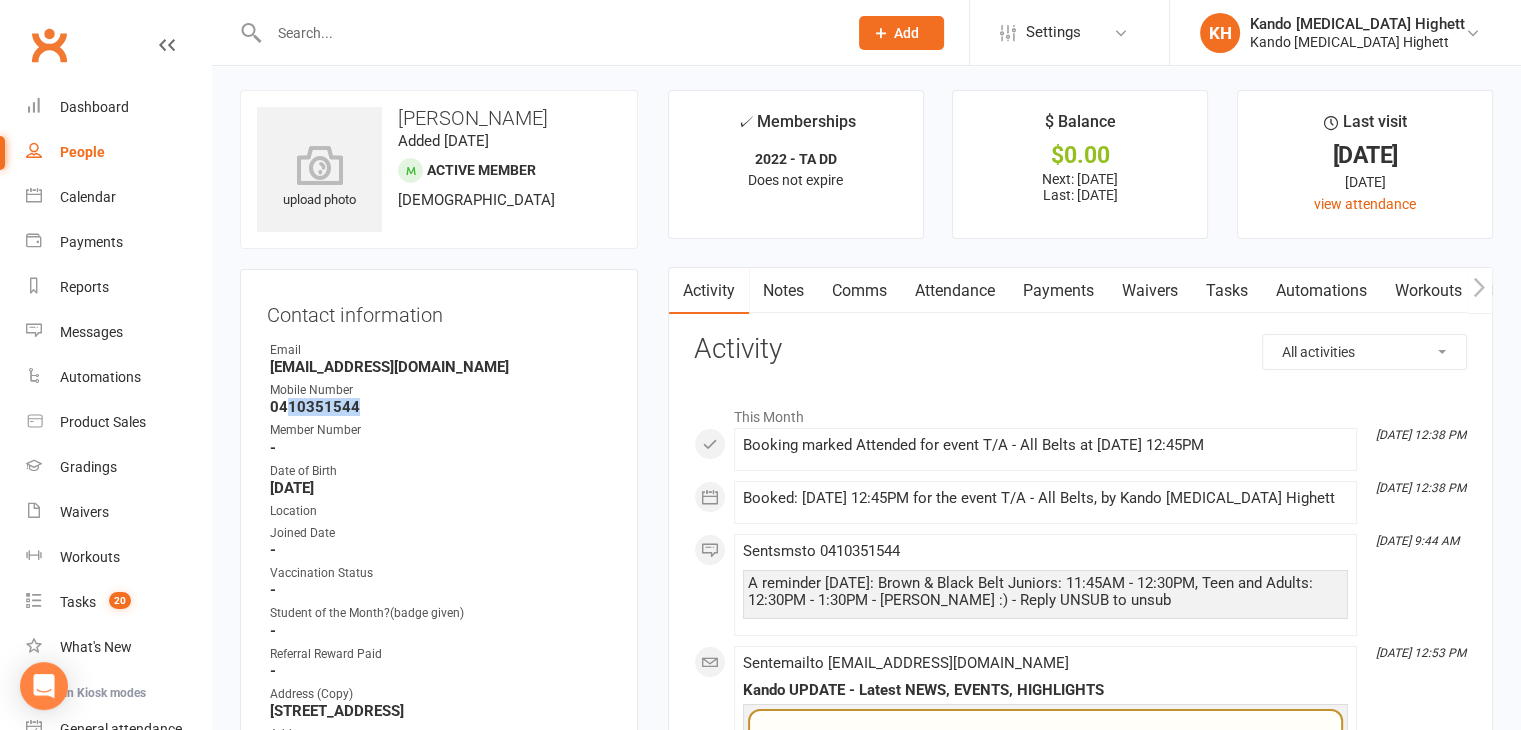 drag, startPoint x: 287, startPoint y: 409, endPoint x: 356, endPoint y: 409, distance: 69 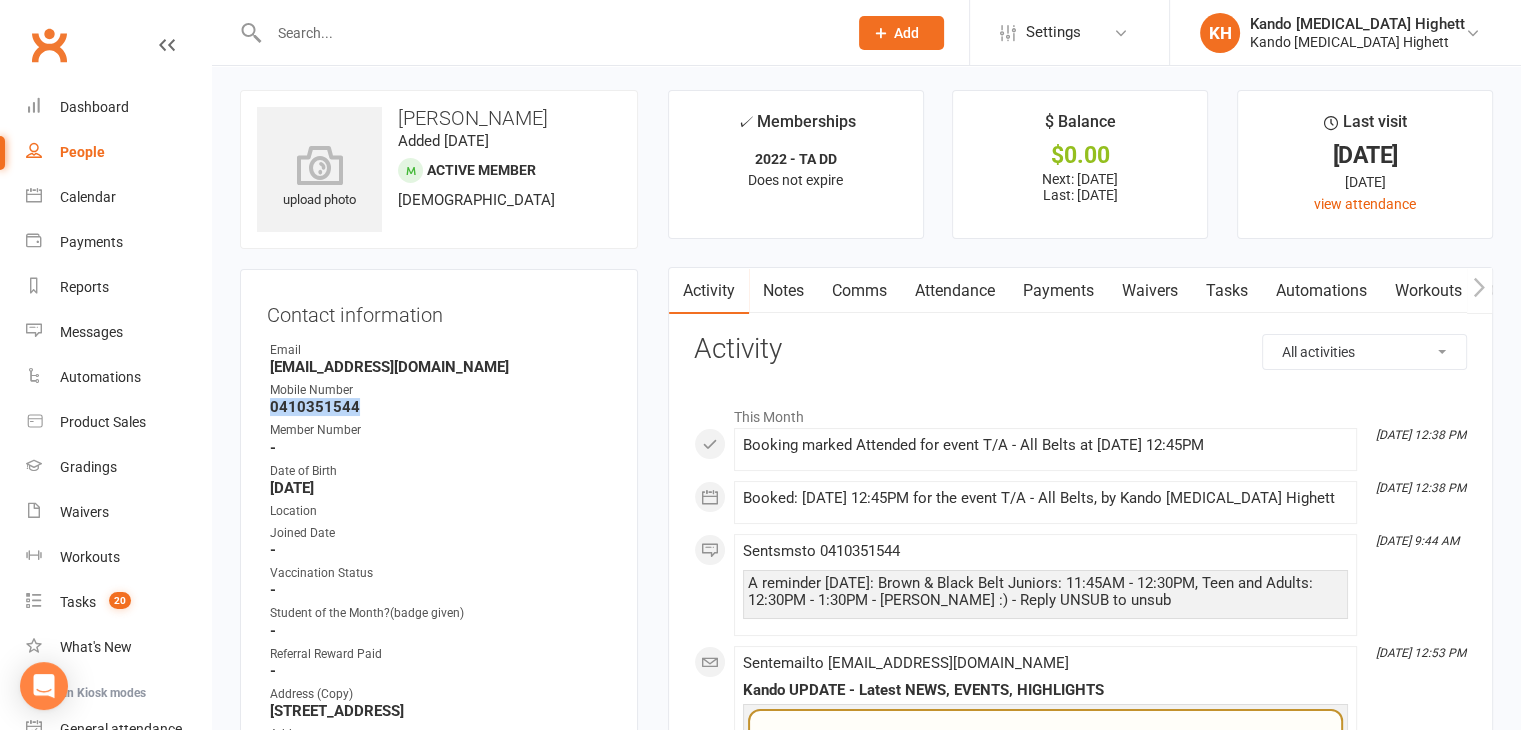 click on "0410351544" at bounding box center [440, 407] 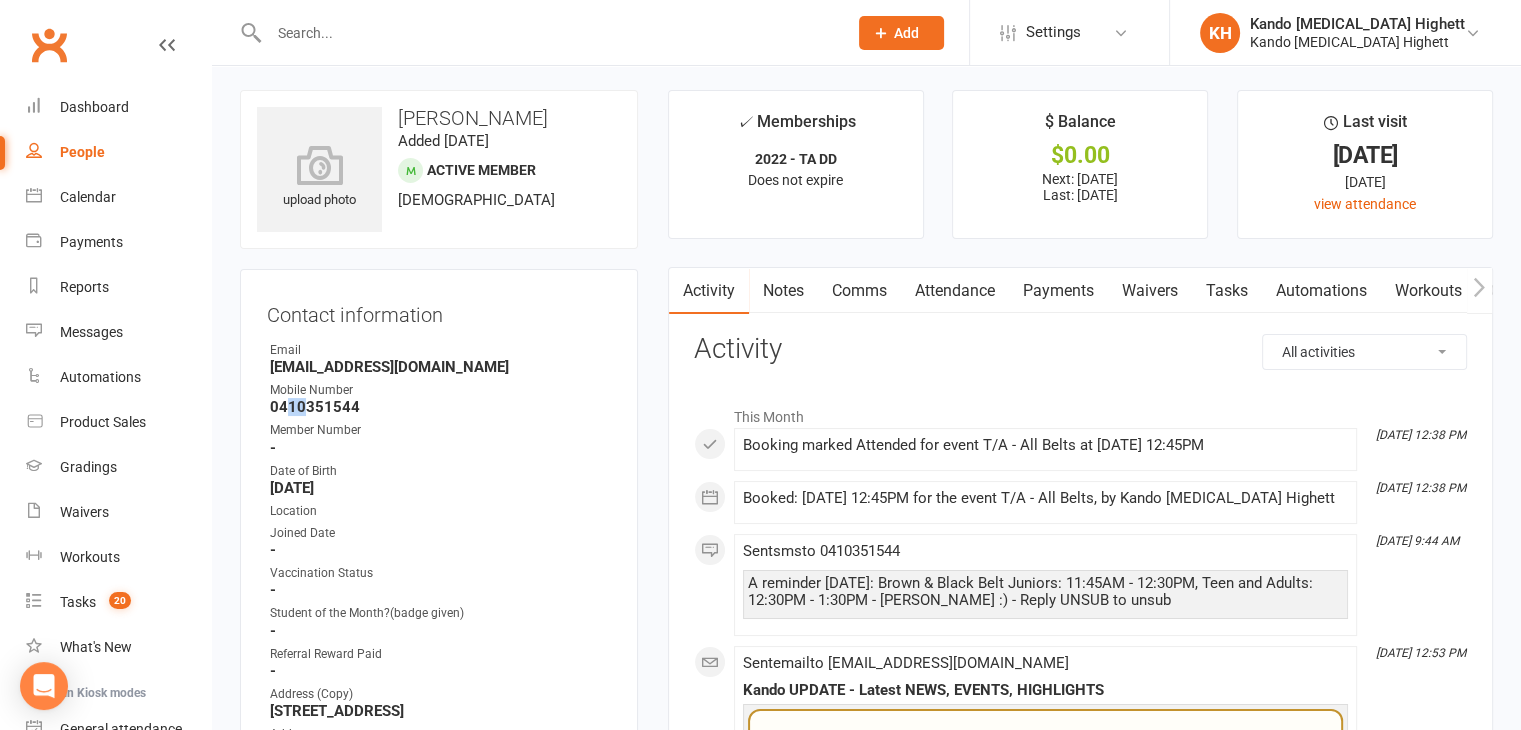 drag, startPoint x: 289, startPoint y: 403, endPoint x: 302, endPoint y: 404, distance: 13.038404 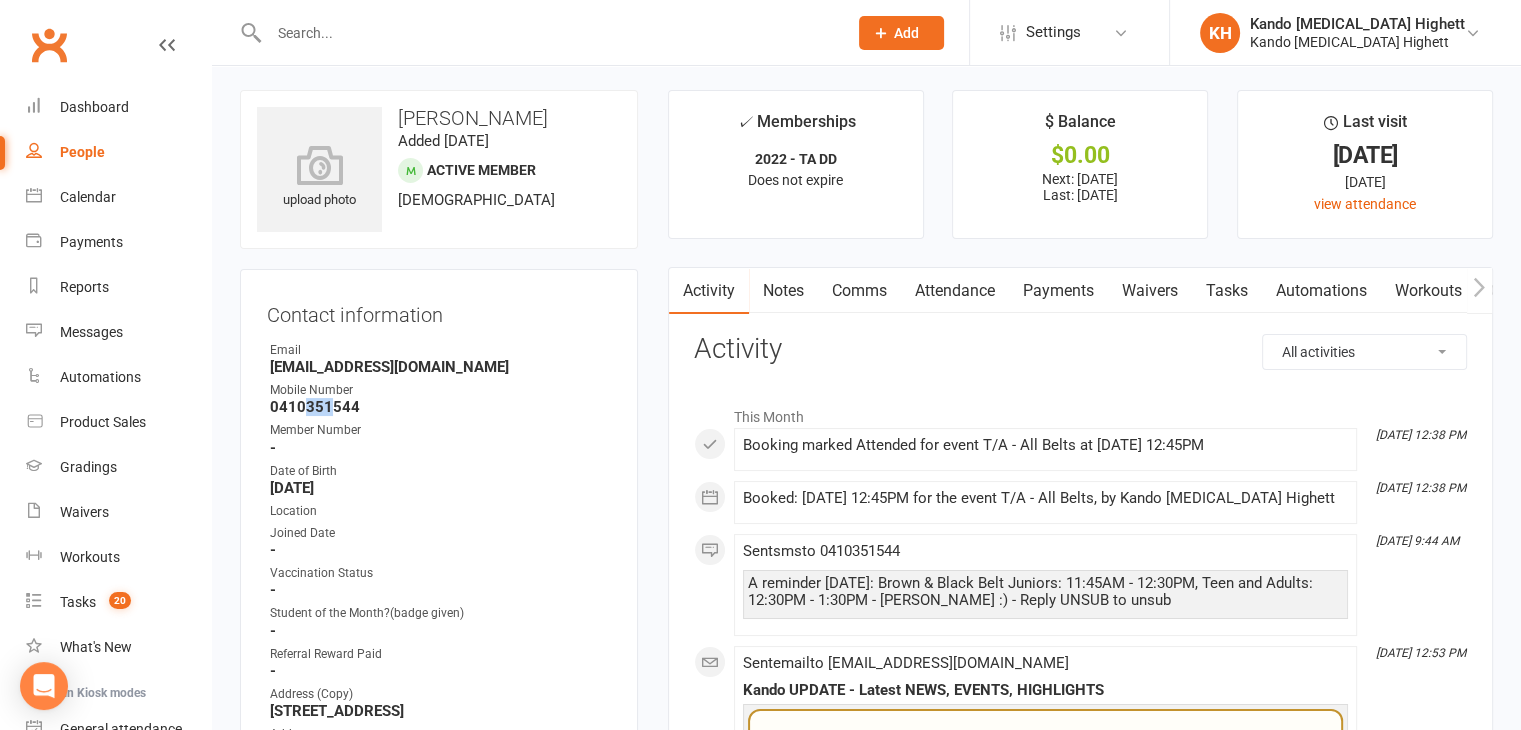 drag, startPoint x: 302, startPoint y: 404, endPoint x: 331, endPoint y: 404, distance: 29 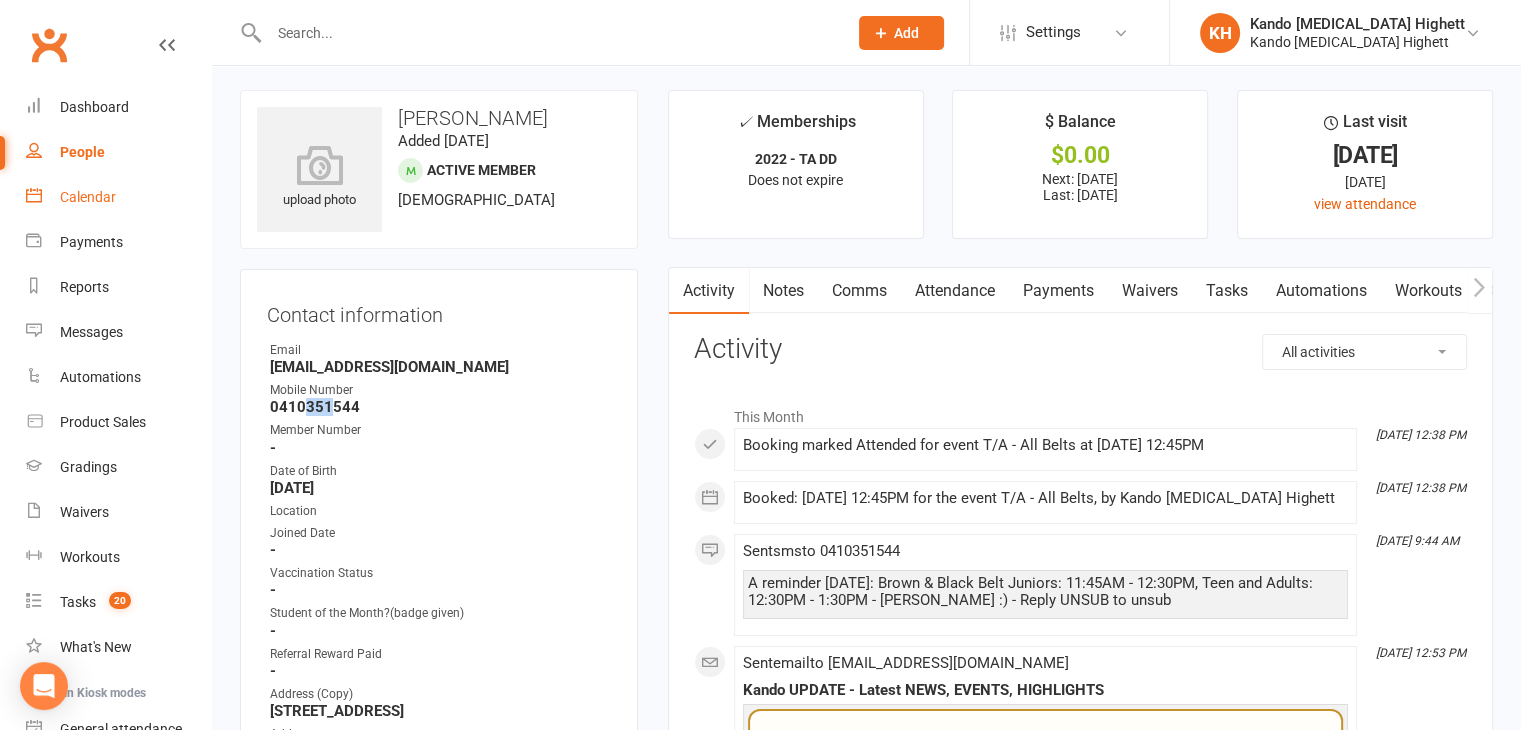 click on "Calendar" at bounding box center (118, 197) 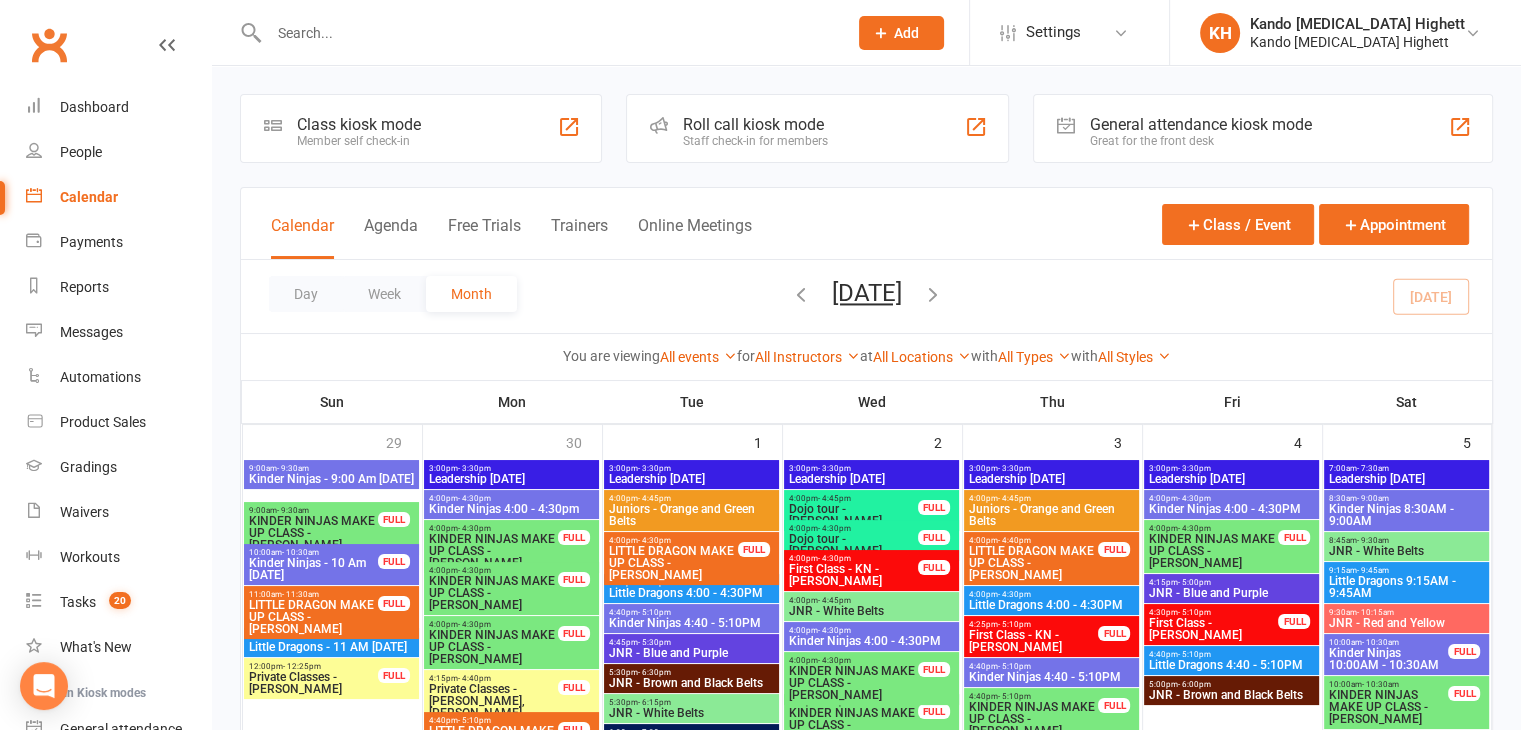 scroll, scrollTop: 313, scrollLeft: 0, axis: vertical 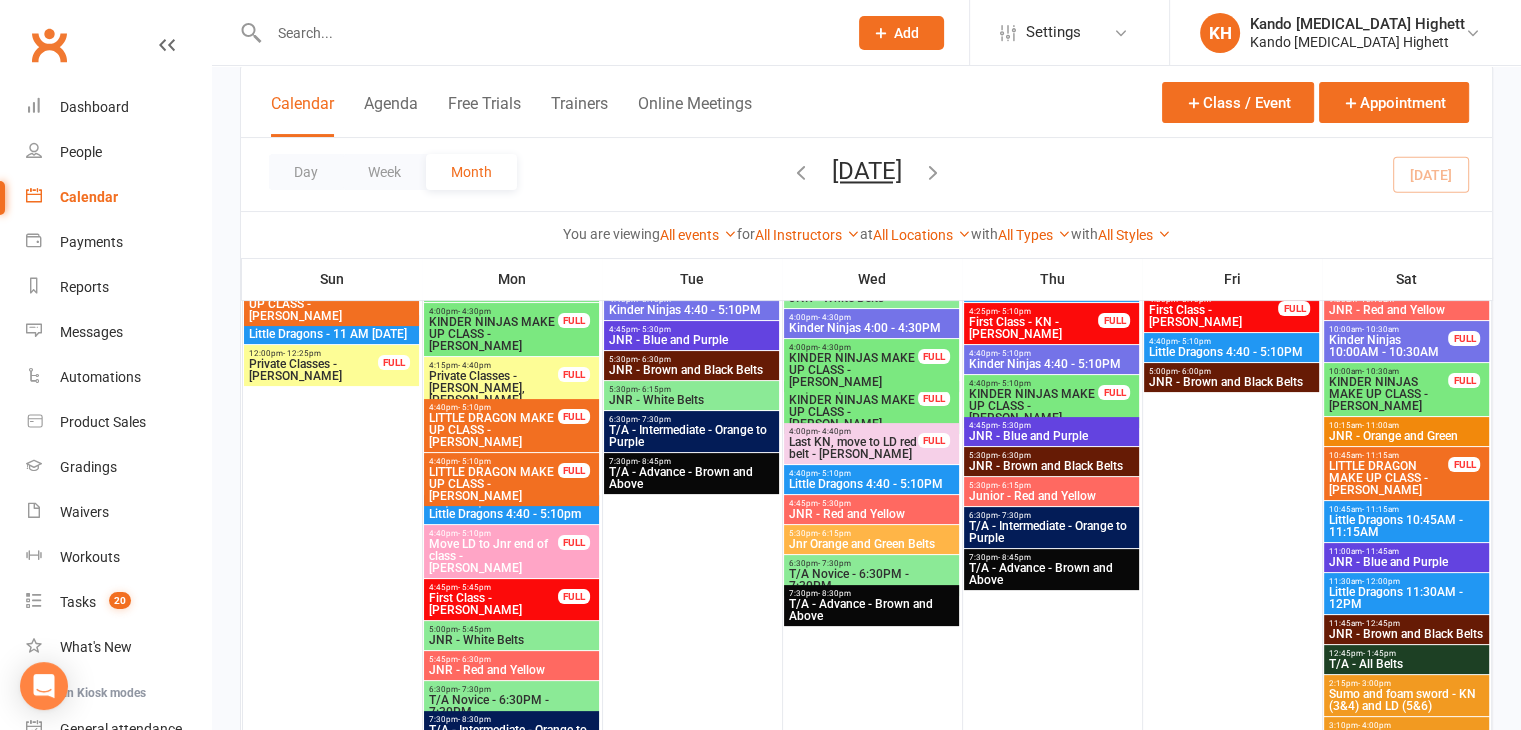 drag, startPoint x: 169, startPoint y: 25, endPoint x: 919, endPoint y: 544, distance: 912.06415 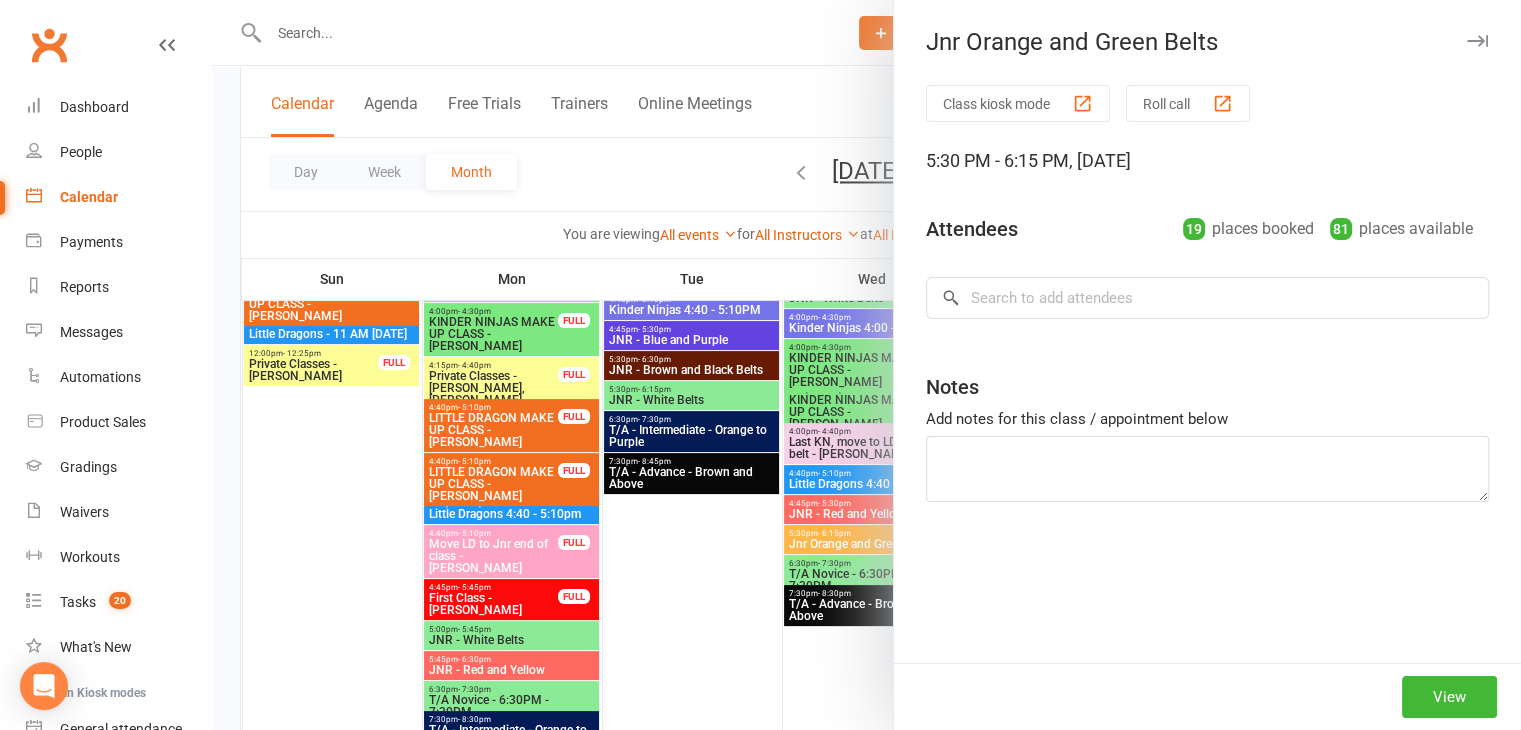 click at bounding box center [866, 365] 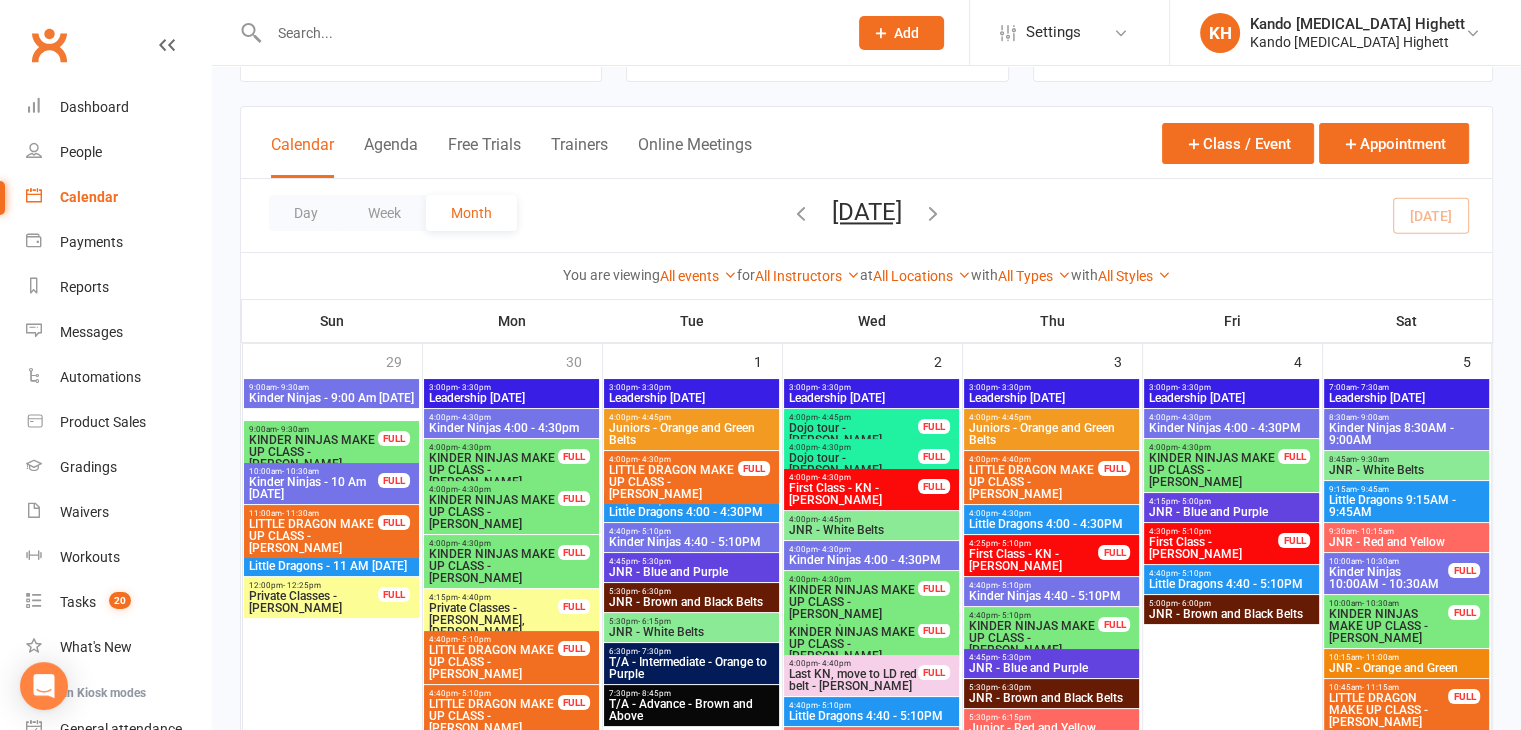 scroll, scrollTop: 85, scrollLeft: 0, axis: vertical 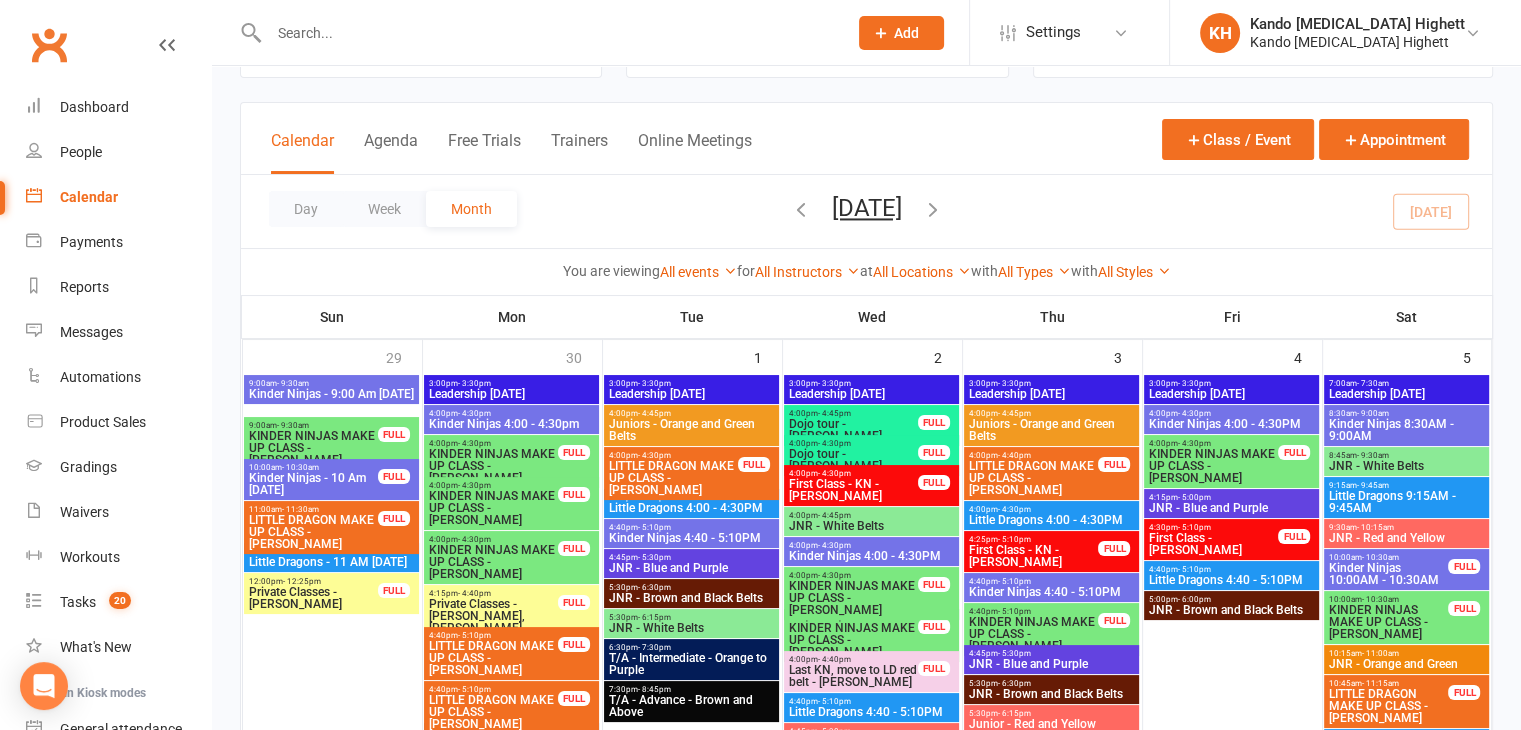 click at bounding box center [536, 32] 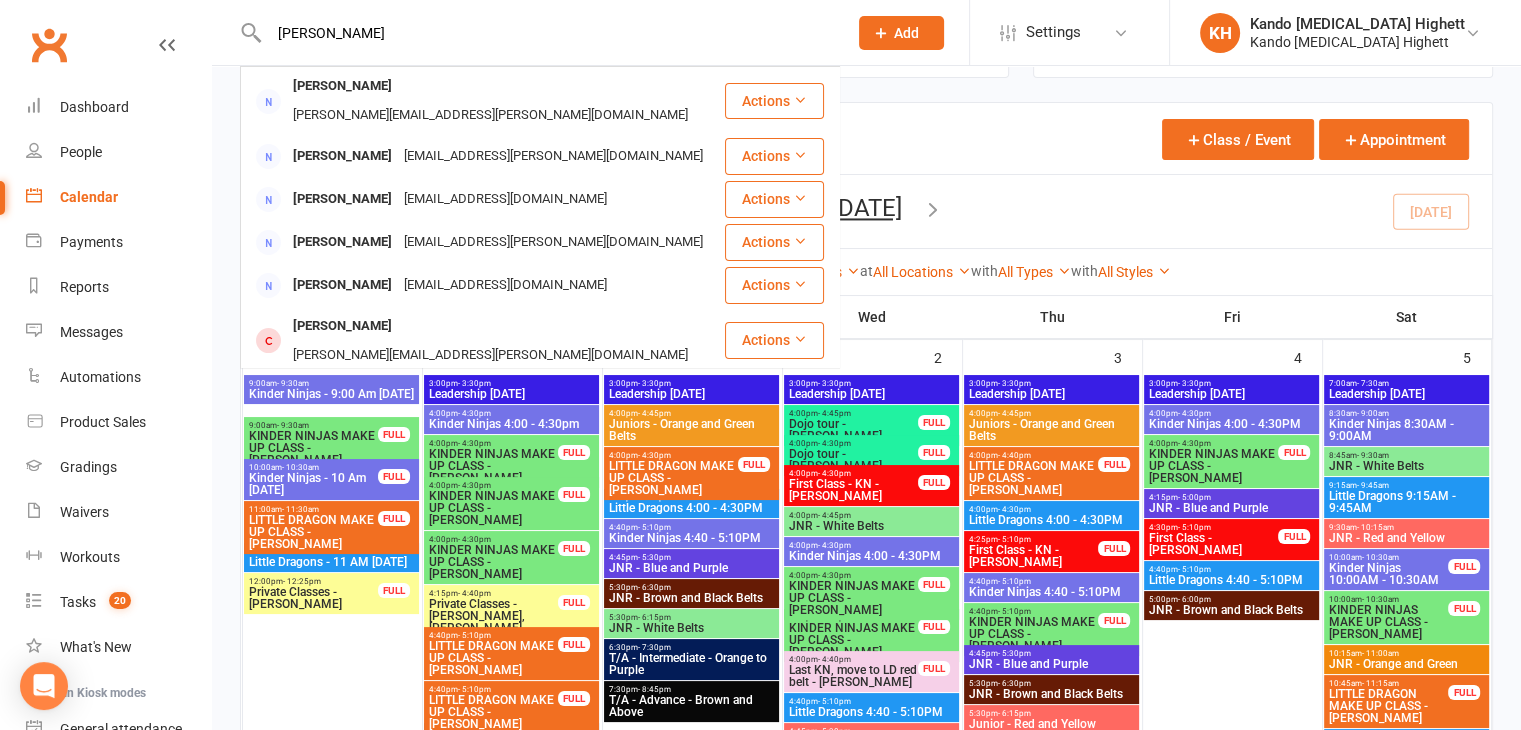 type on "[PERSON_NAME]" 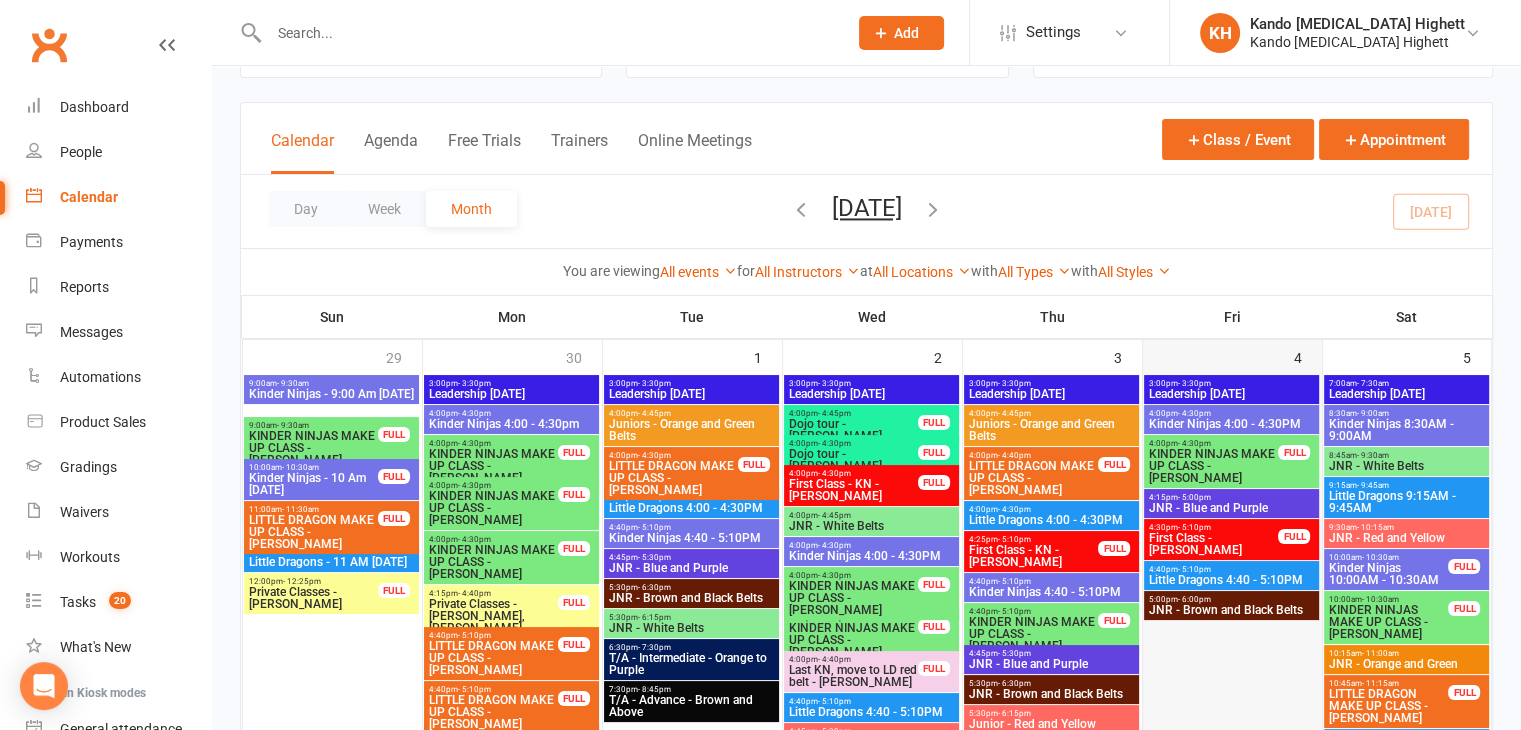 drag, startPoint x: 1226, startPoint y: 550, endPoint x: 1228, endPoint y: 665, distance: 115.01739 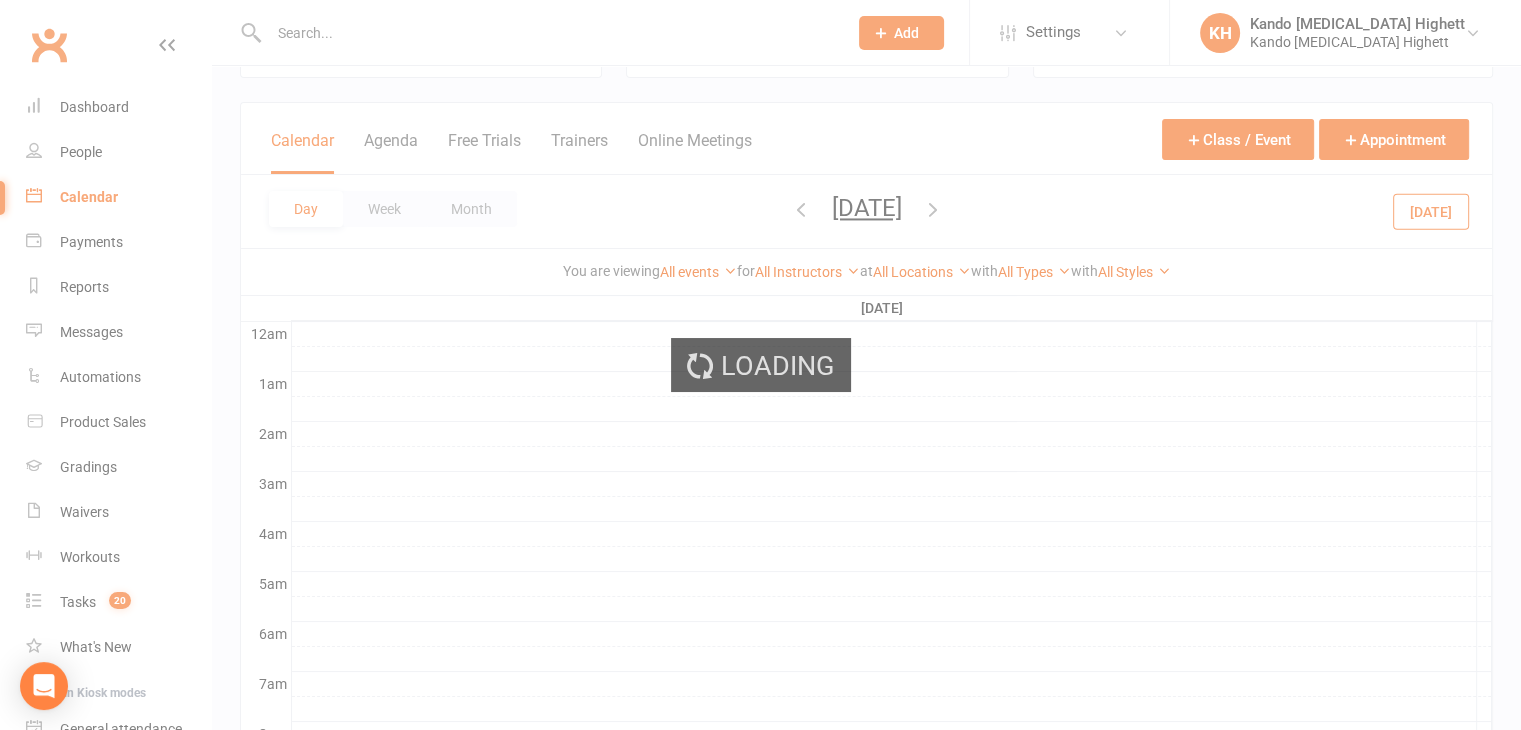 scroll, scrollTop: 278, scrollLeft: 0, axis: vertical 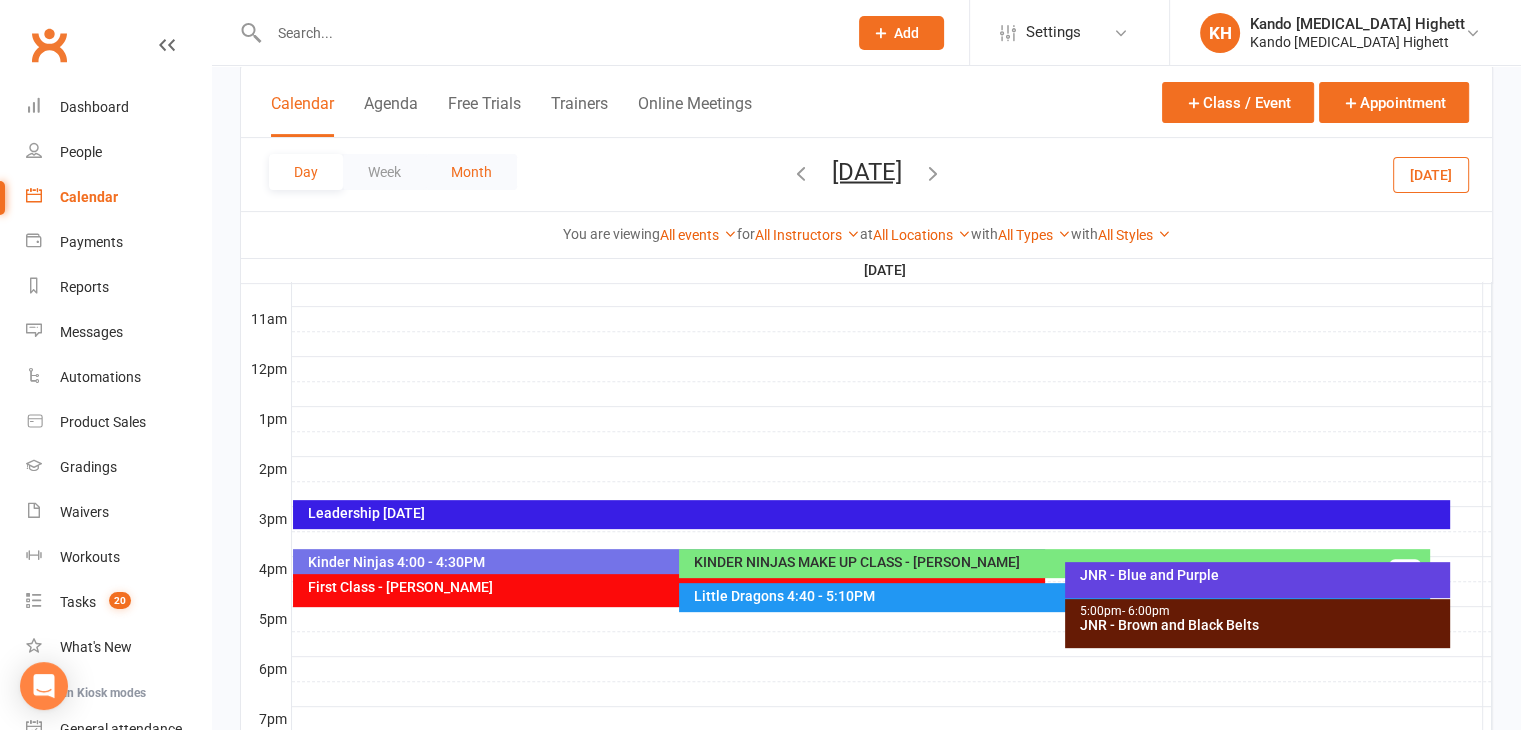 click on "Month" at bounding box center [471, 172] 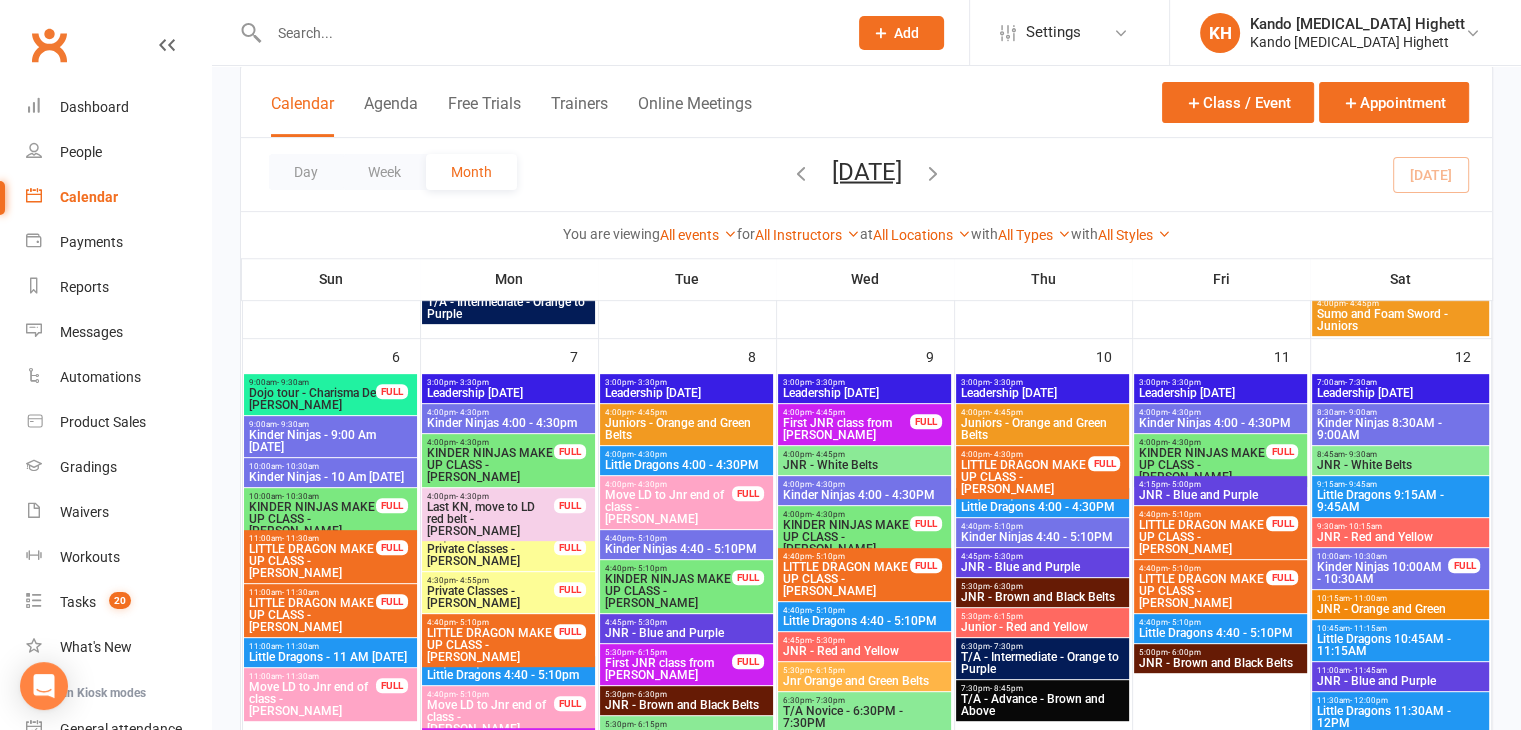 scroll, scrollTop: 754, scrollLeft: 0, axis: vertical 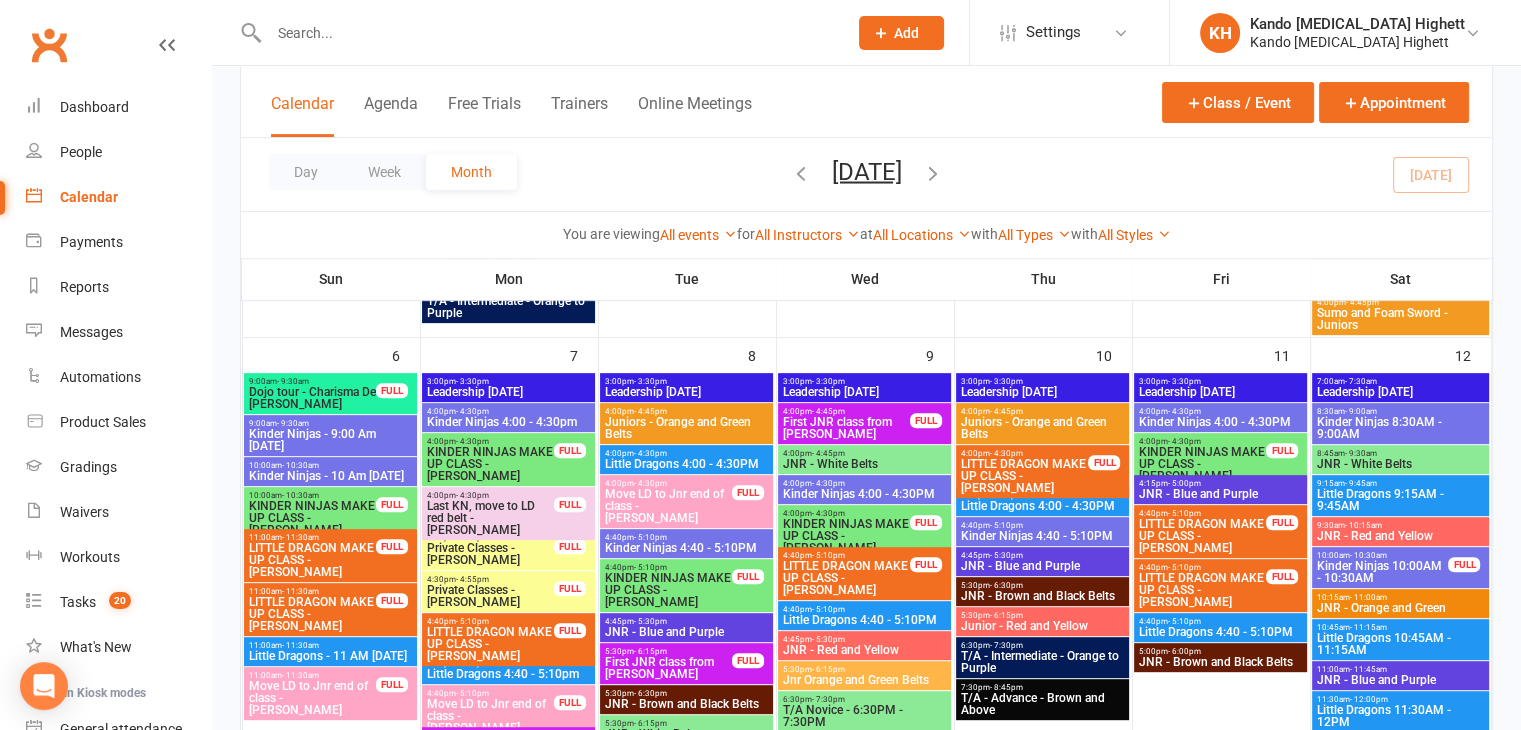 click at bounding box center (548, 33) 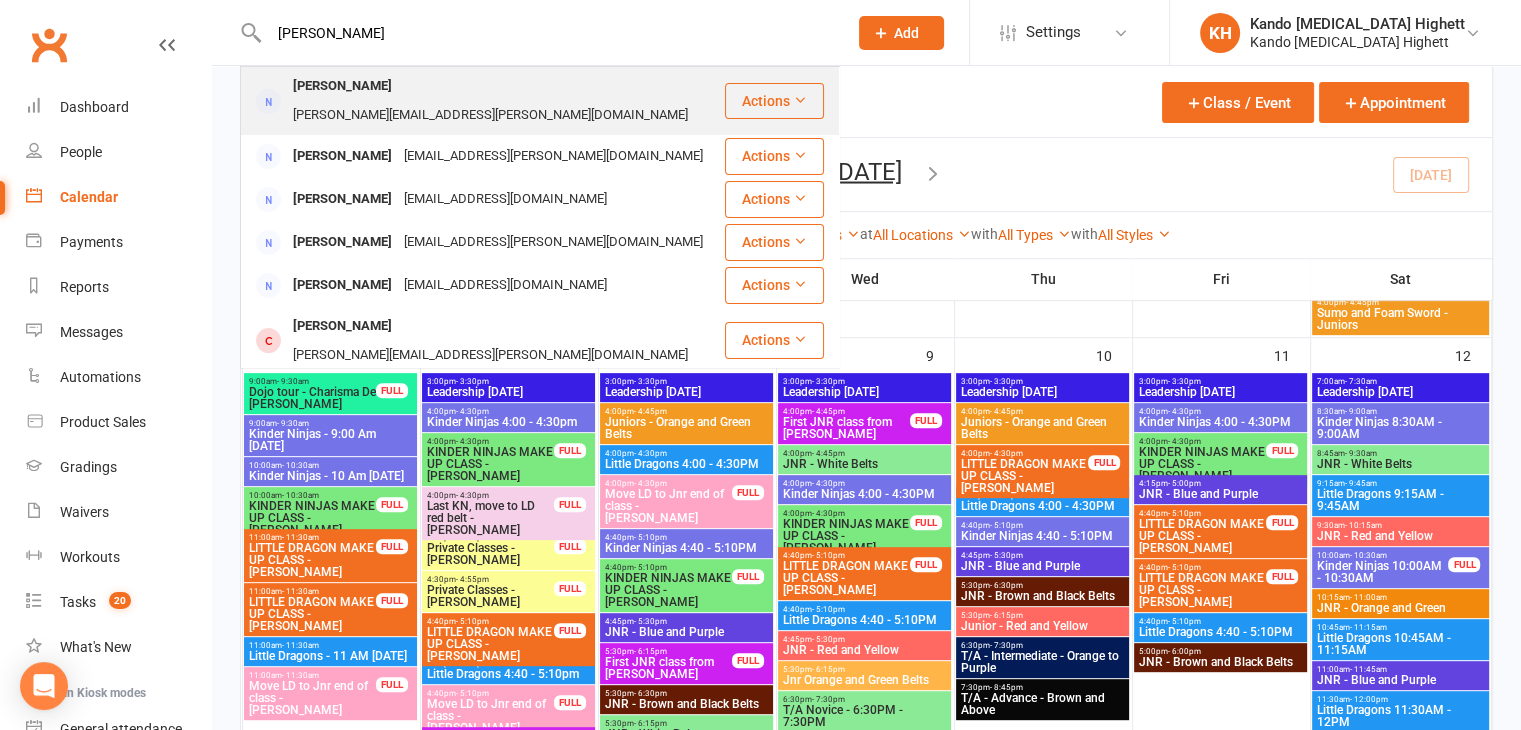 type on "[PERSON_NAME]" 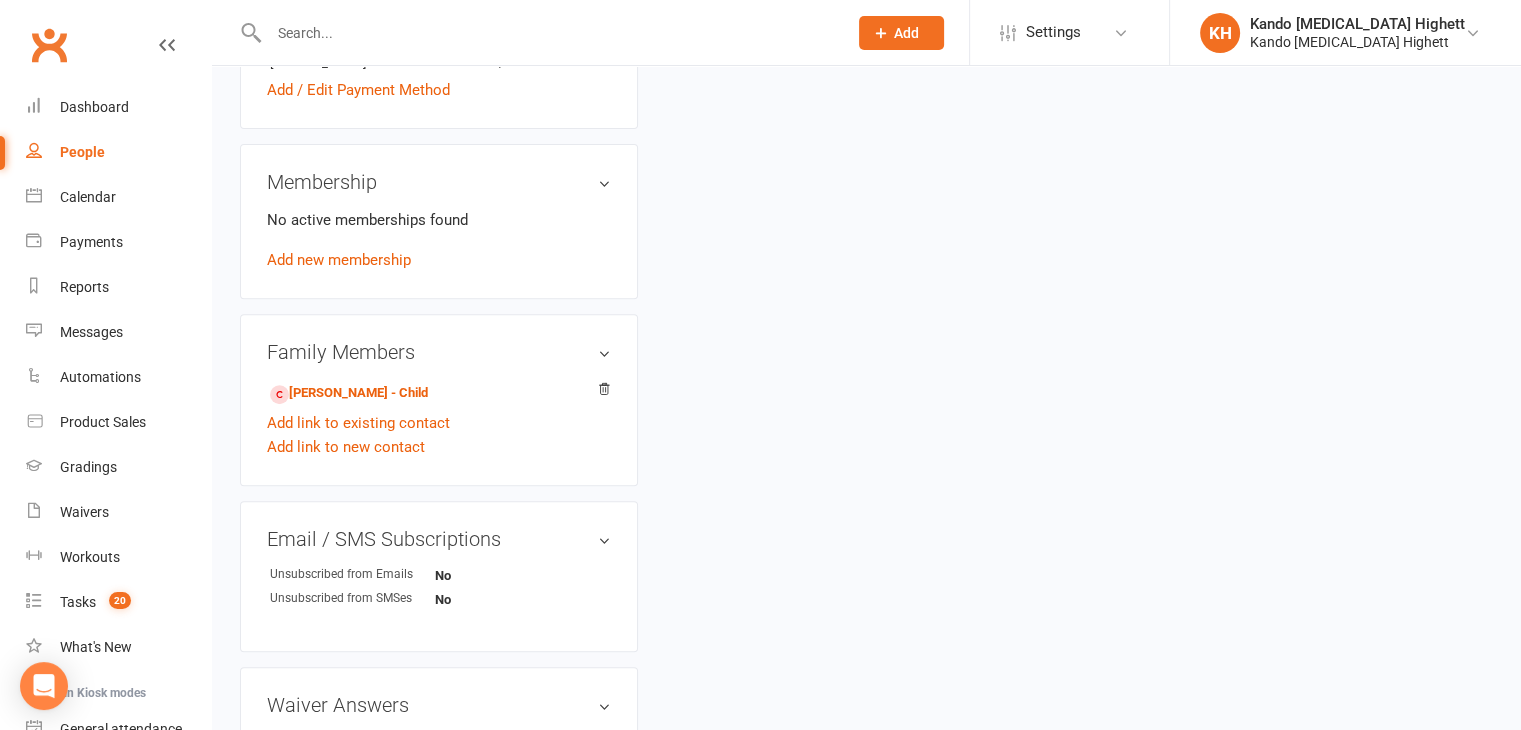 scroll, scrollTop: 0, scrollLeft: 0, axis: both 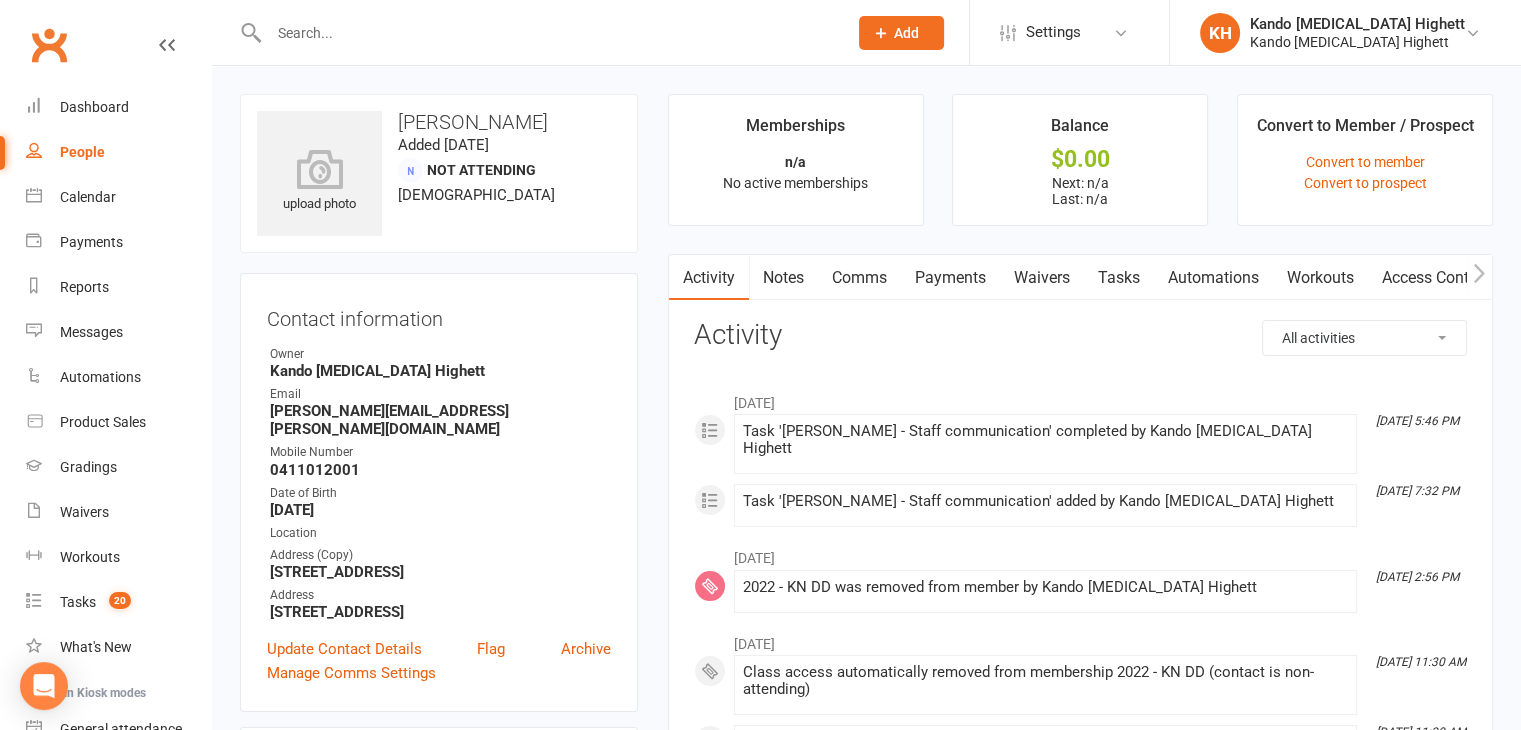 click at bounding box center (548, 33) 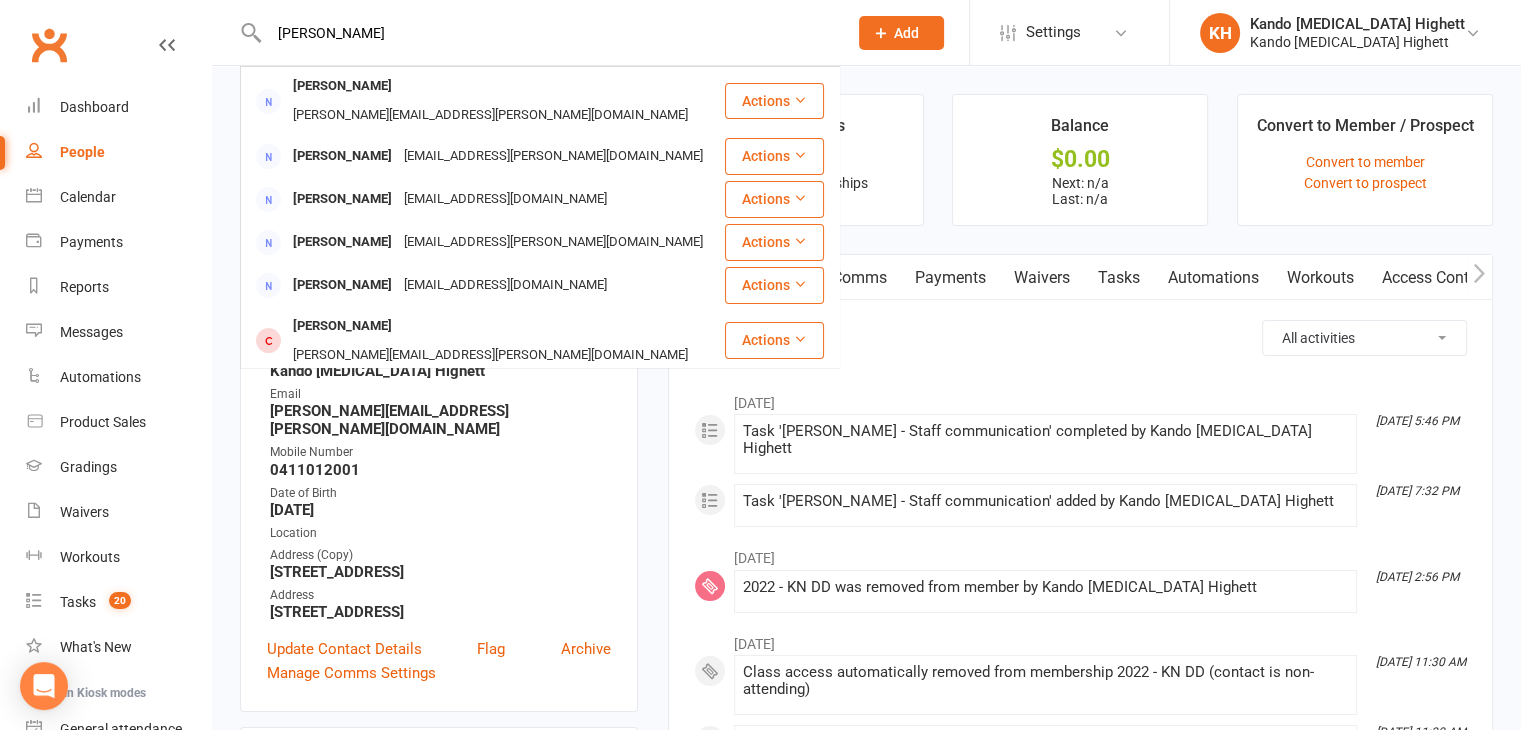 type on "[PERSON_NAME]" 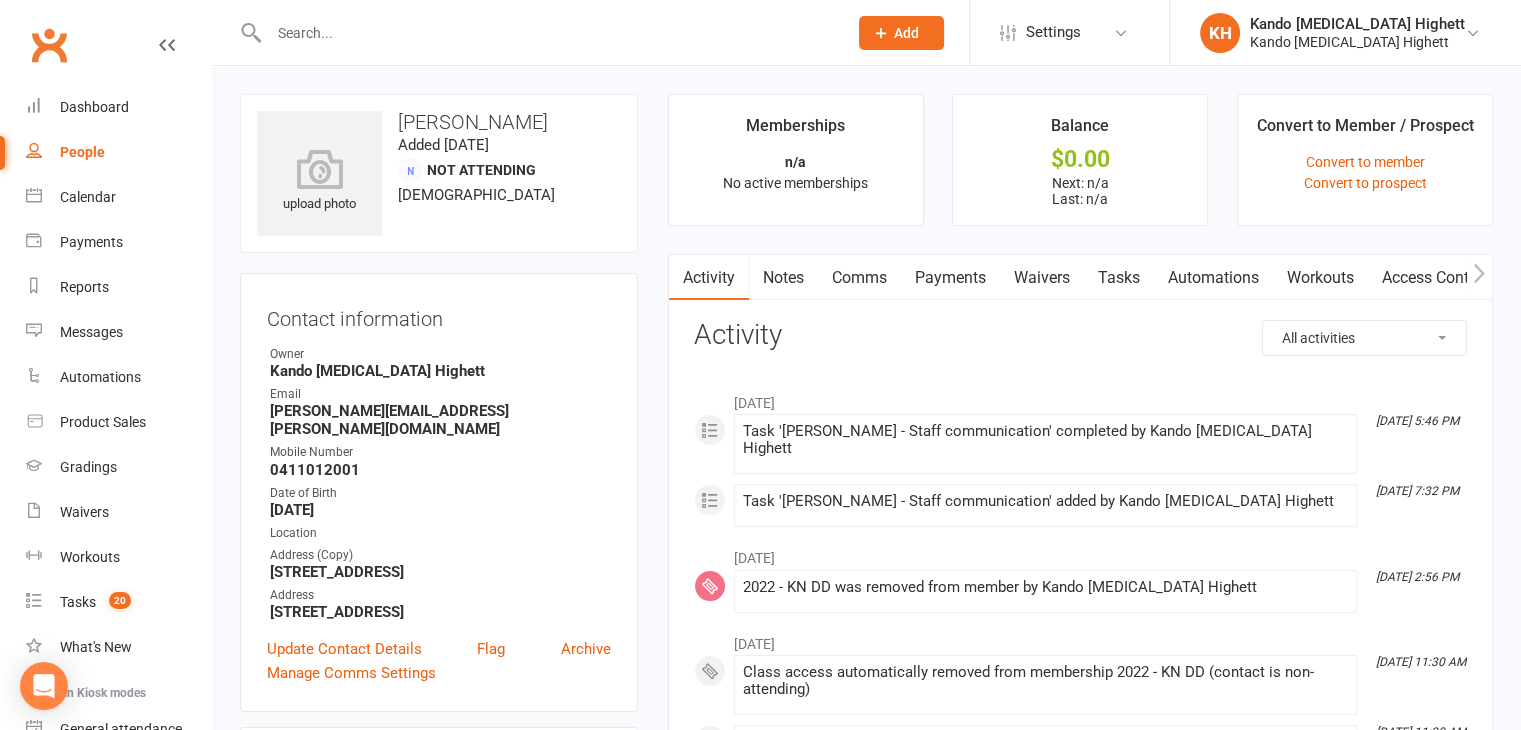 click at bounding box center [548, 33] 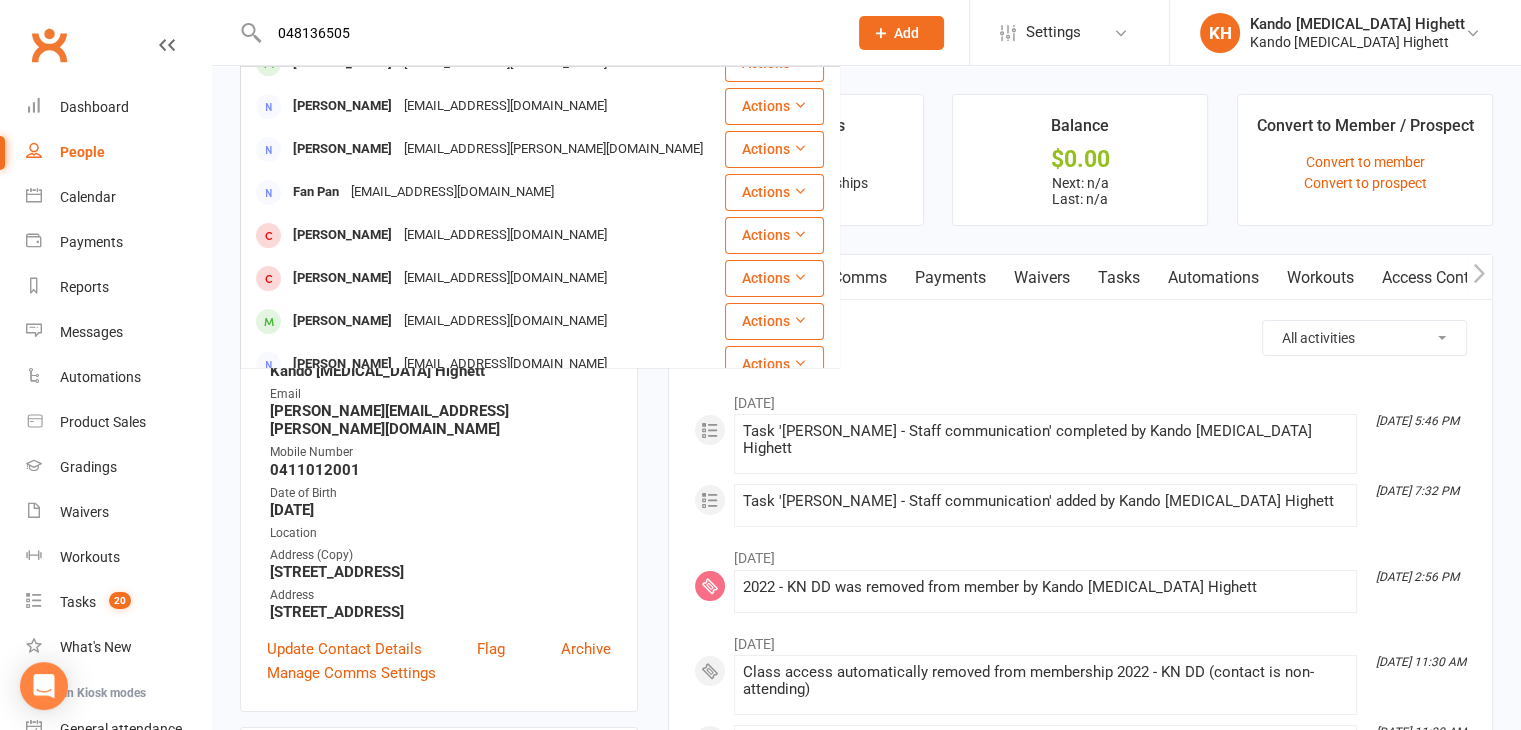 scroll, scrollTop: 559, scrollLeft: 0, axis: vertical 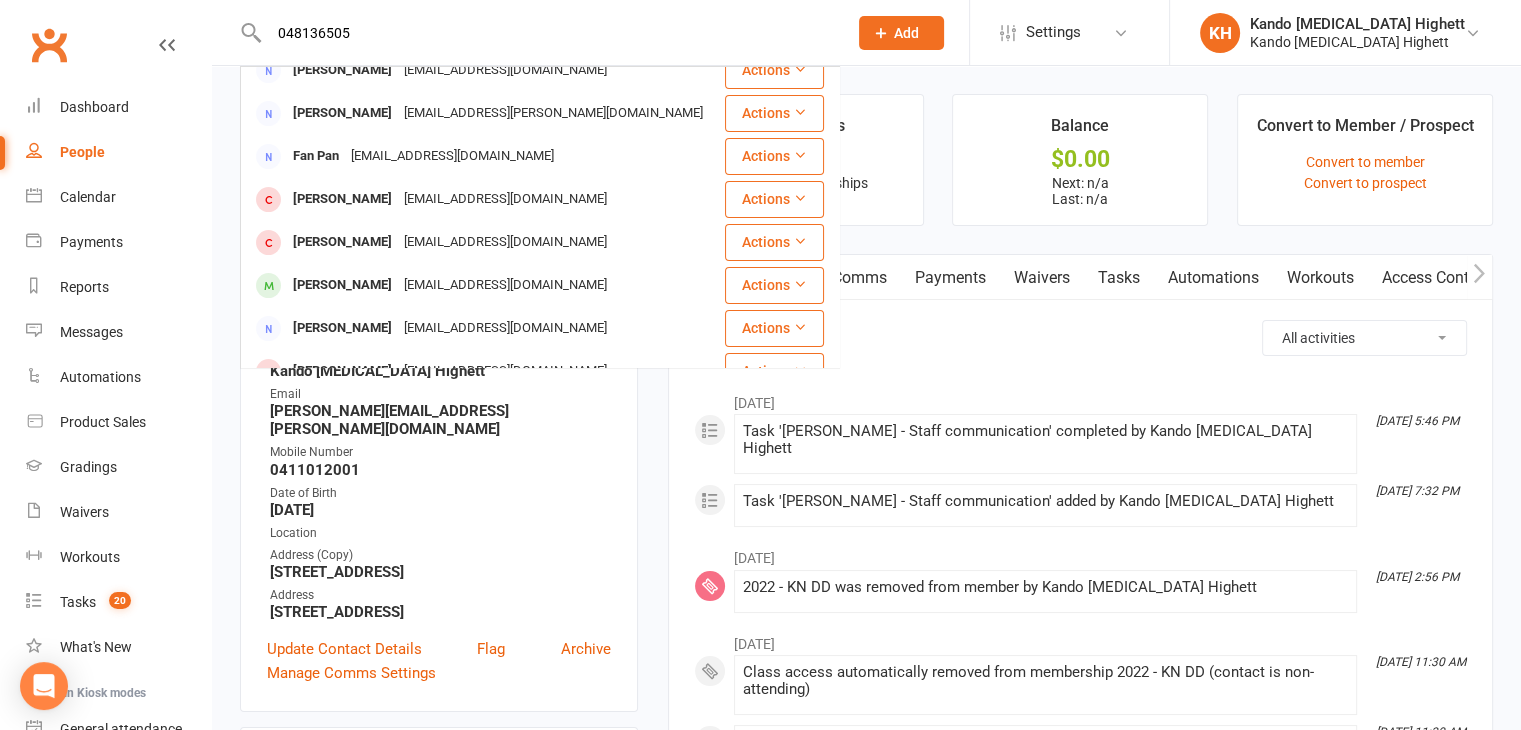 type on "048136505" 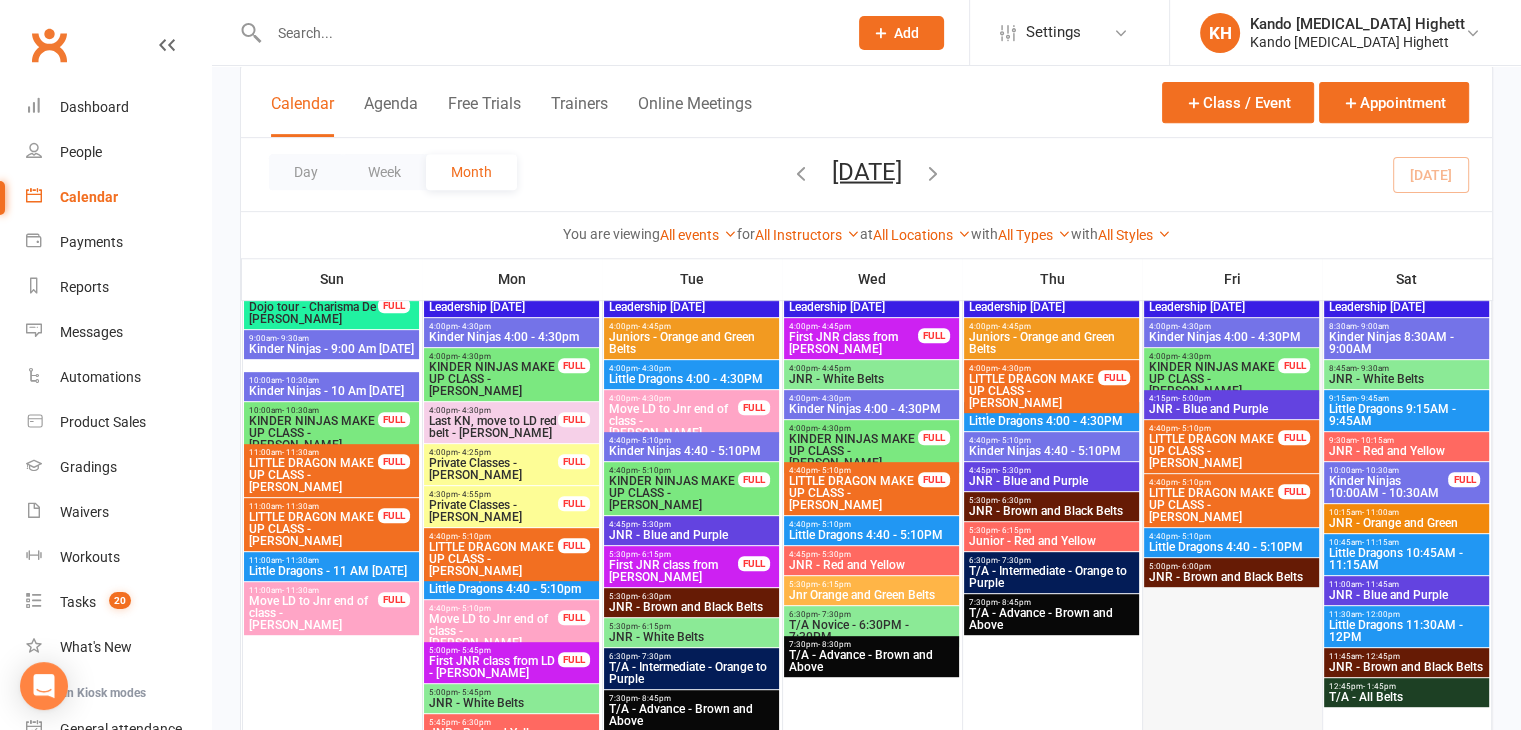 scroll, scrollTop: 844, scrollLeft: 0, axis: vertical 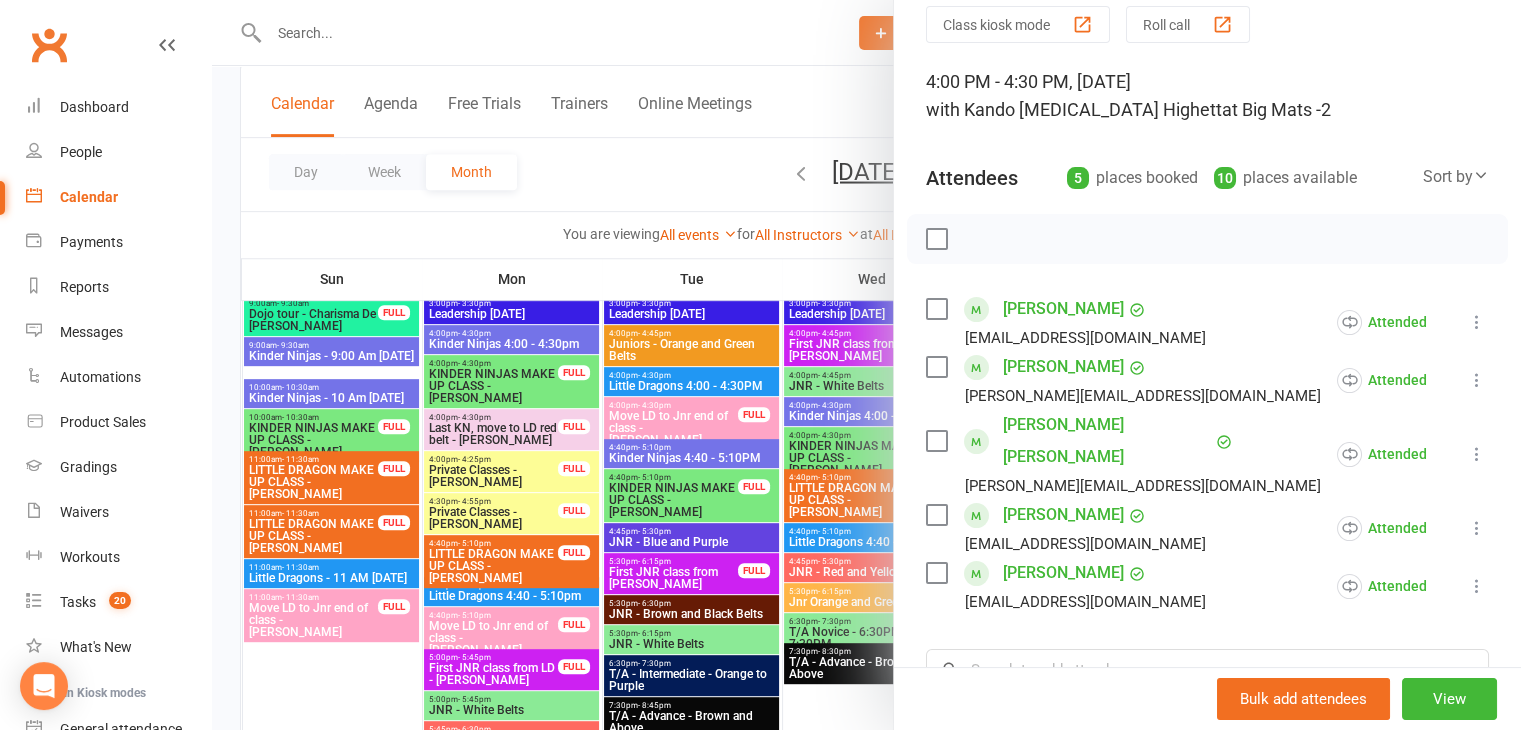 click at bounding box center (866, 365) 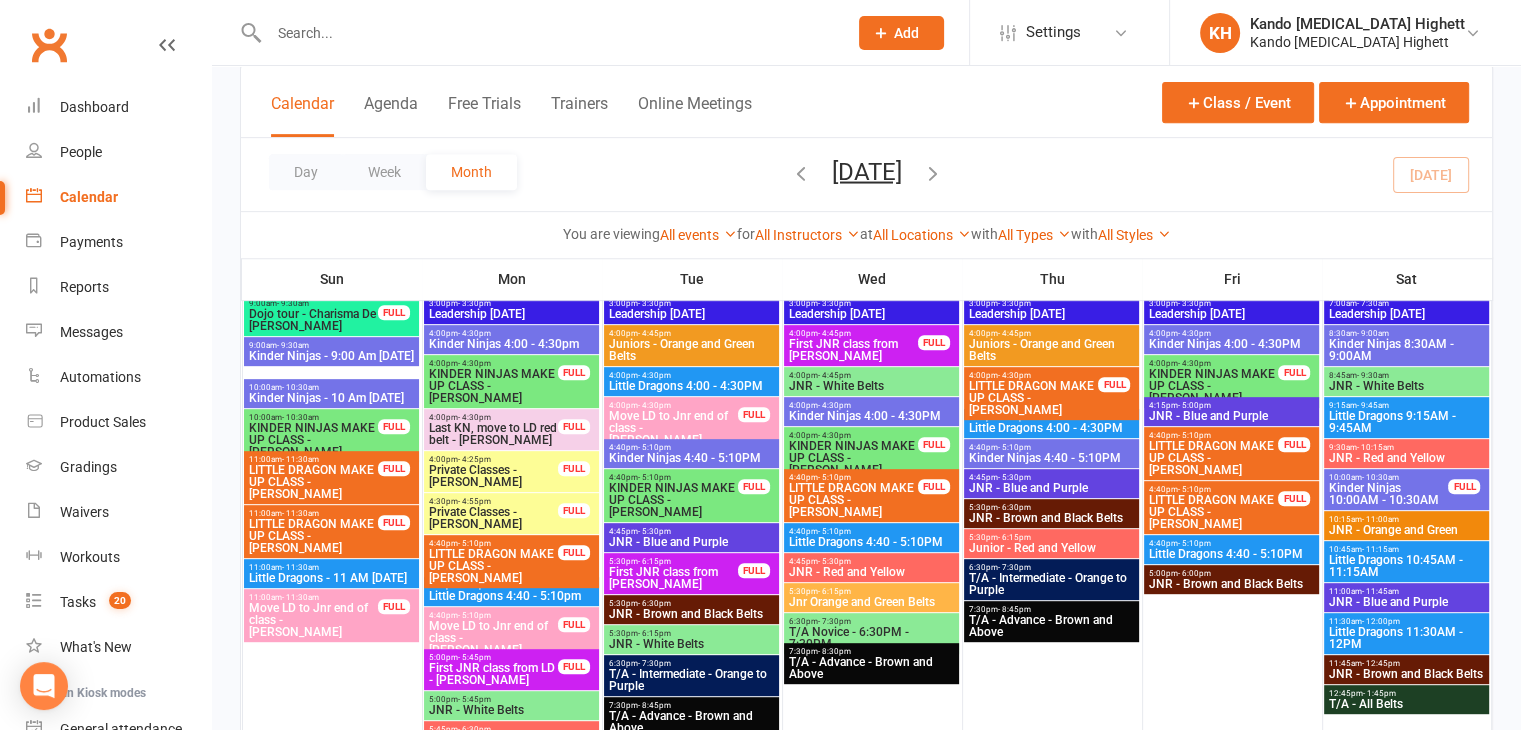 click on "Little Dragons 4:40 - 5:10PM" at bounding box center [871, 542] 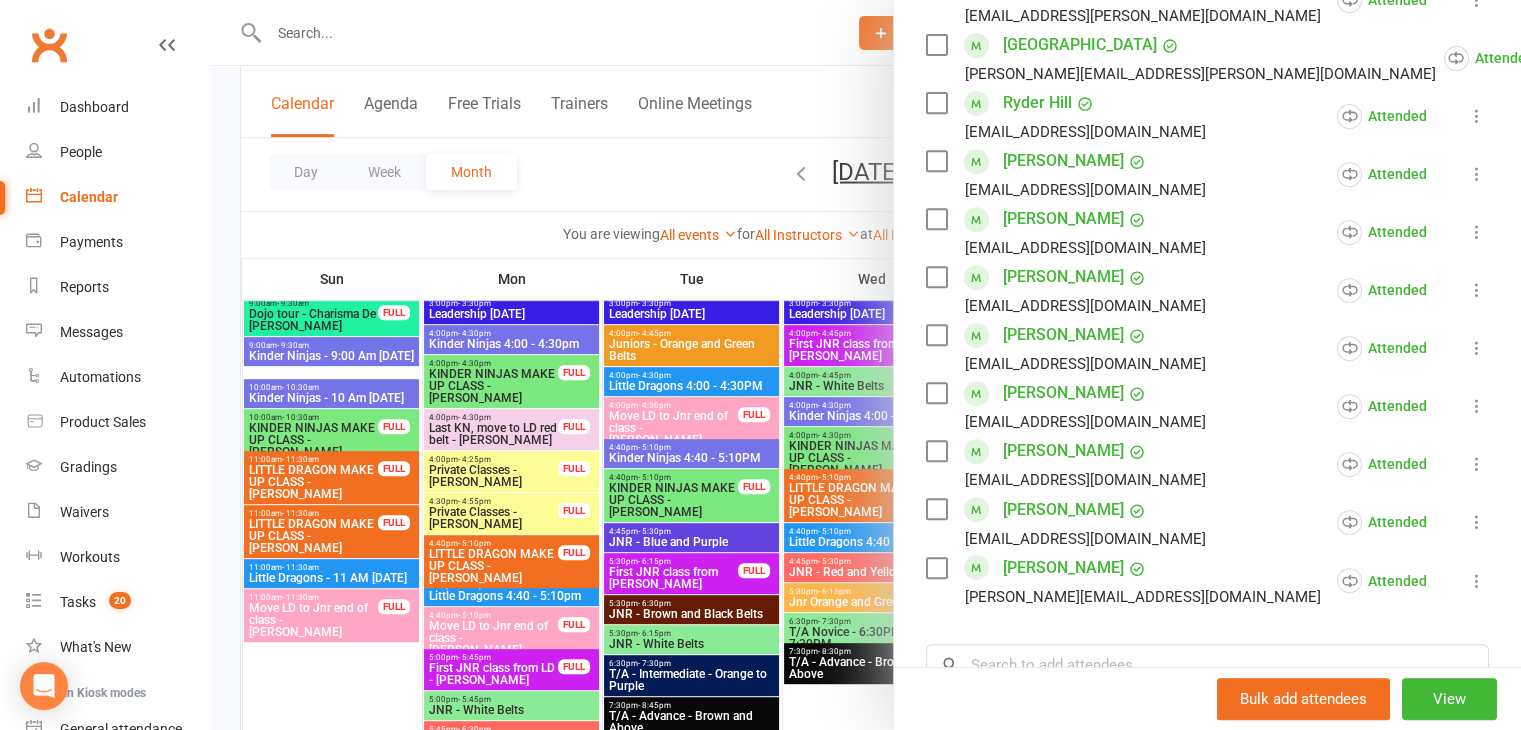 scroll, scrollTop: 844, scrollLeft: 0, axis: vertical 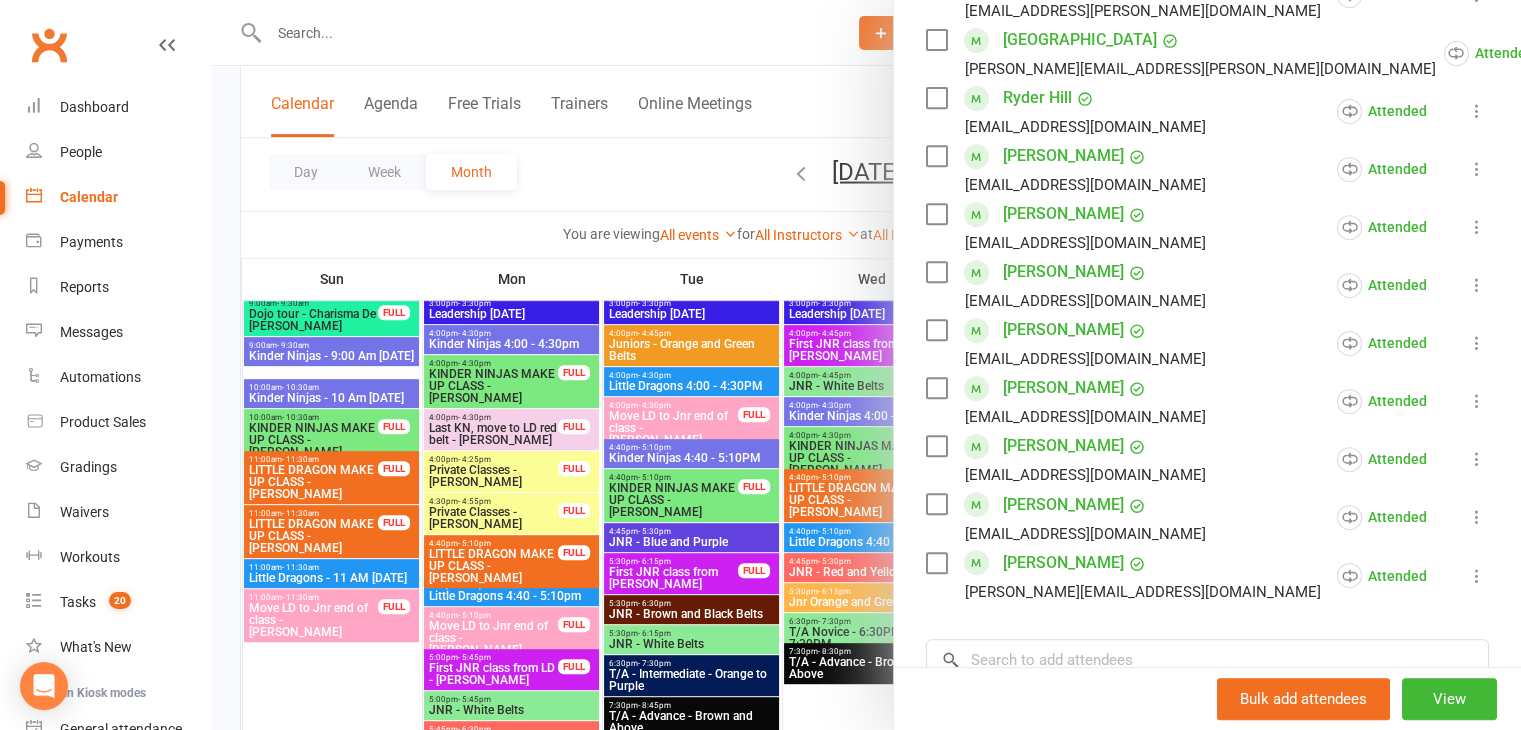click at bounding box center [866, 365] 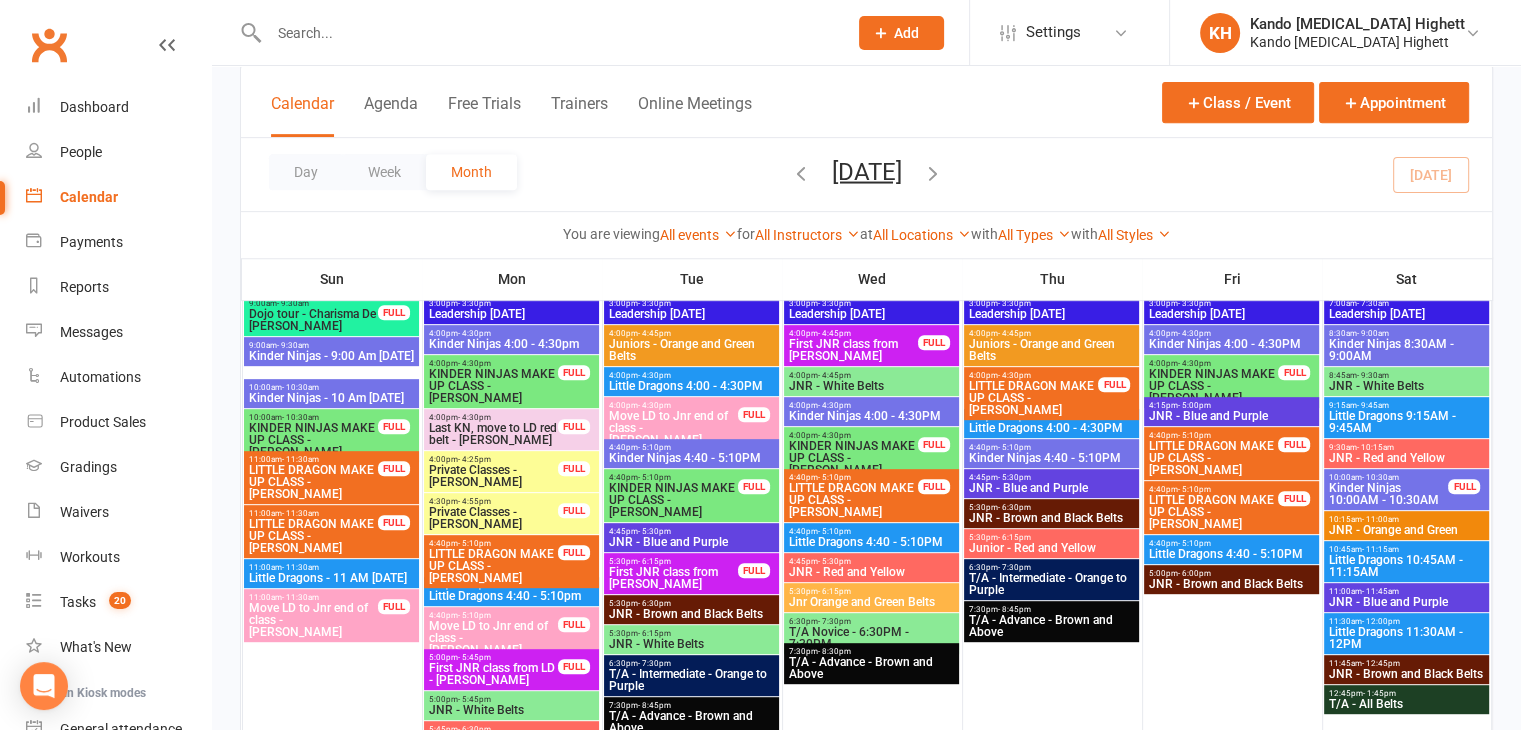 click on "Little Dragons 4:00 - 4:30PM" at bounding box center (1051, 428) 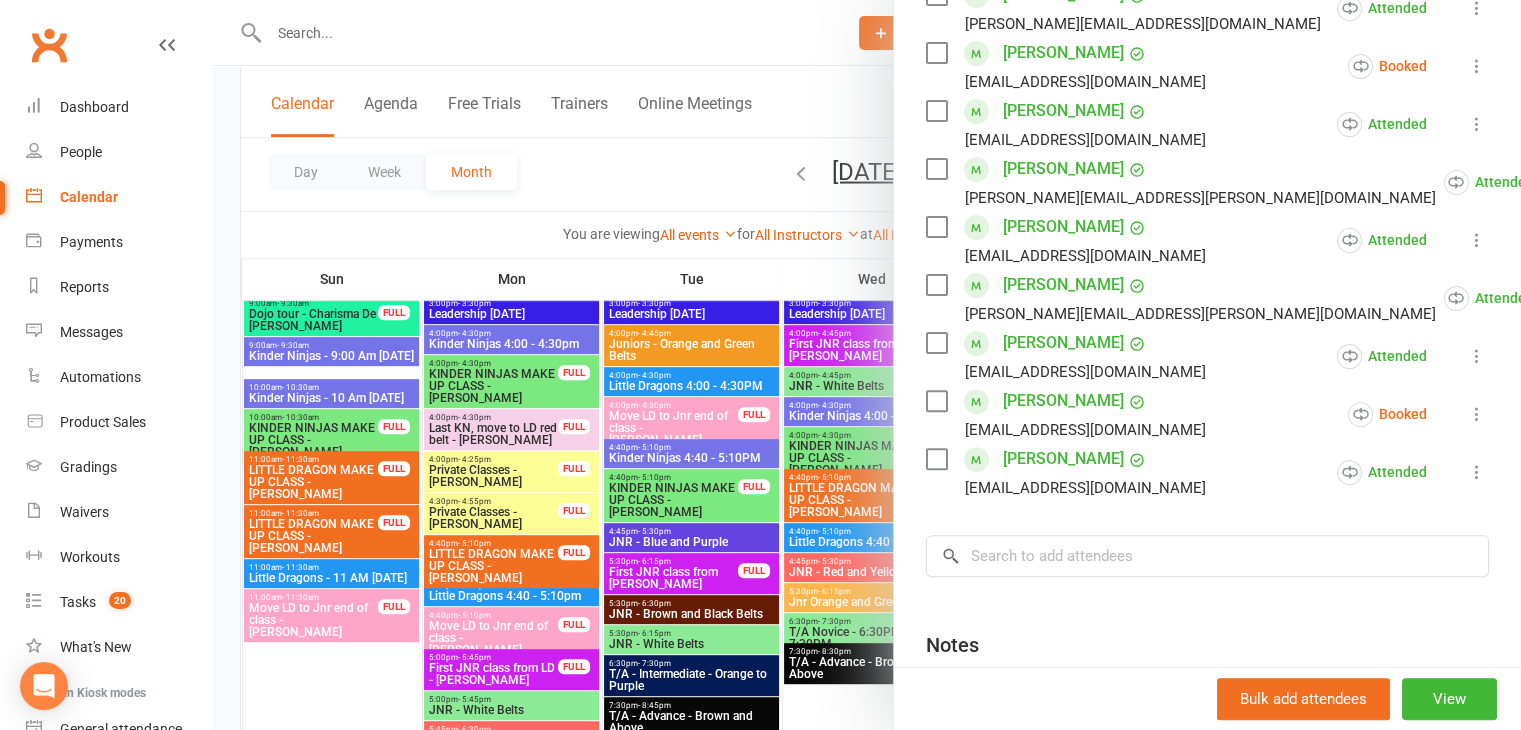 scroll, scrollTop: 576, scrollLeft: 0, axis: vertical 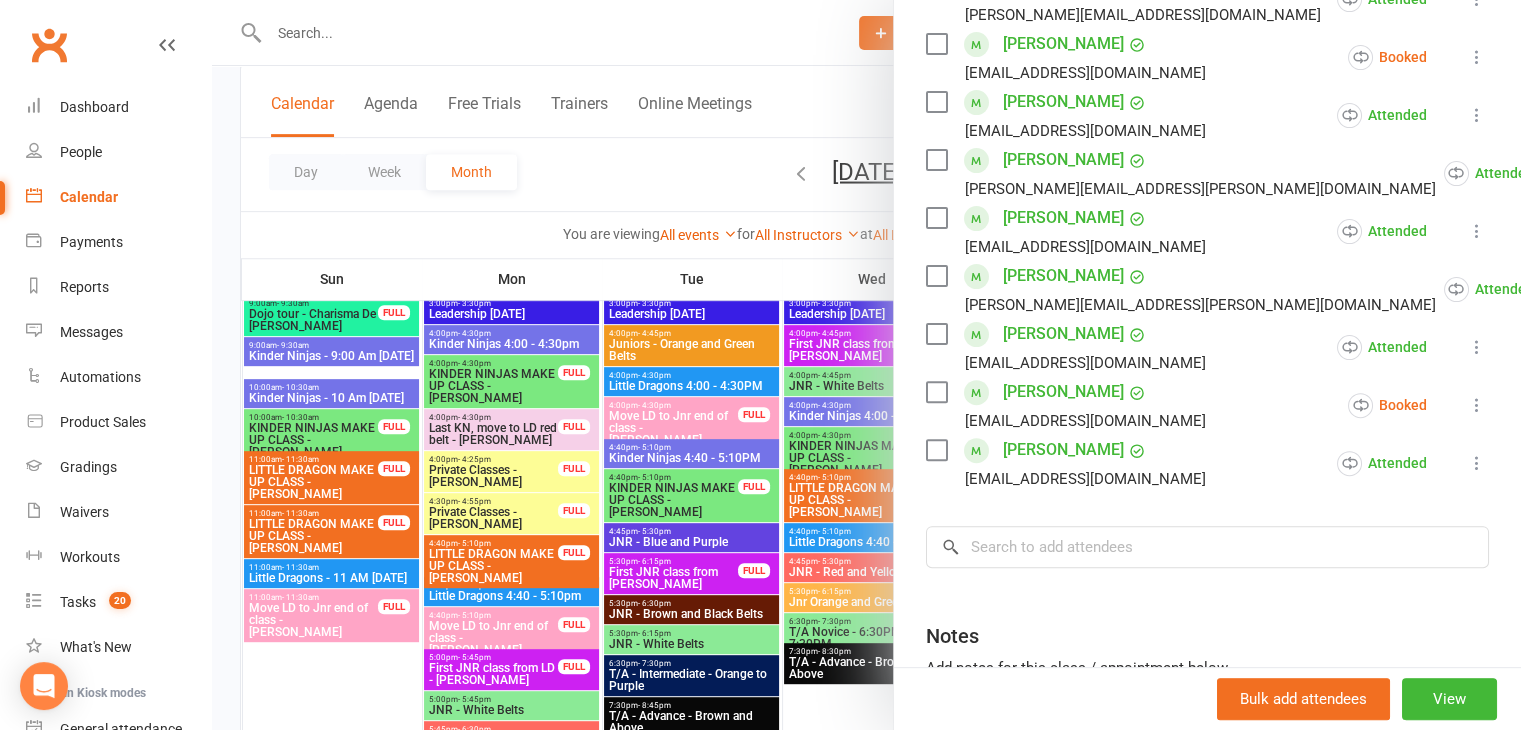 click at bounding box center (866, 365) 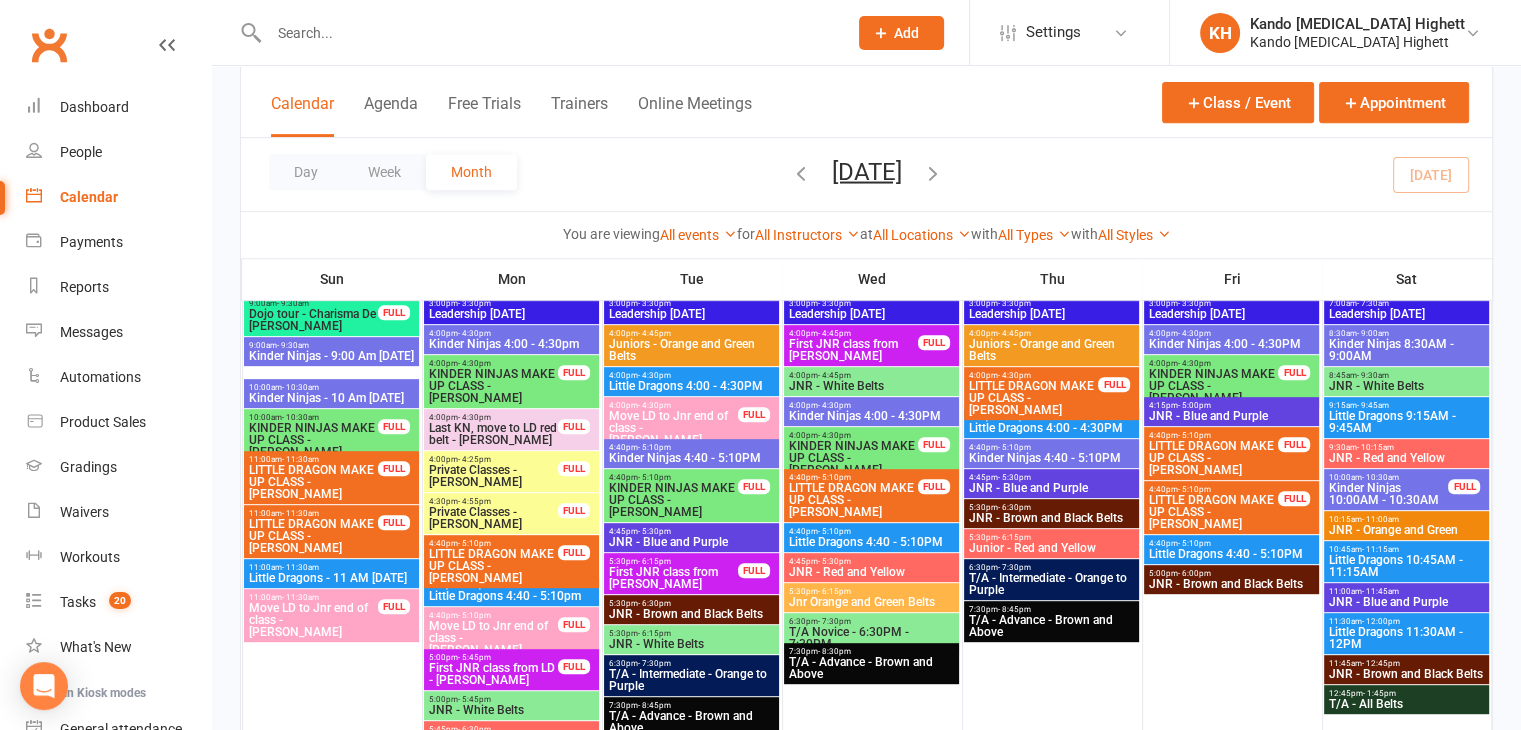 click on "Kinder Ninjas 4:40 - 5:10PM" at bounding box center [1051, 458] 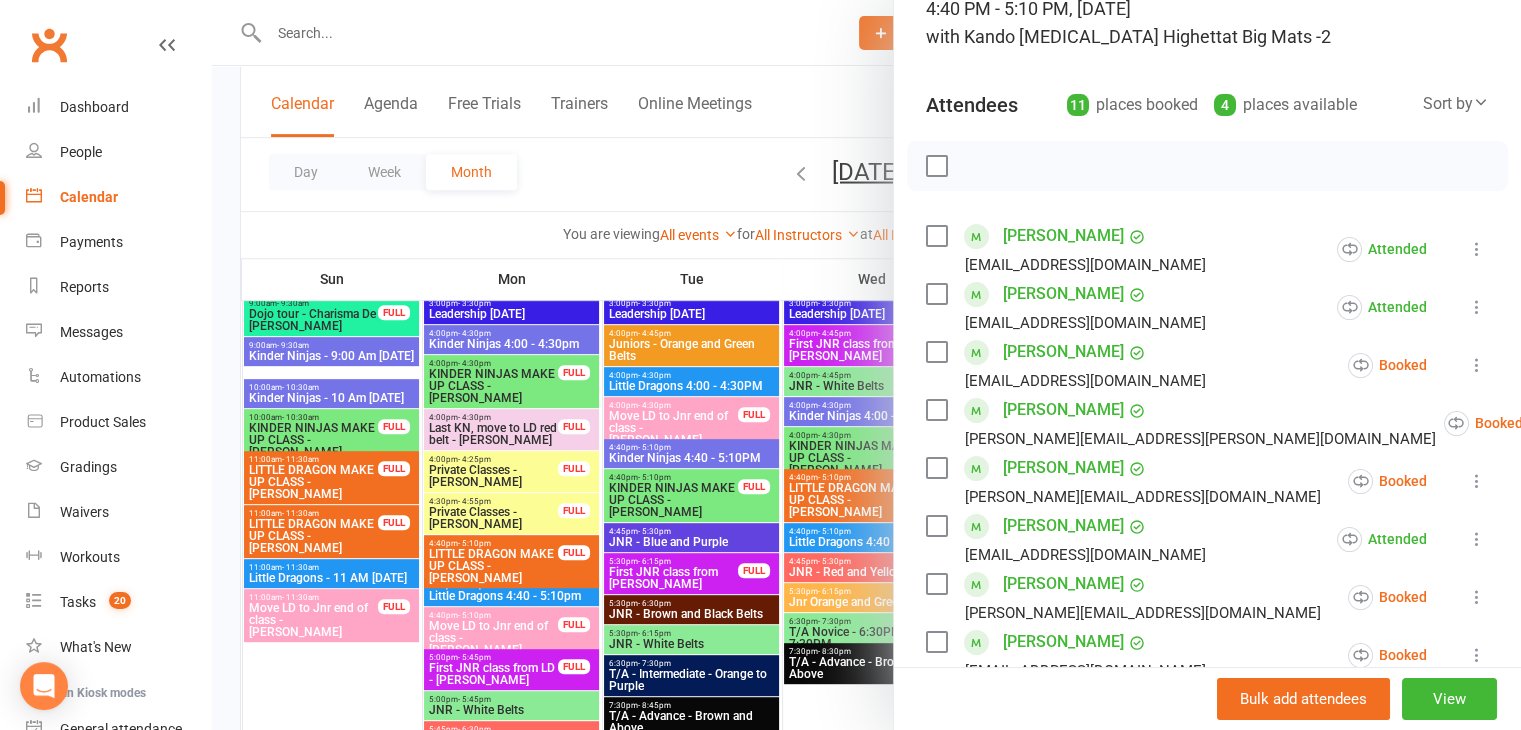 scroll, scrollTop: 152, scrollLeft: 0, axis: vertical 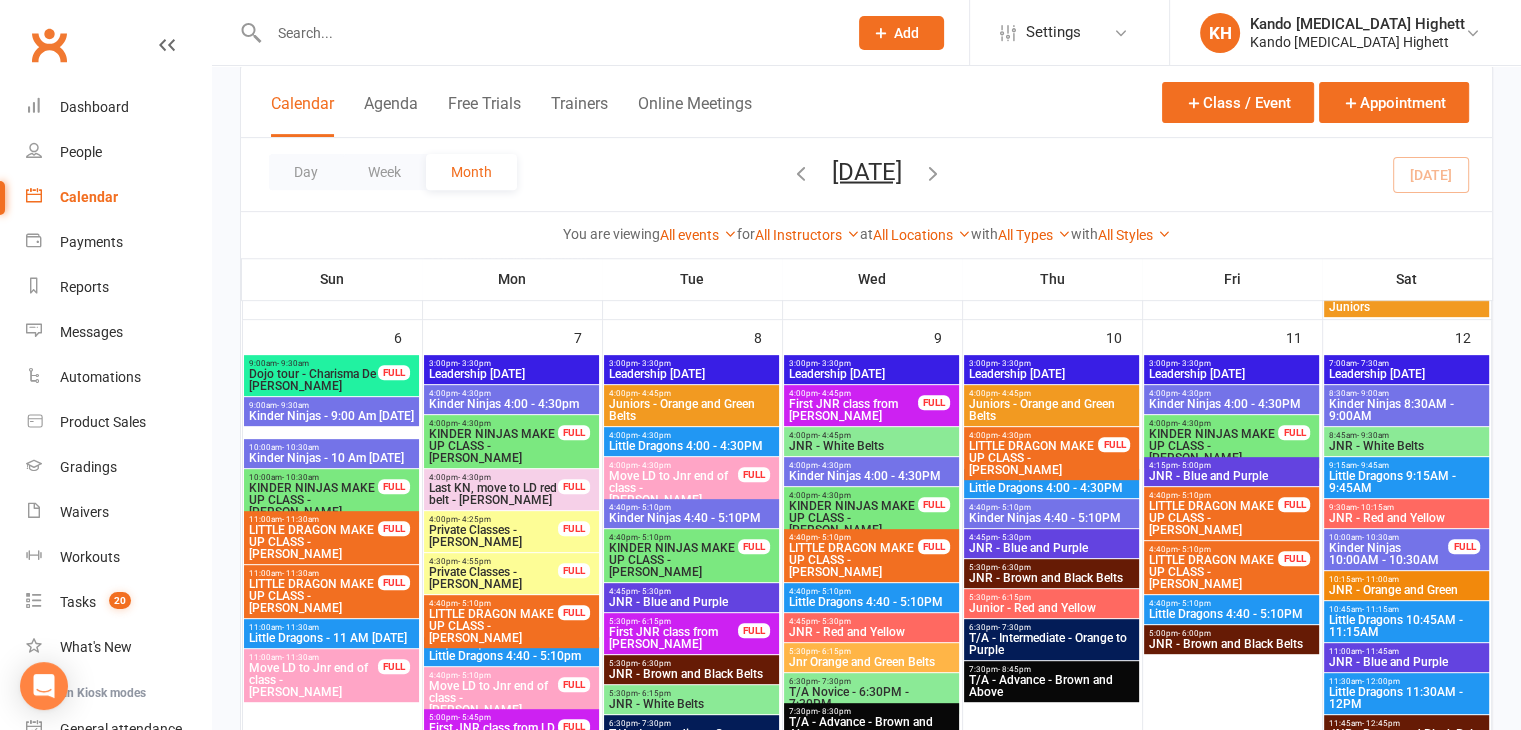 click on "Kinder Ninjas 4:40 - 5:10PM" at bounding box center [1051, 518] 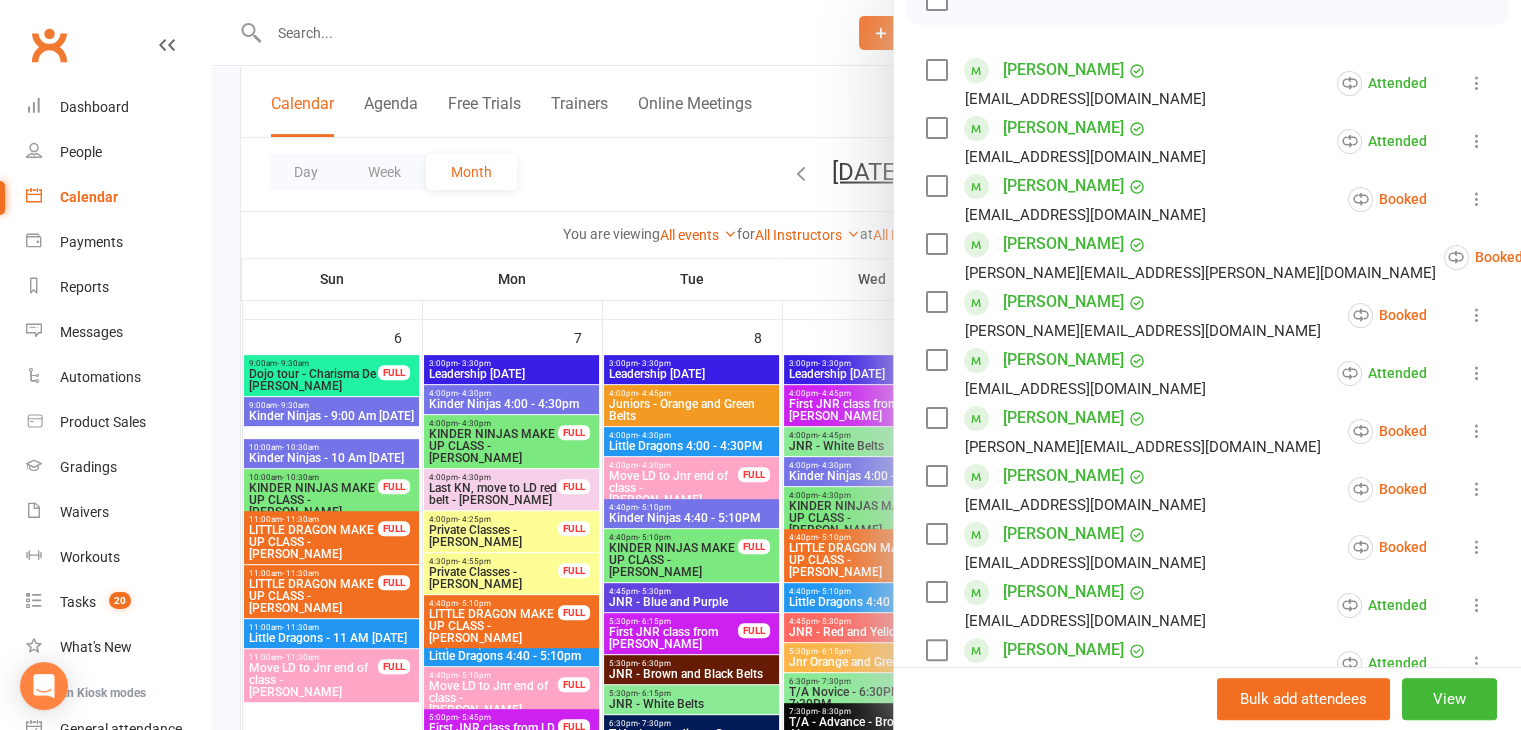 scroll, scrollTop: 319, scrollLeft: 0, axis: vertical 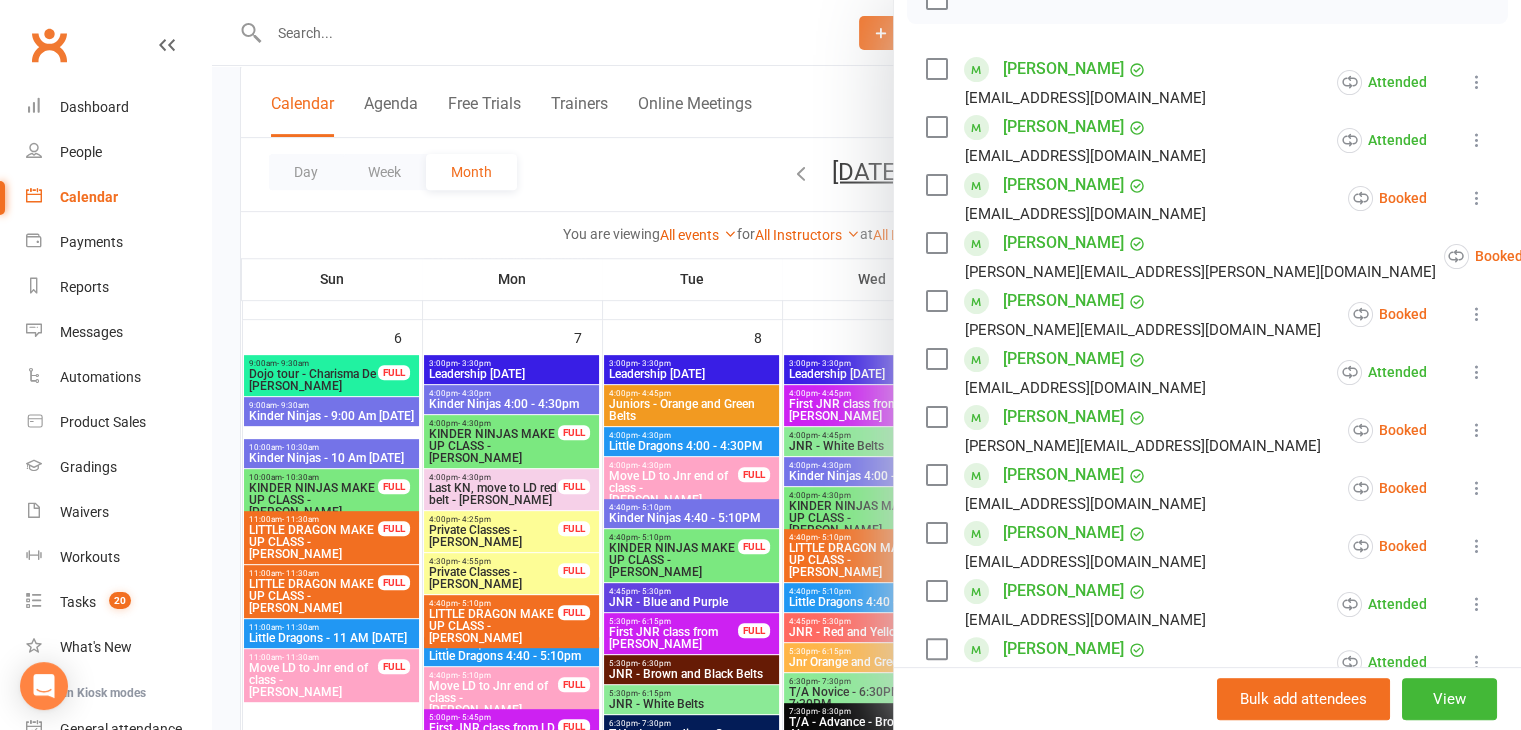 click at bounding box center [866, 365] 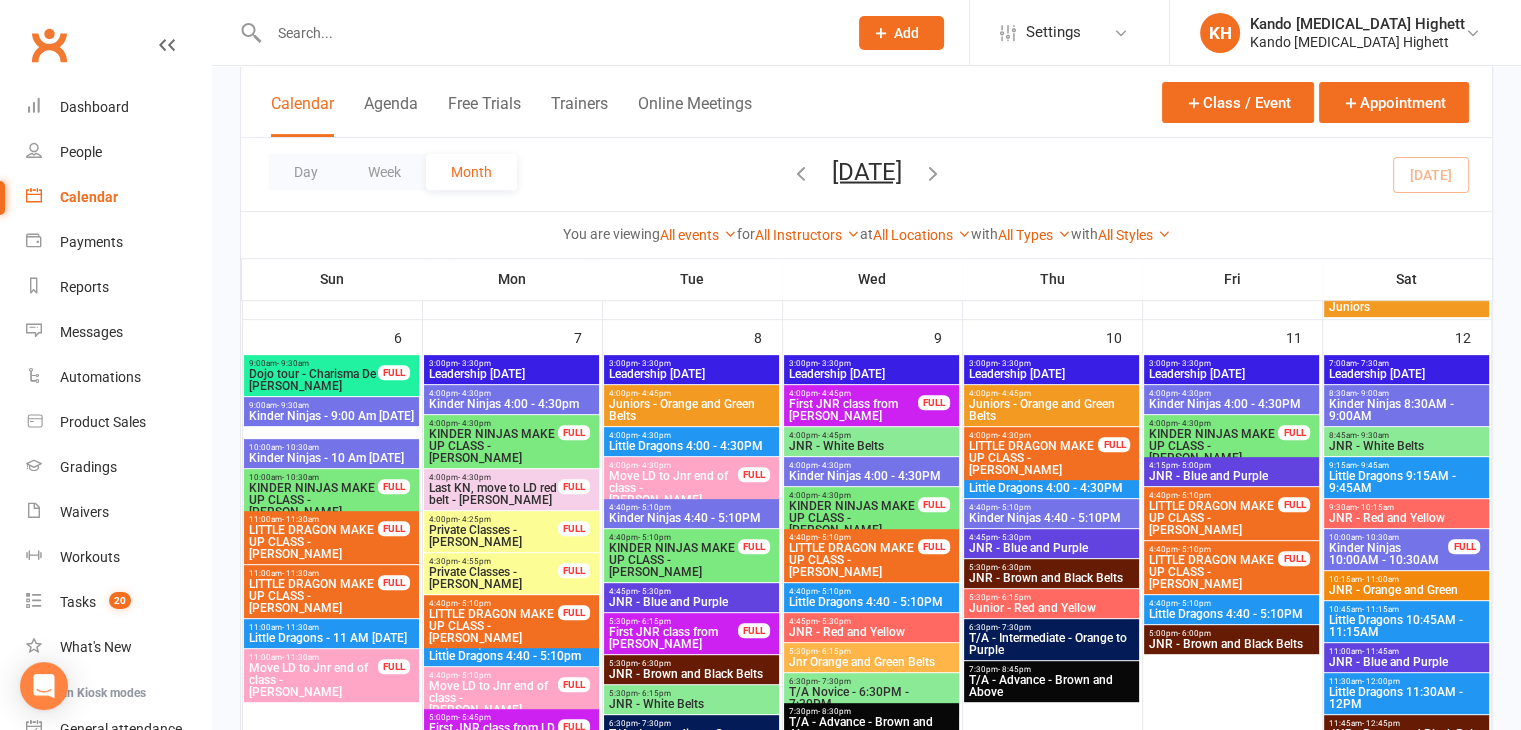 drag, startPoint x: 715, startPoint y: 490, endPoint x: 1006, endPoint y: 738, distance: 382.34146 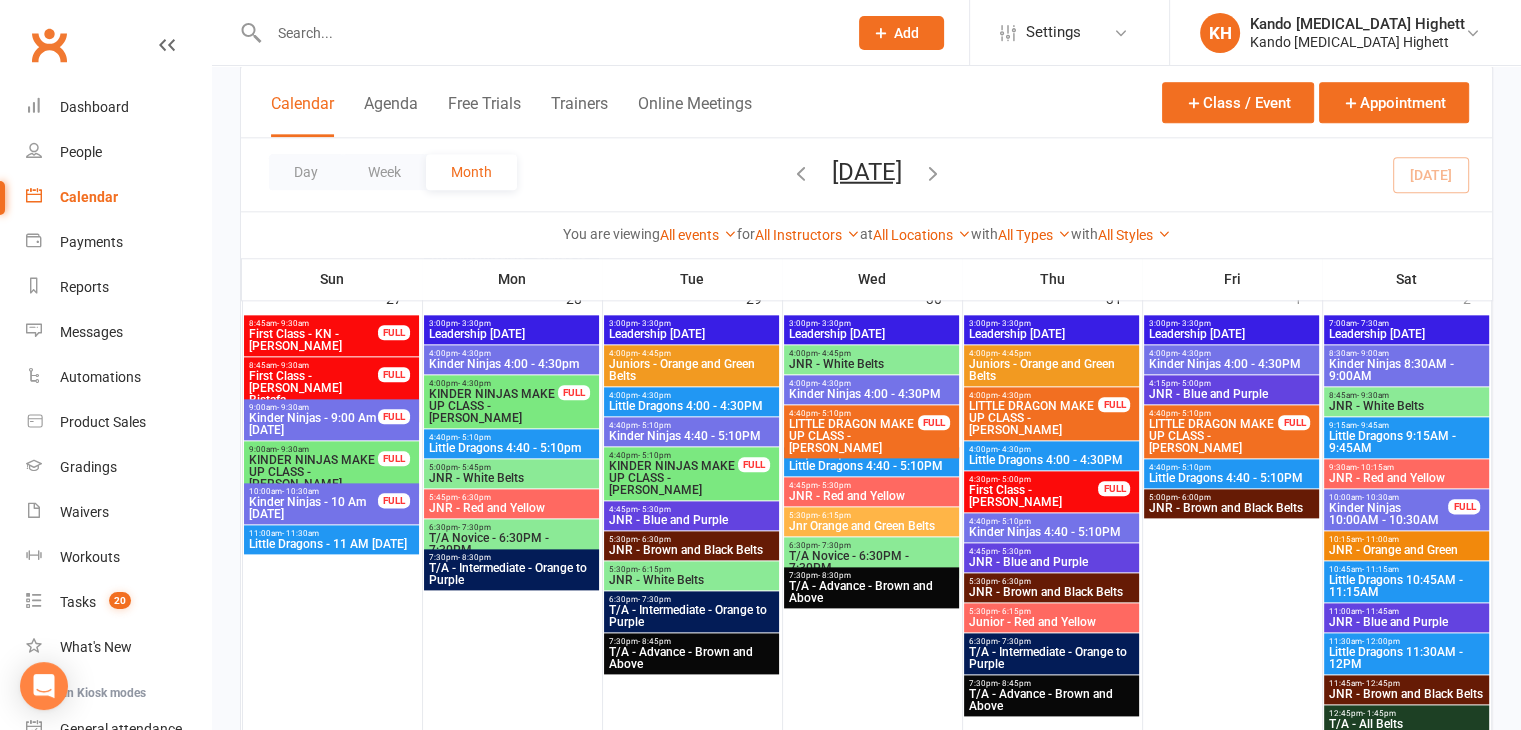 scroll, scrollTop: 2352, scrollLeft: 0, axis: vertical 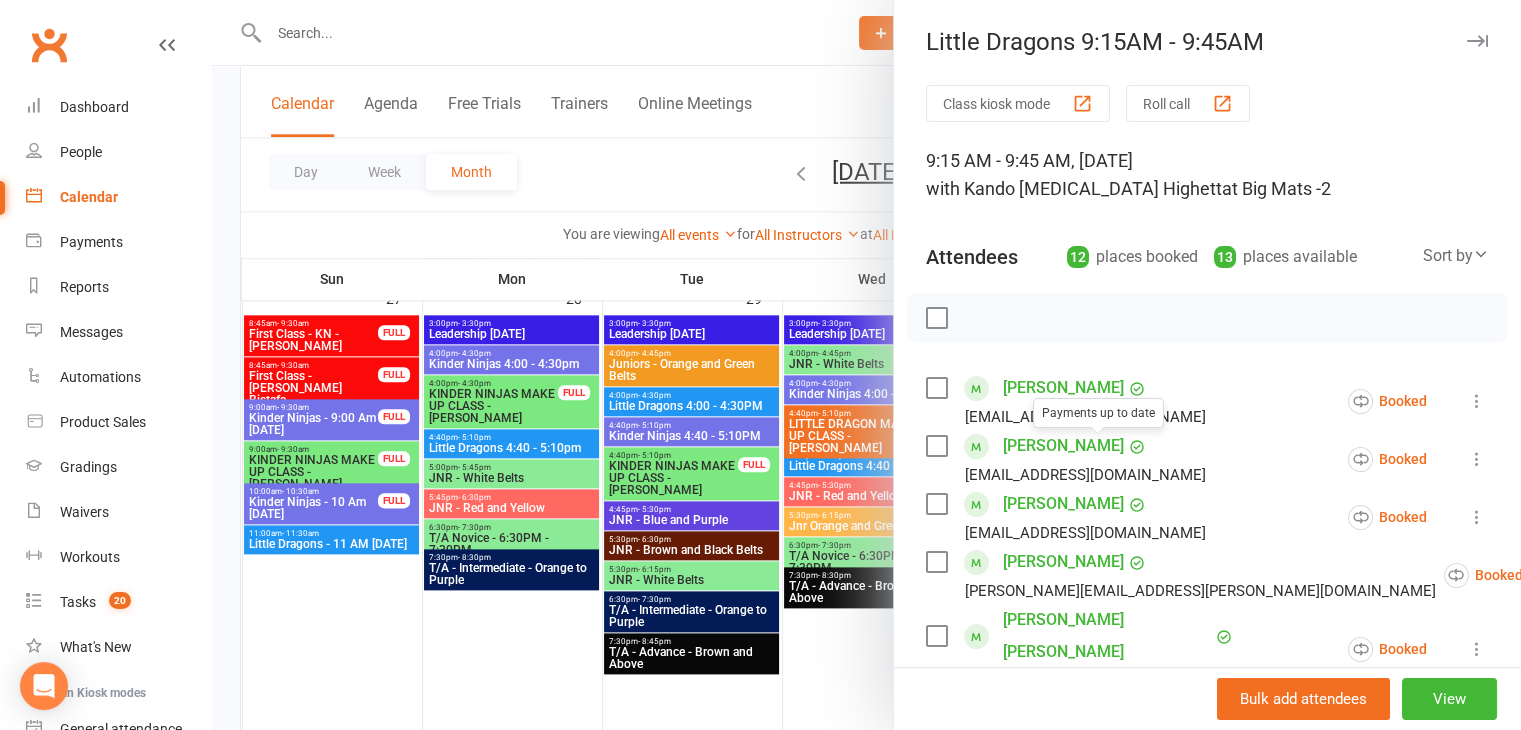 click at bounding box center [866, 365] 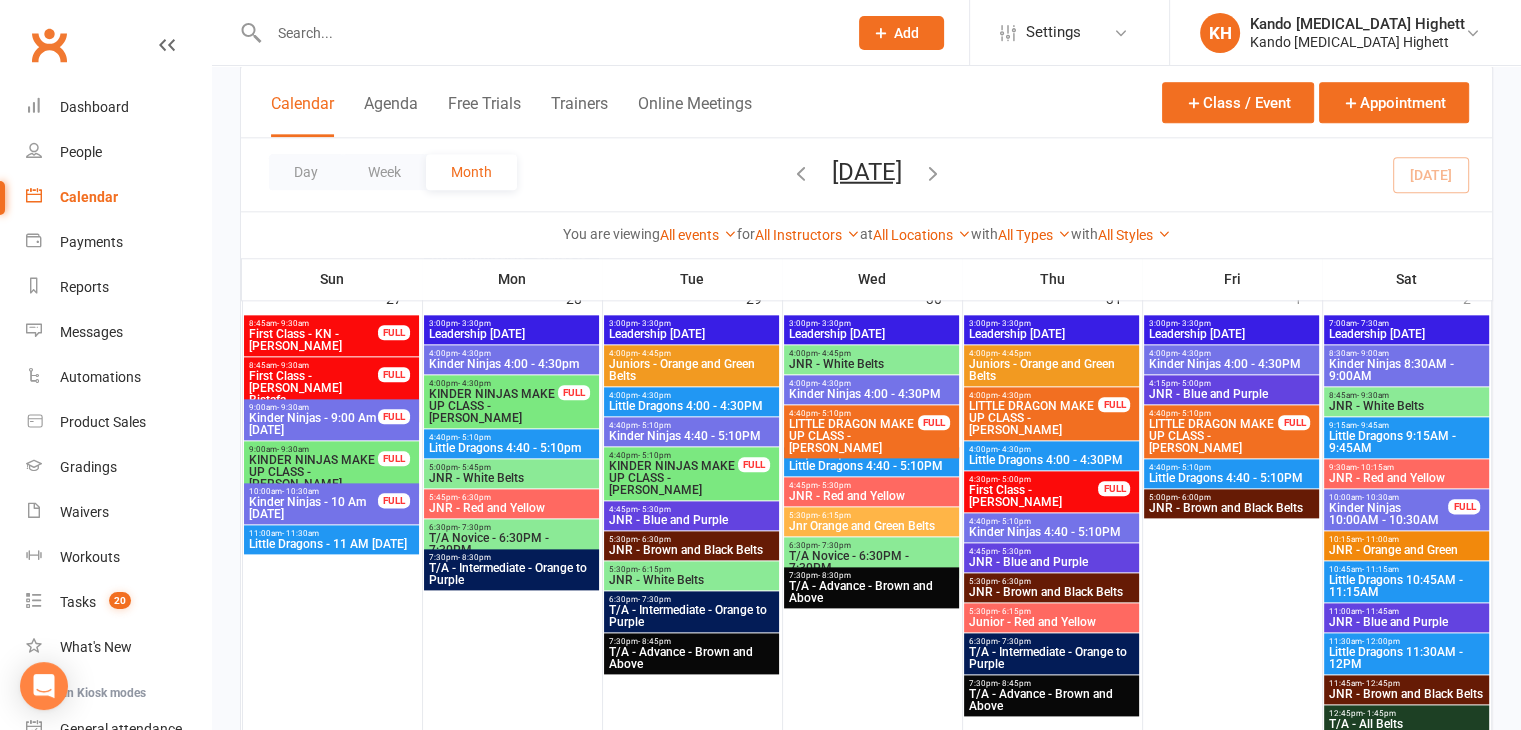 click on "Little Dragons 9:15AM - 9:45AM" at bounding box center (1406, 442) 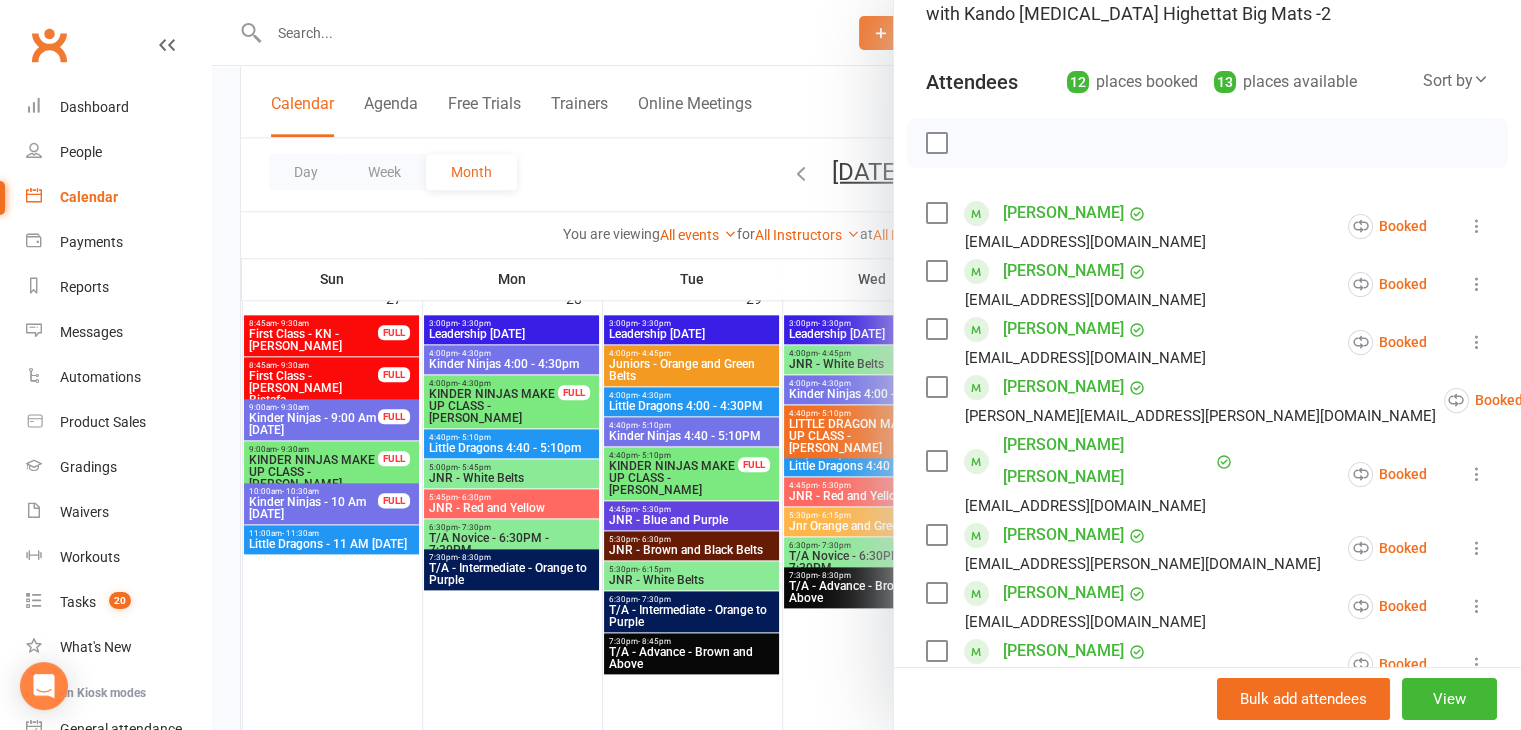 scroll, scrollTop: 239, scrollLeft: 0, axis: vertical 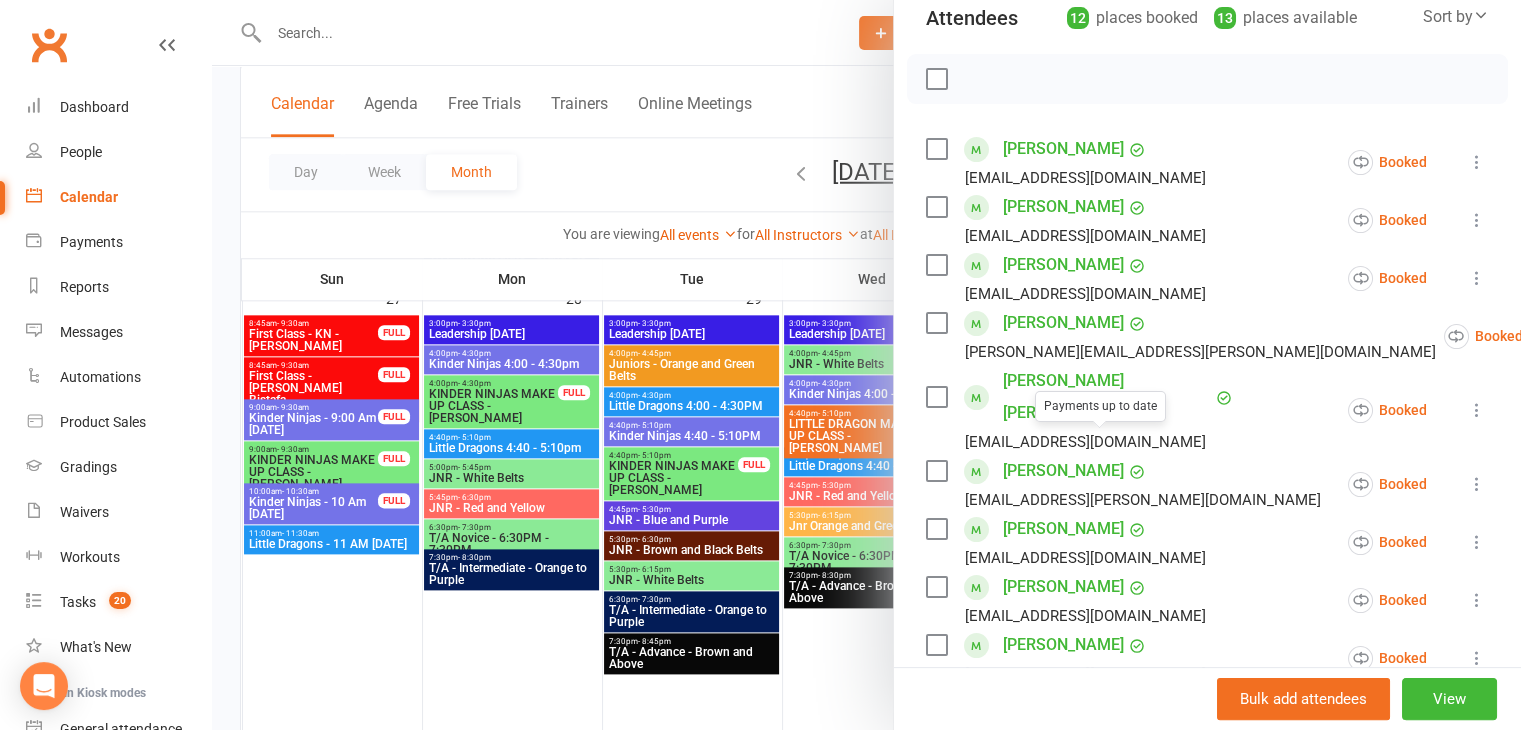 click at bounding box center (866, 365) 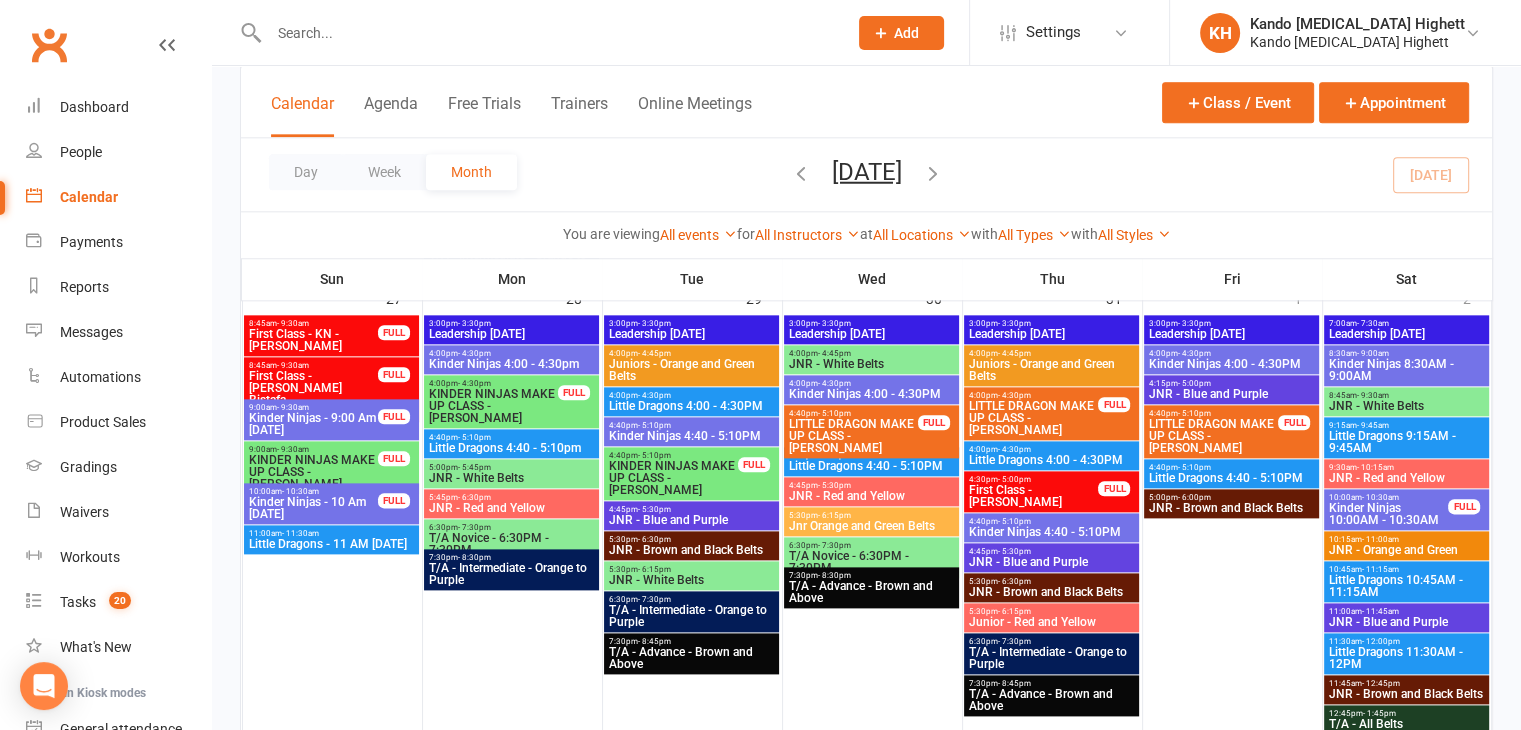 click on "Little Dragons 10:45AM - 11:15AM" at bounding box center (1406, 586) 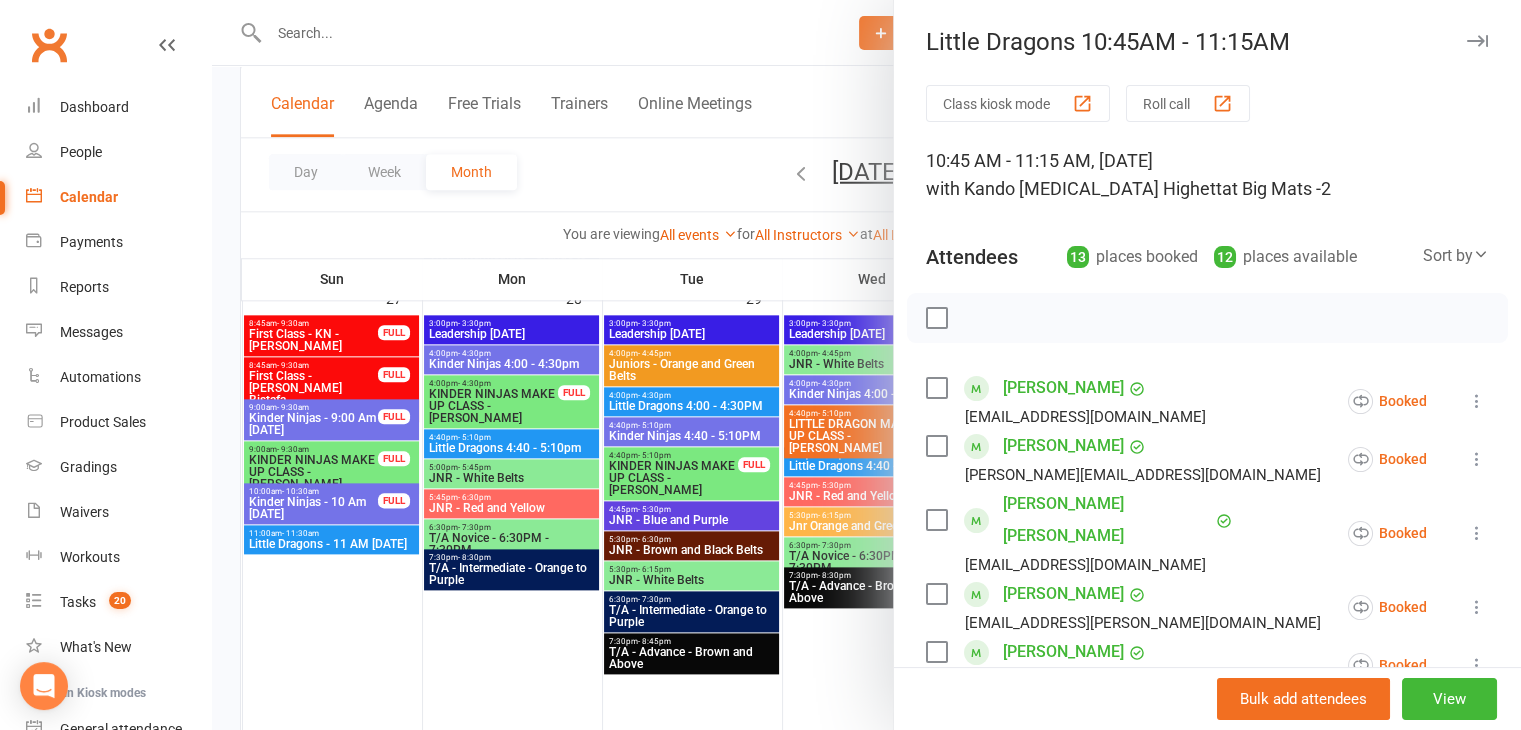 click at bounding box center [866, 365] 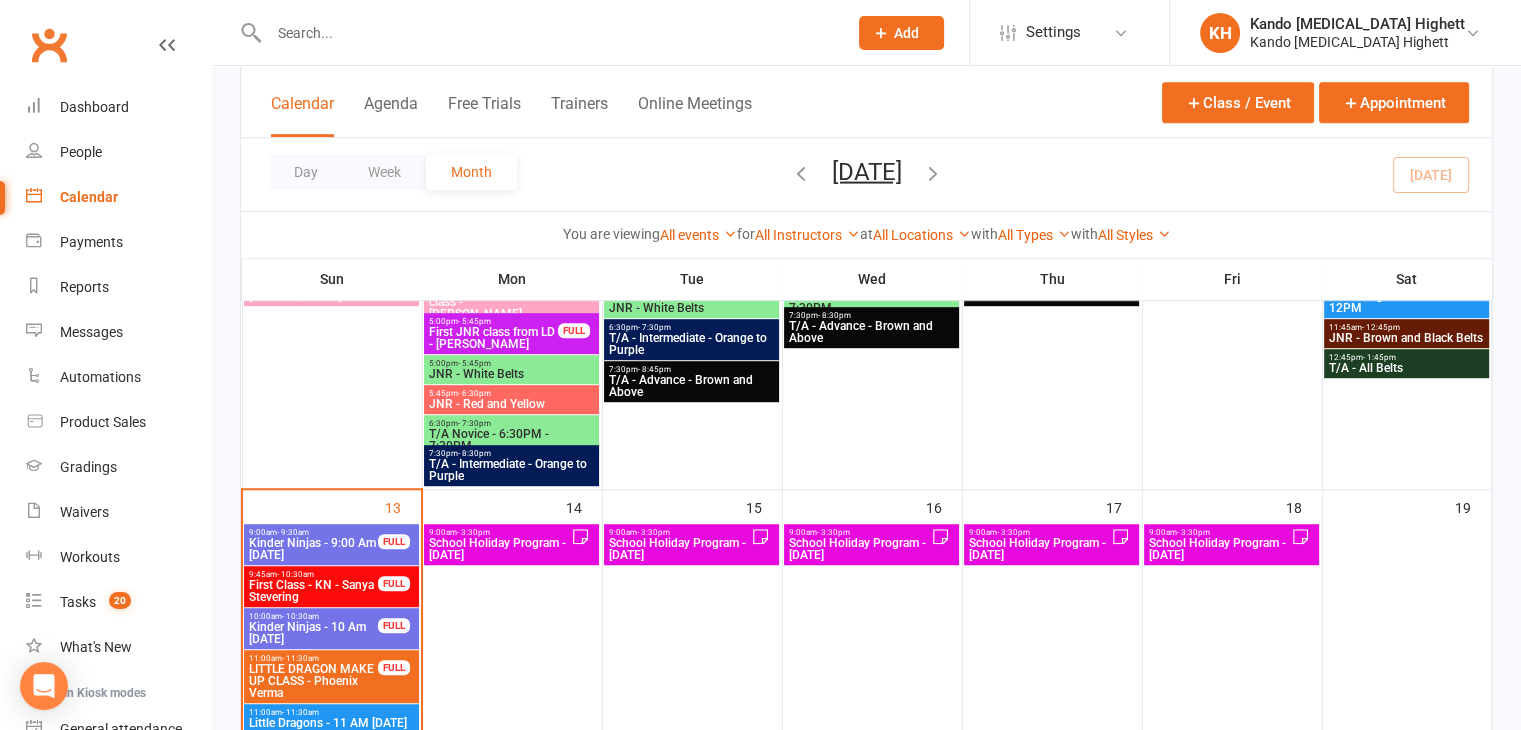 scroll, scrollTop: 1180, scrollLeft: 0, axis: vertical 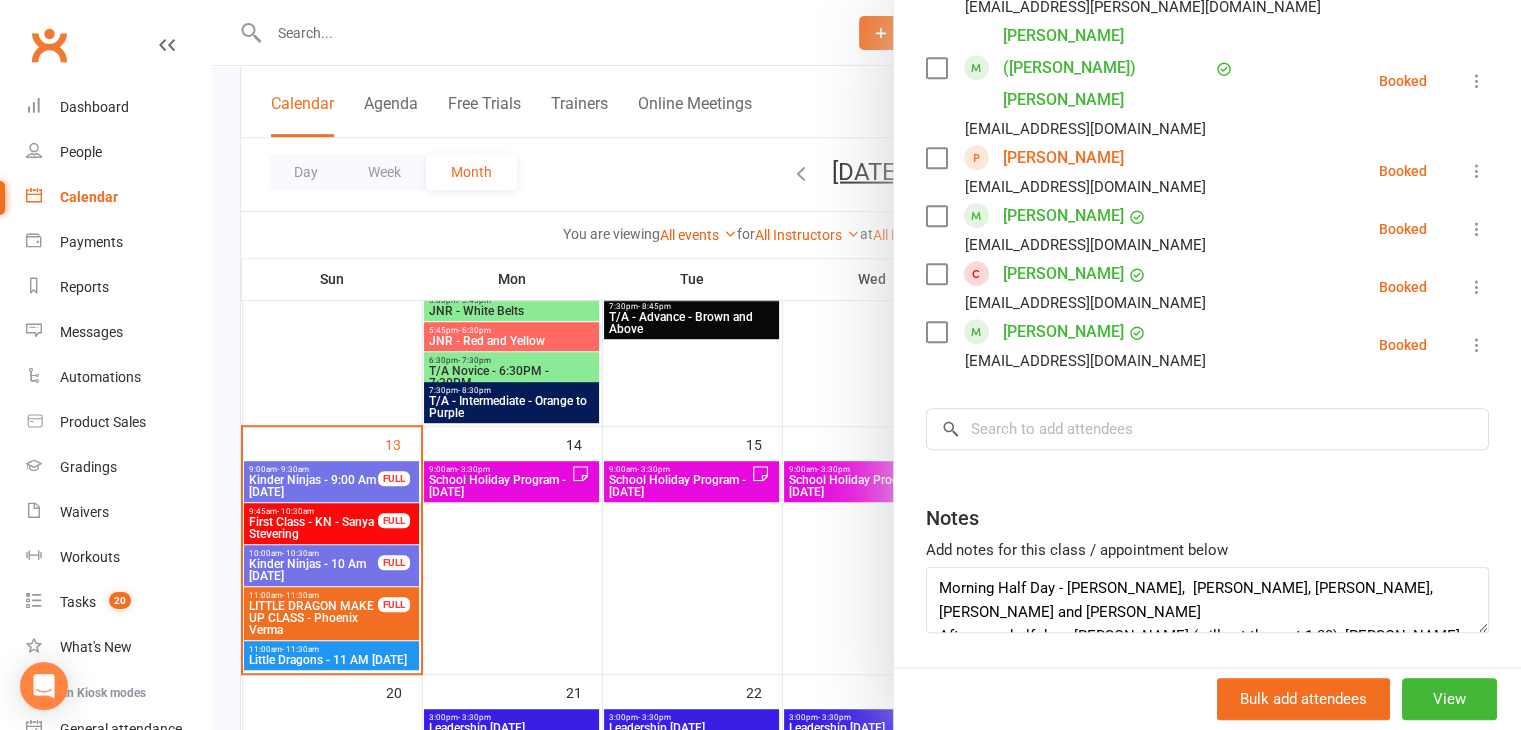 click at bounding box center (866, 365) 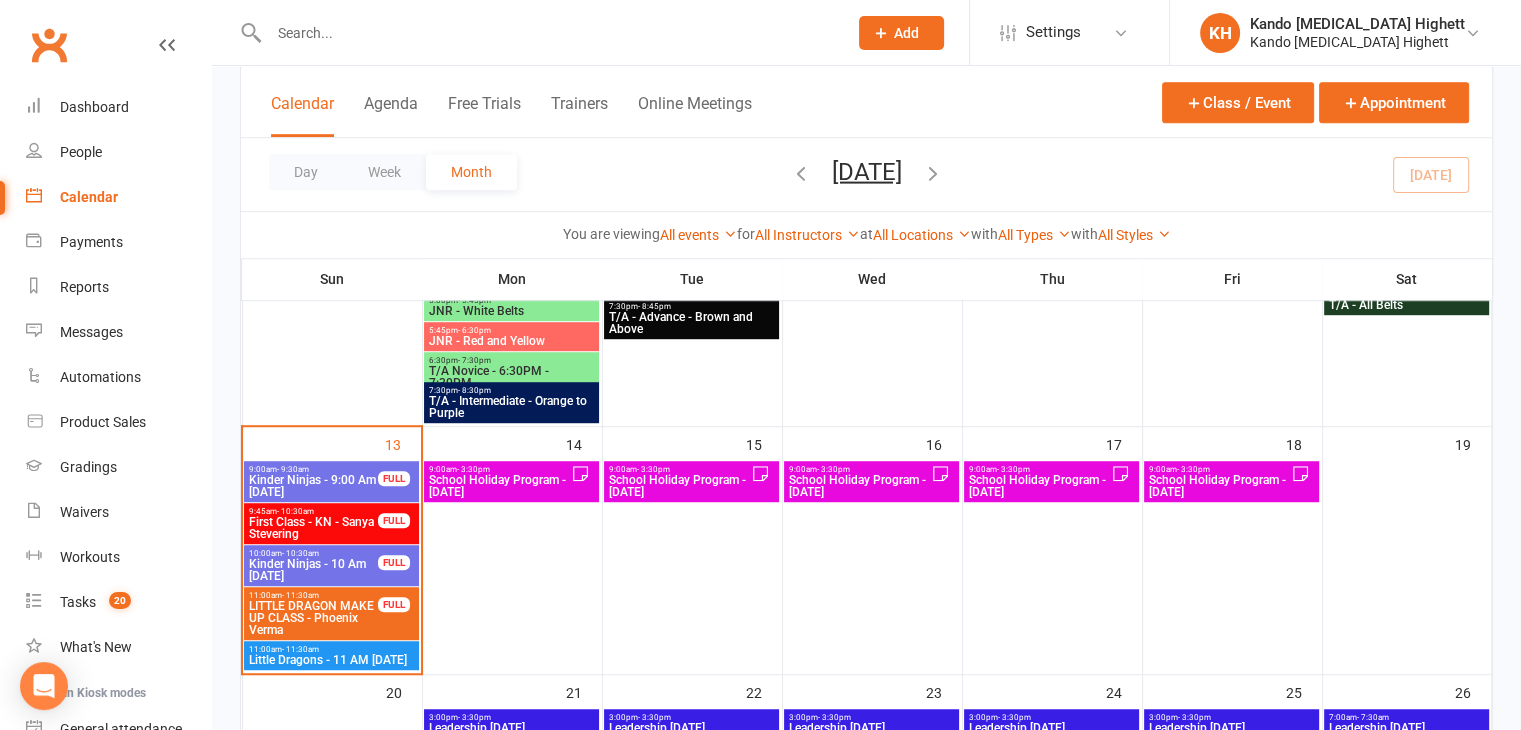 click on "School Holiday Program - [DATE]" at bounding box center (859, 486) 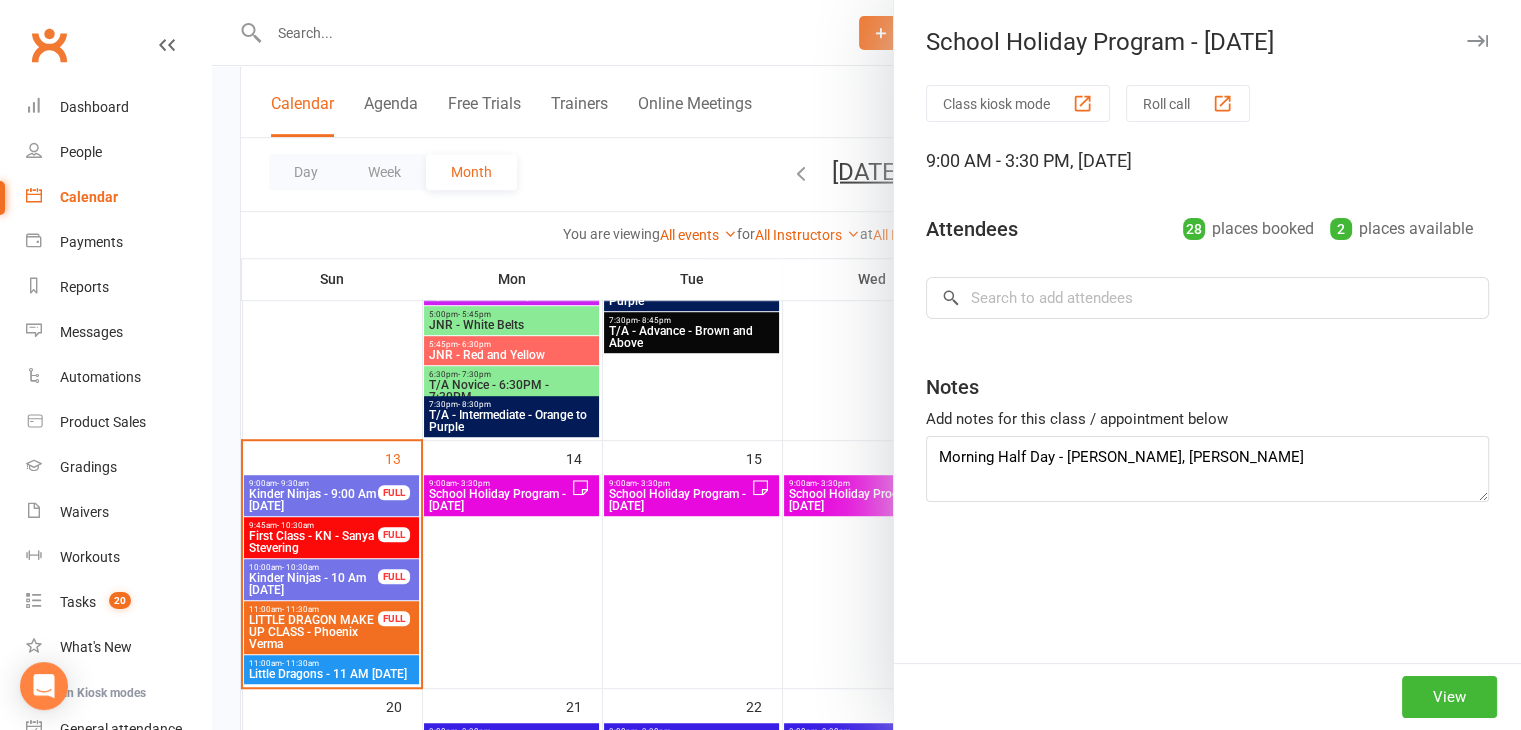 scroll, scrollTop: 1235, scrollLeft: 0, axis: vertical 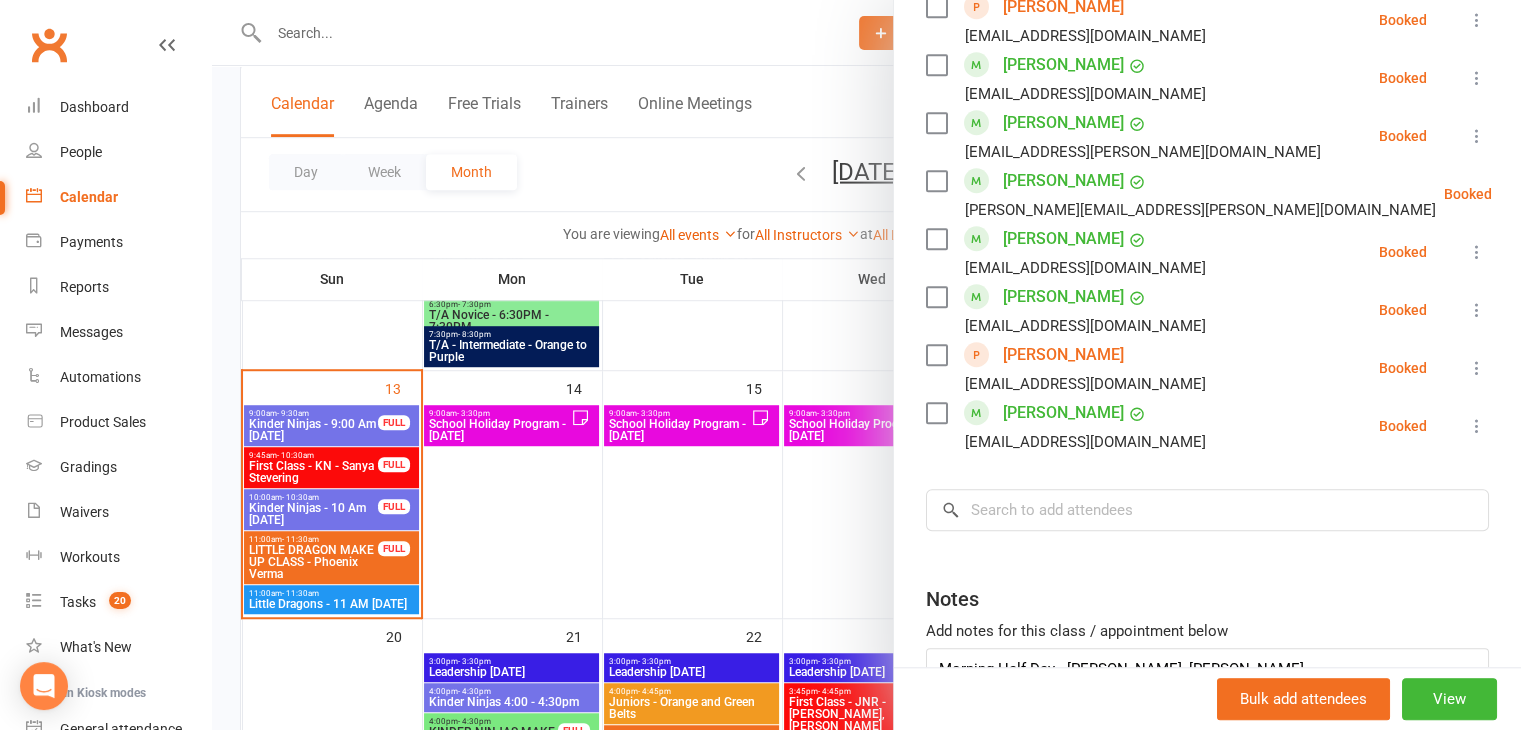click at bounding box center [866, 365] 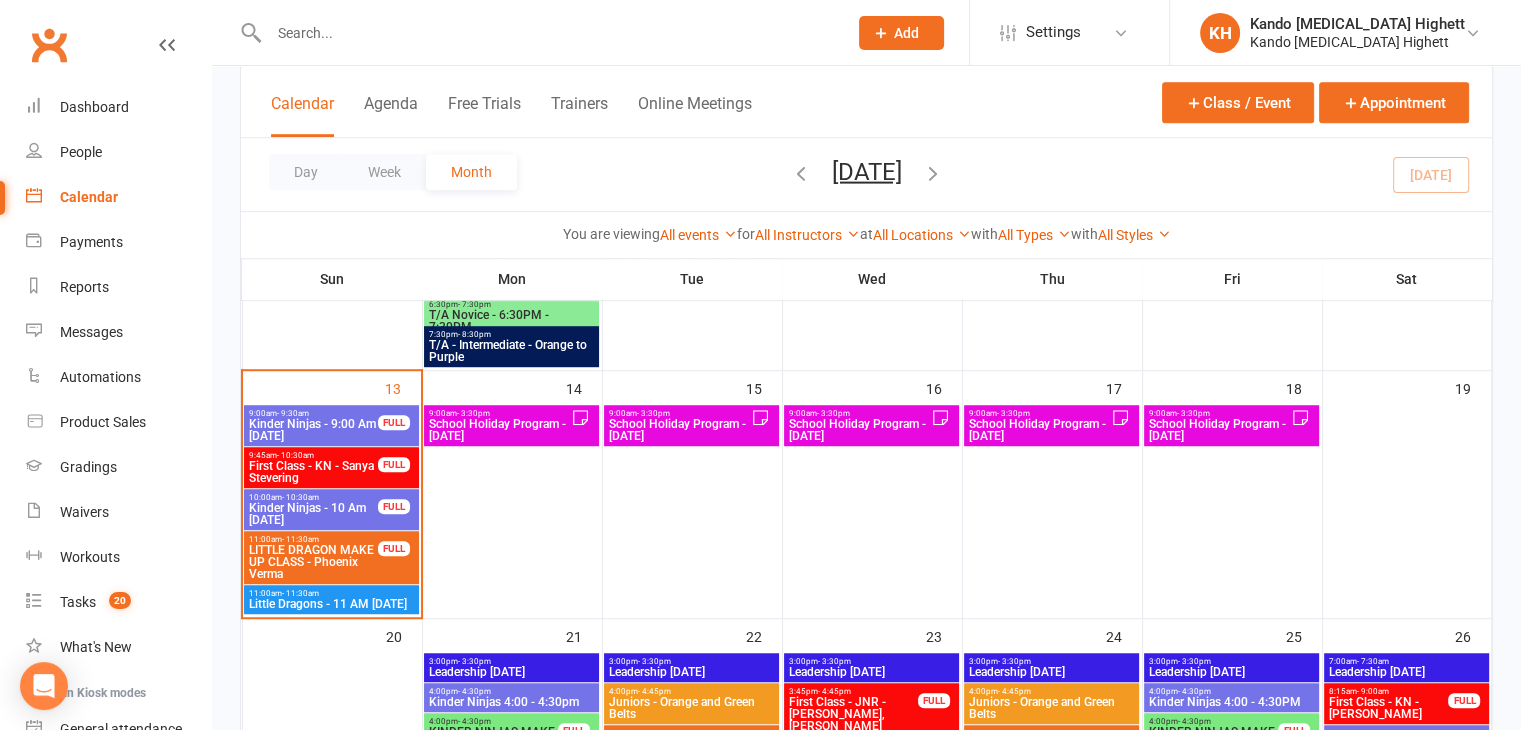 click on "School Holiday Program - [DATE]" at bounding box center [679, 430] 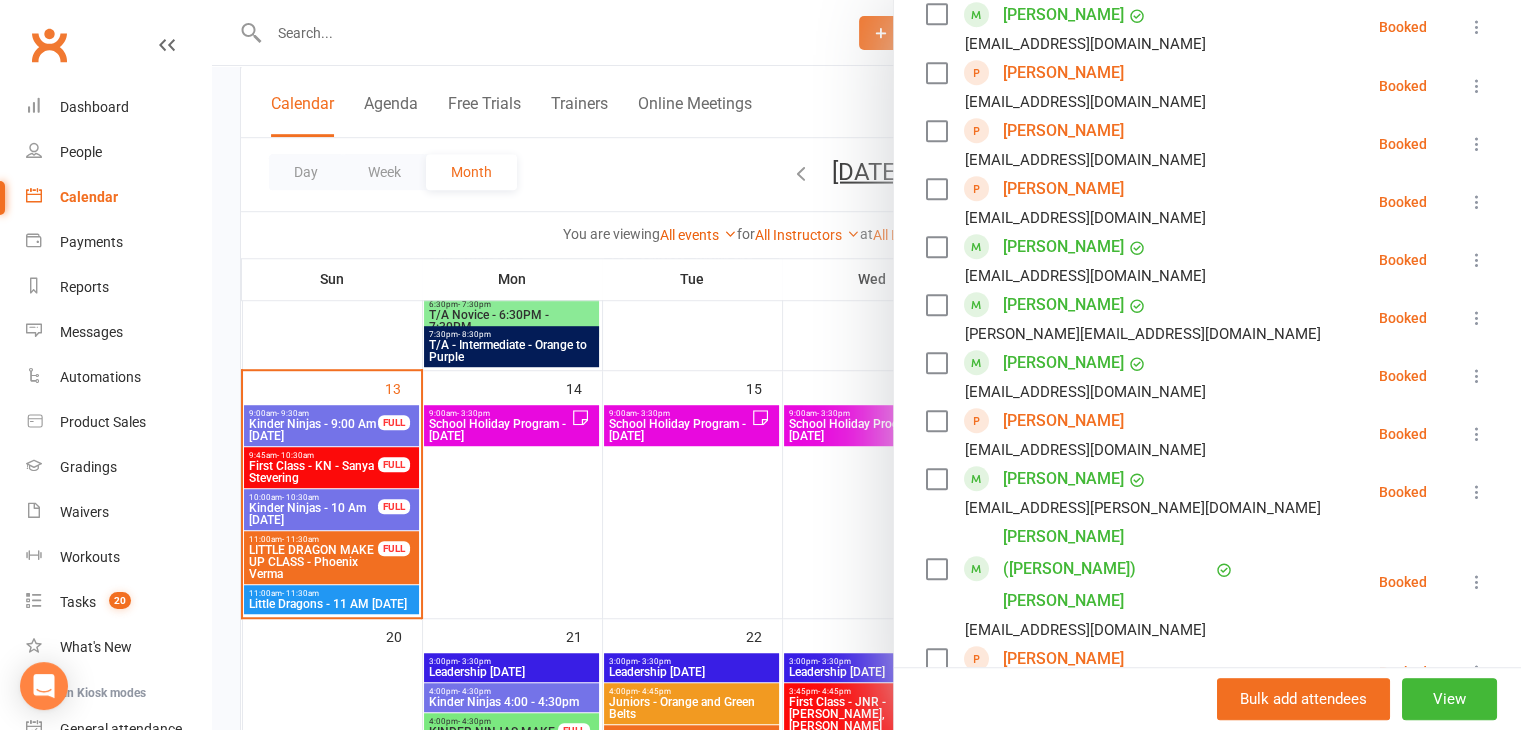 scroll, scrollTop: 1745, scrollLeft: 0, axis: vertical 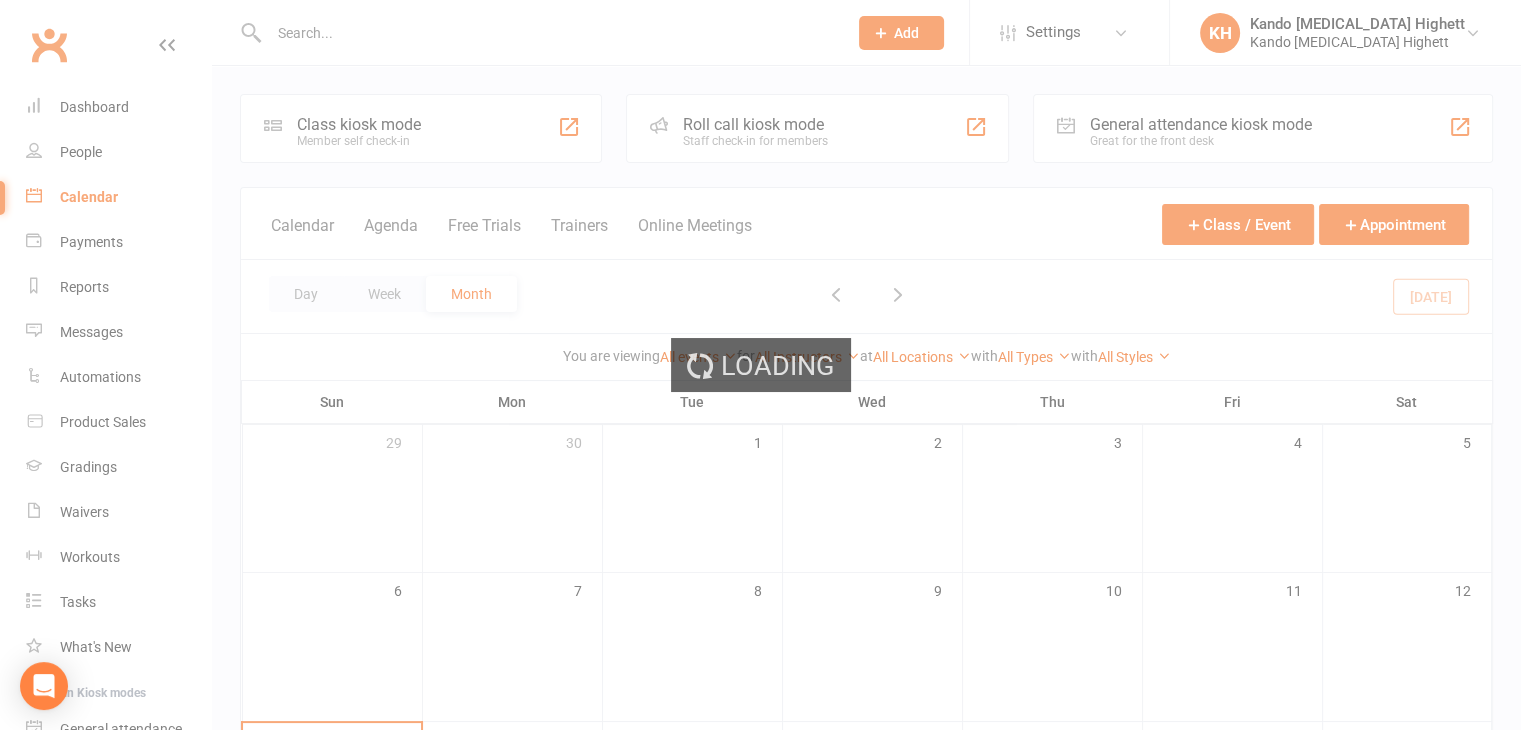click on "Loading" at bounding box center (760, 365) 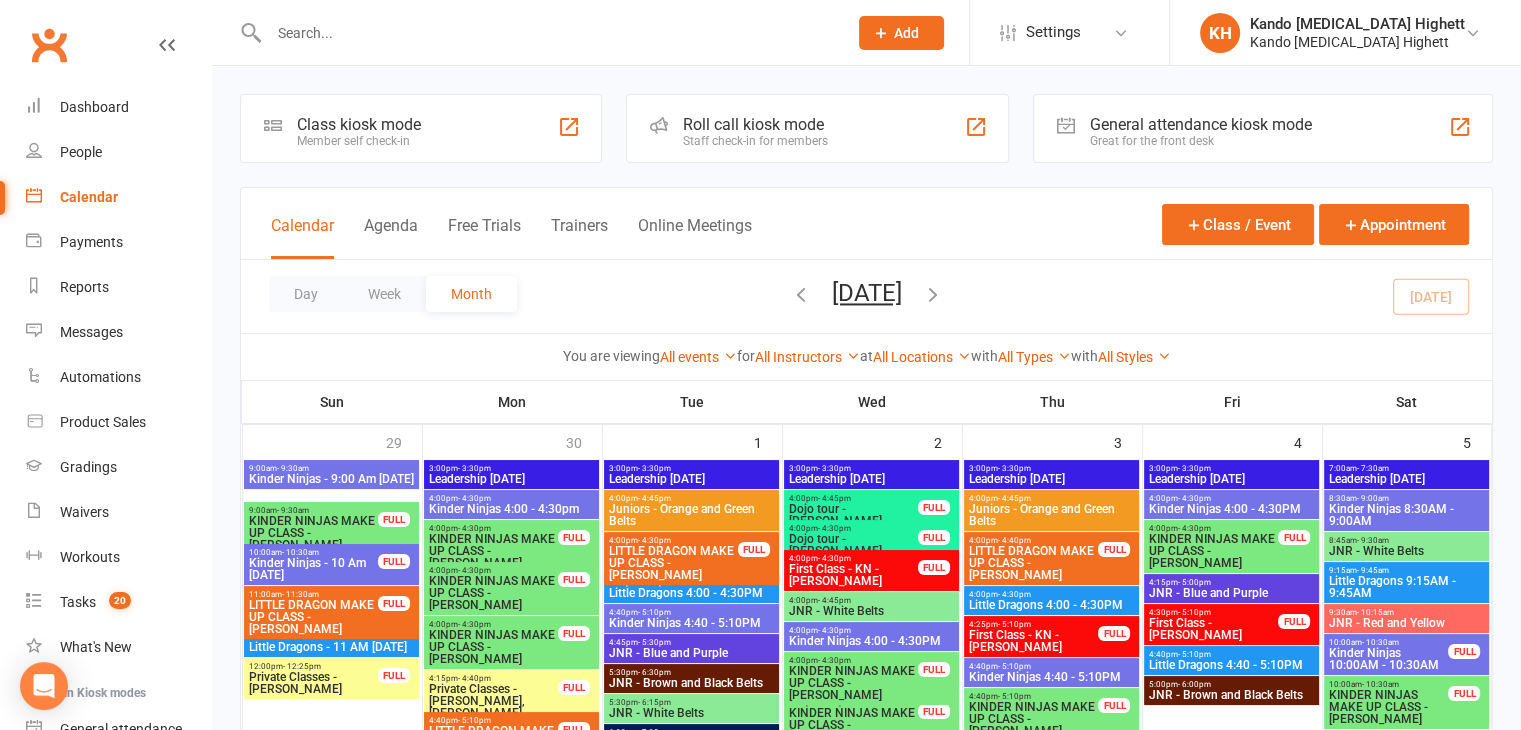 click at bounding box center (548, 33) 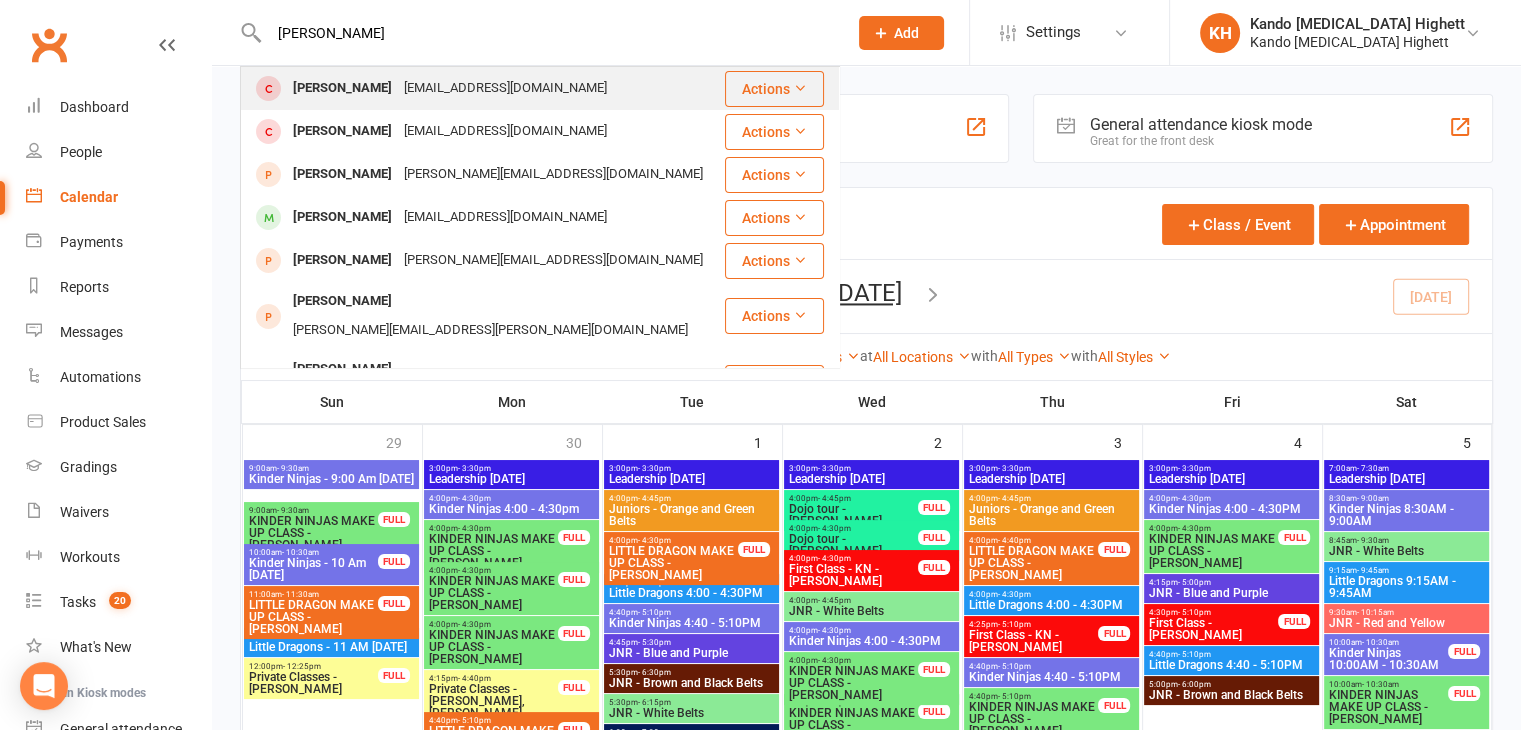 type on "kate johnston" 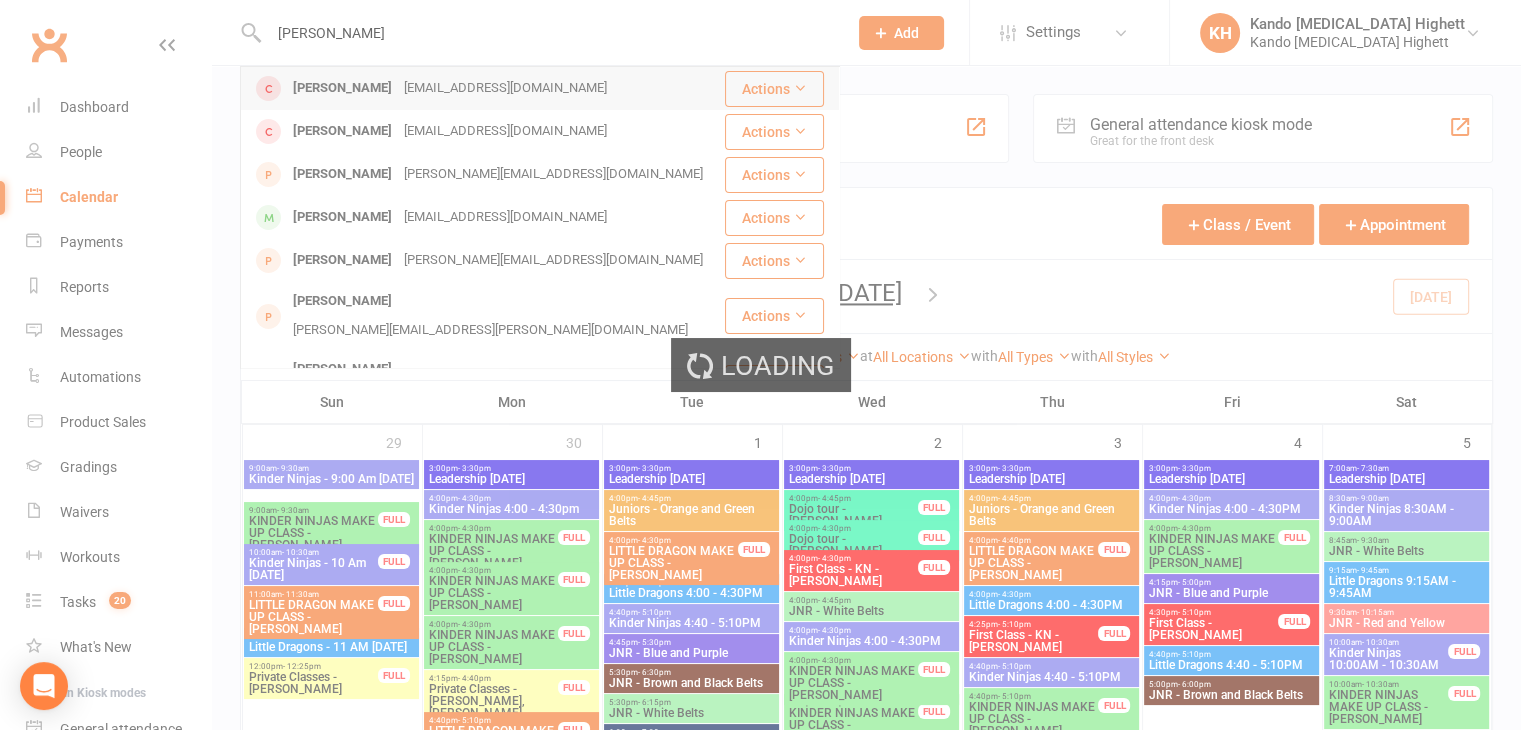 type 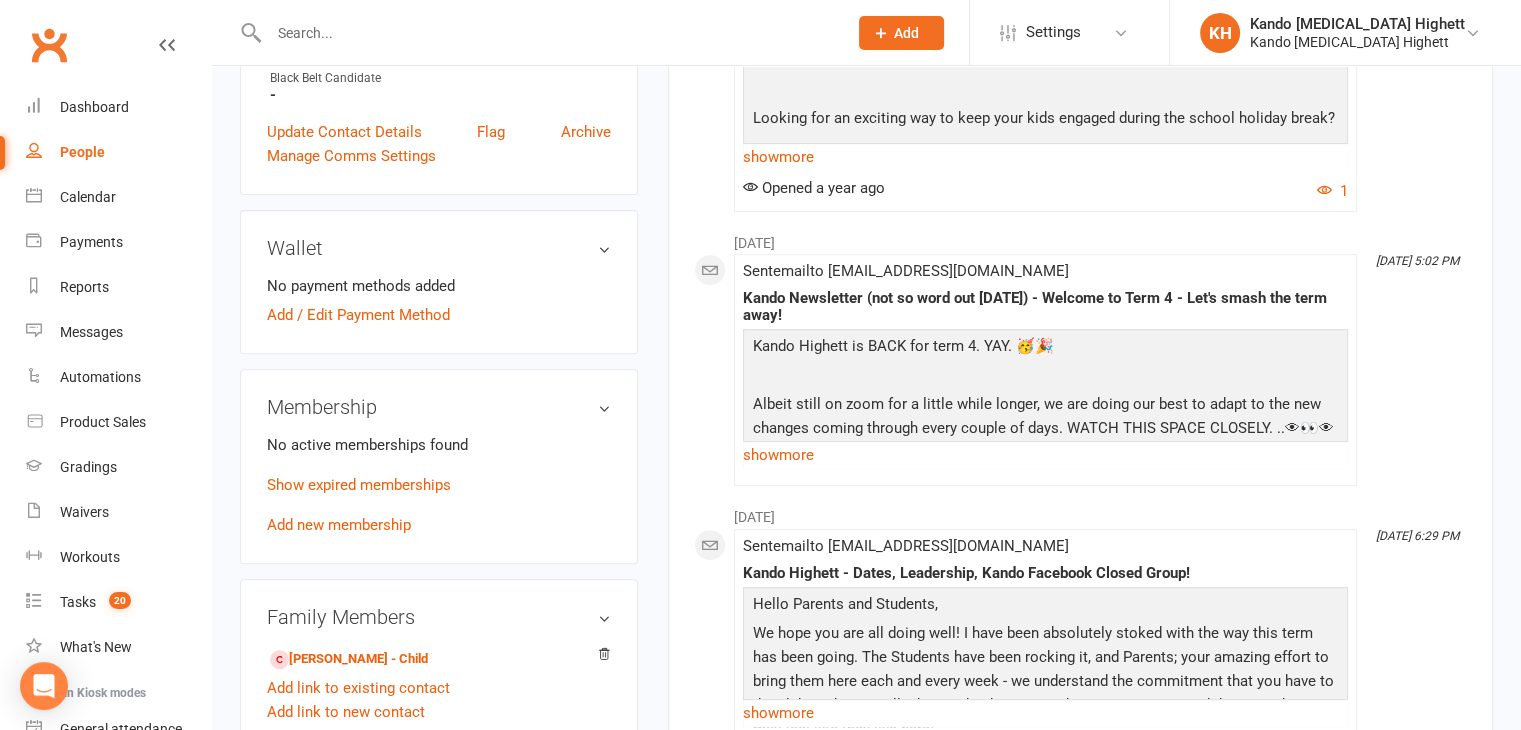 scroll, scrollTop: 826, scrollLeft: 0, axis: vertical 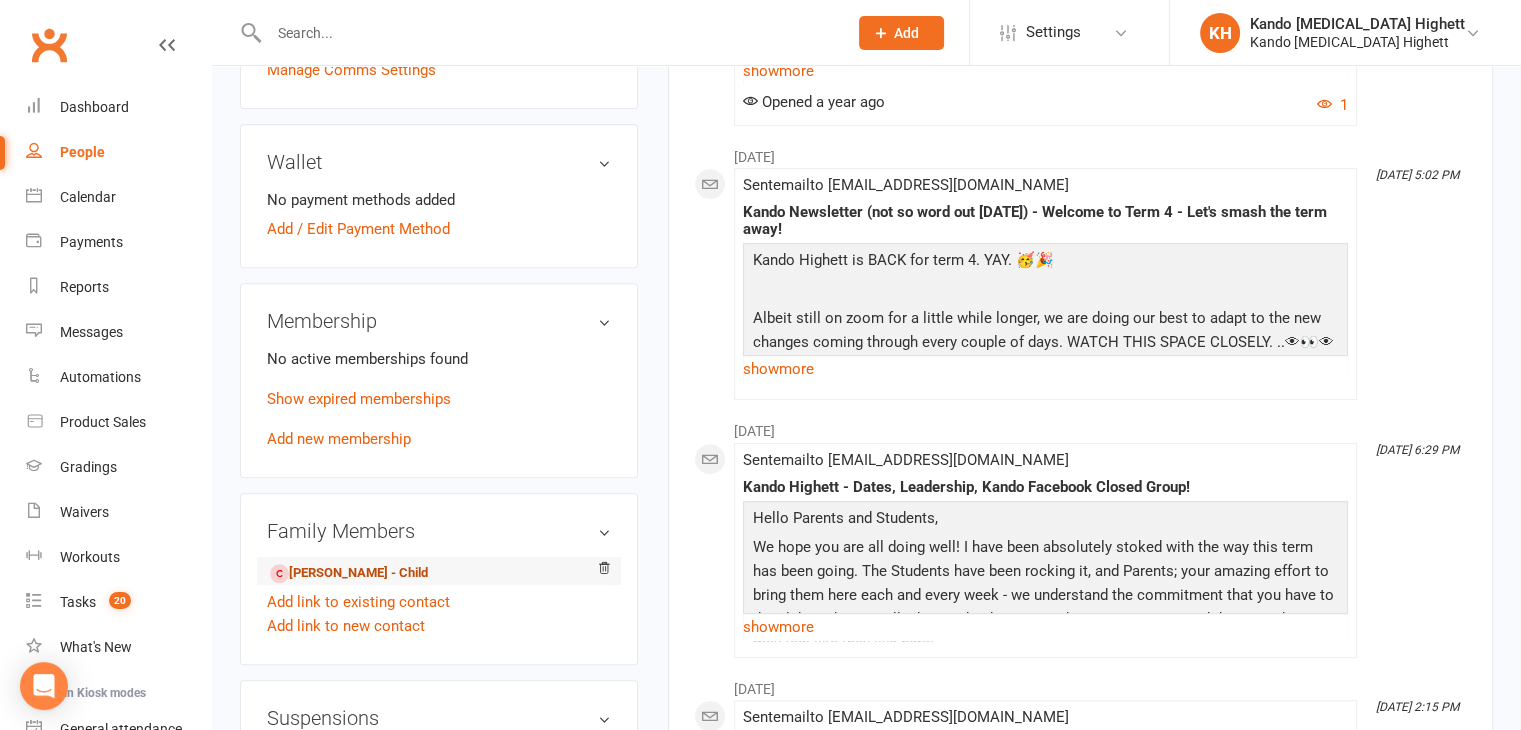 click on "Henry Dolan - Child" at bounding box center (349, 573) 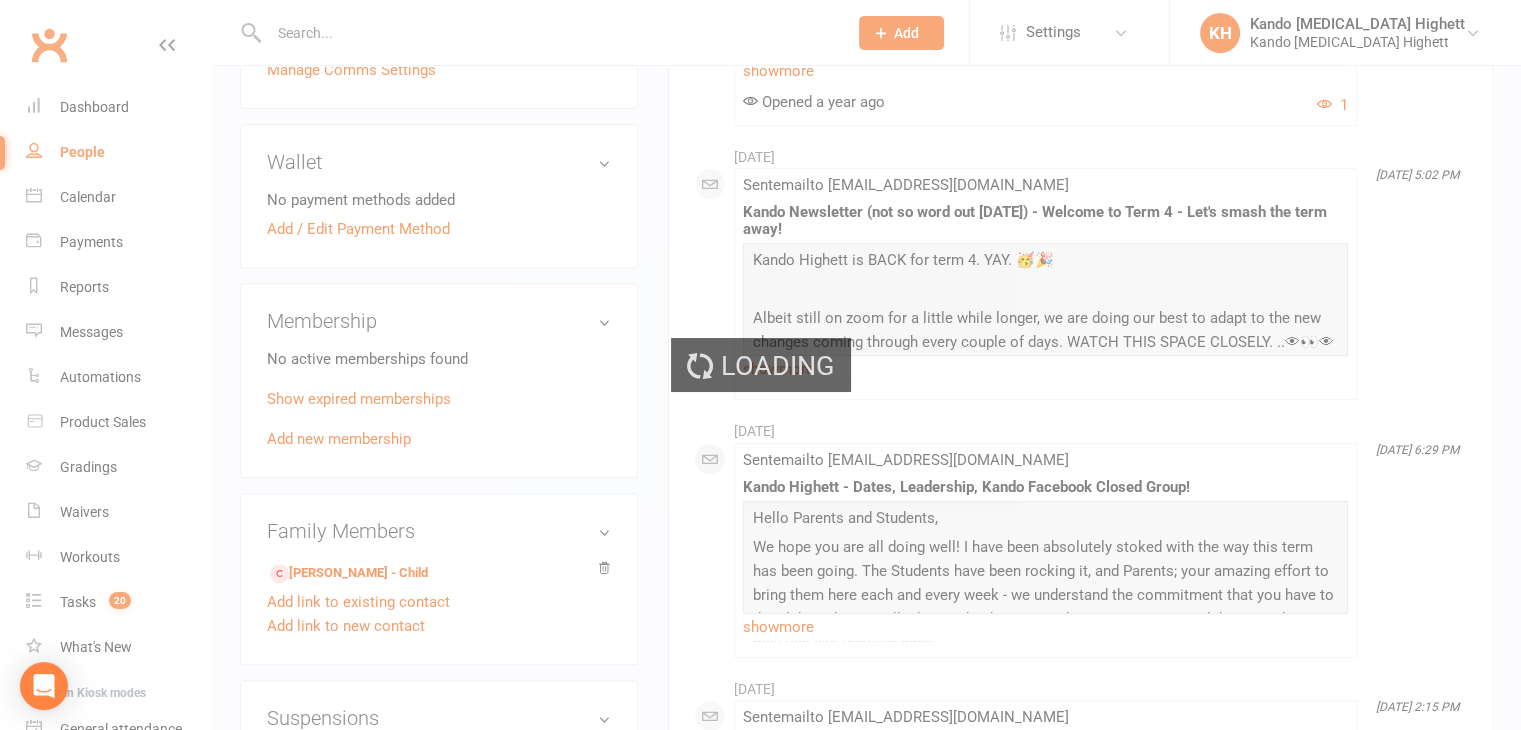 scroll, scrollTop: 0, scrollLeft: 0, axis: both 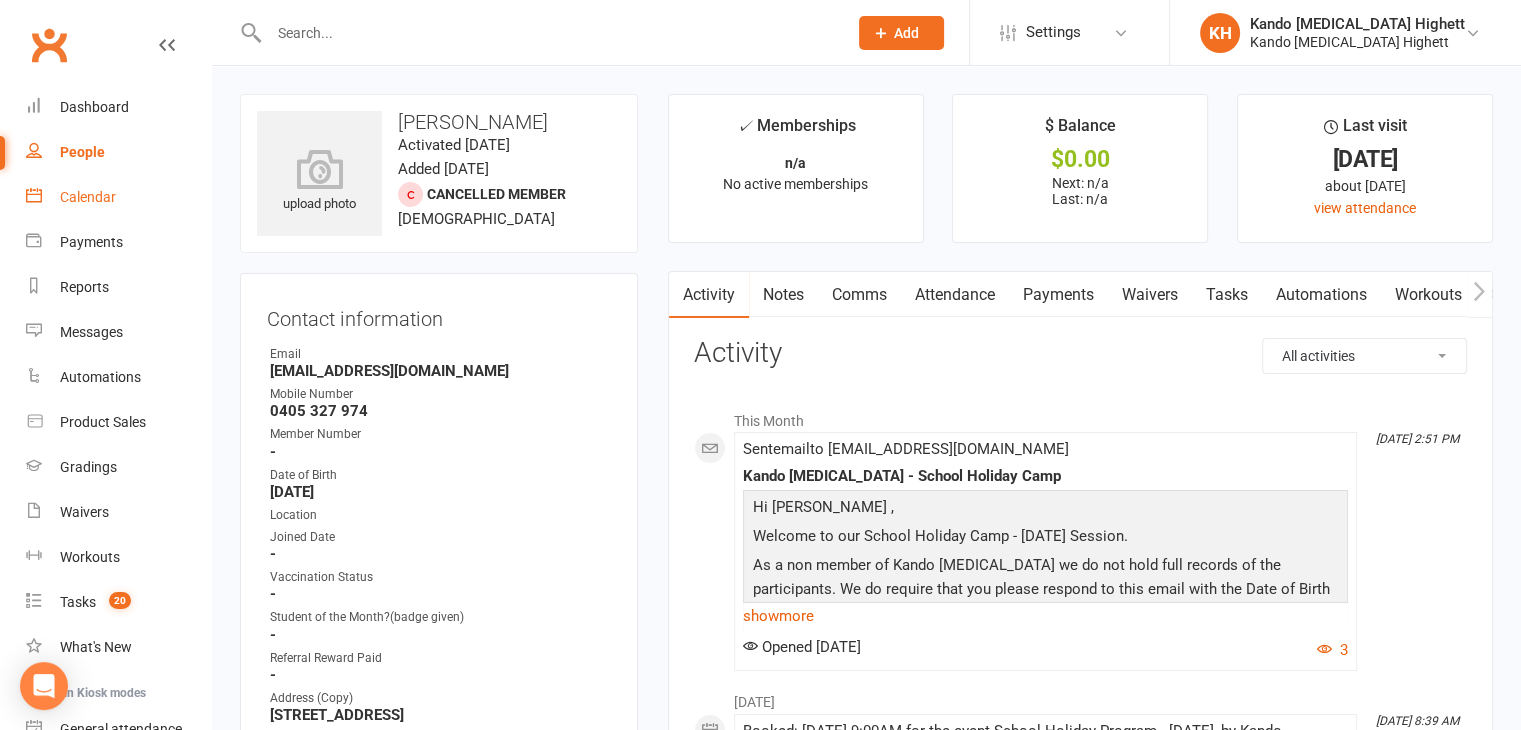 click on "Calendar" at bounding box center (118, 197) 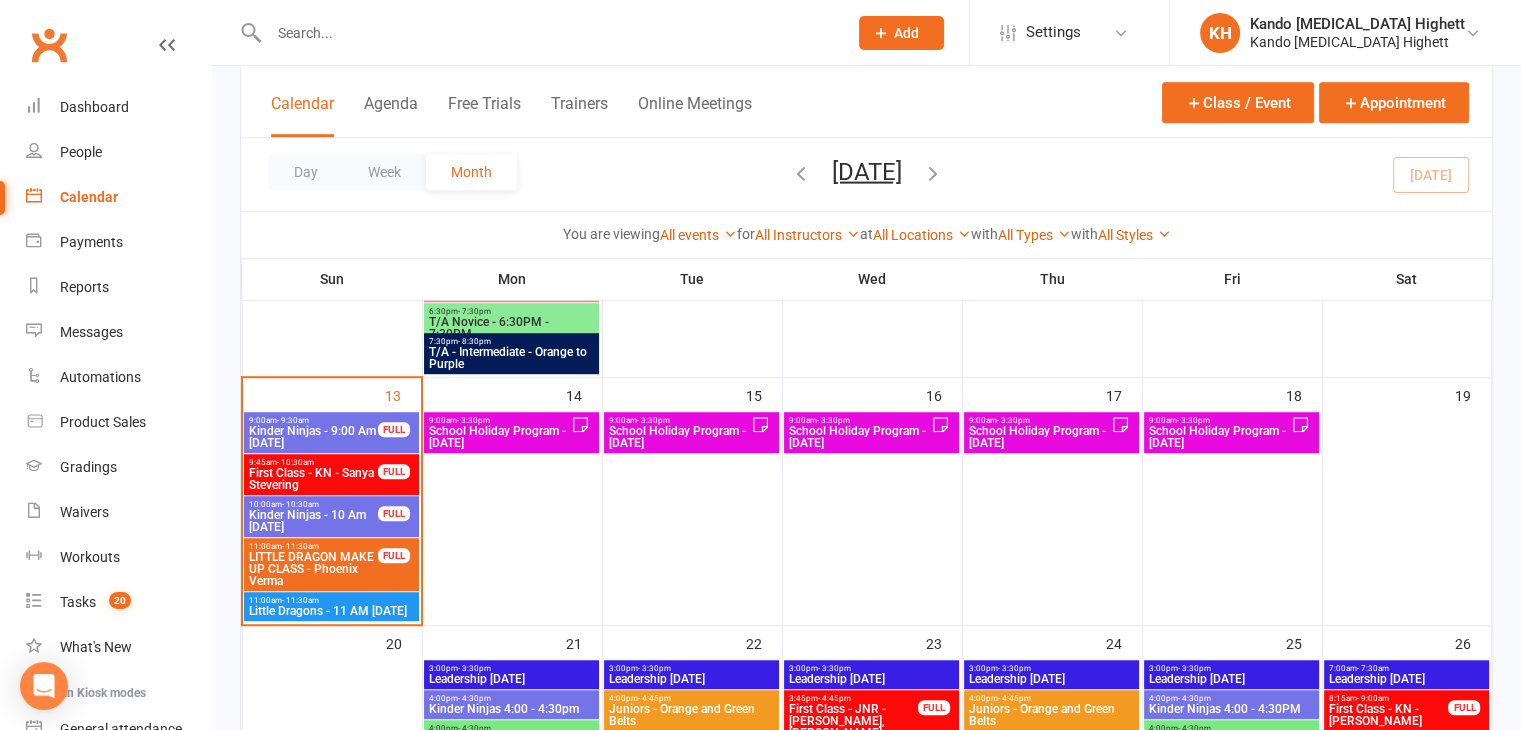 scroll, scrollTop: 1291, scrollLeft: 0, axis: vertical 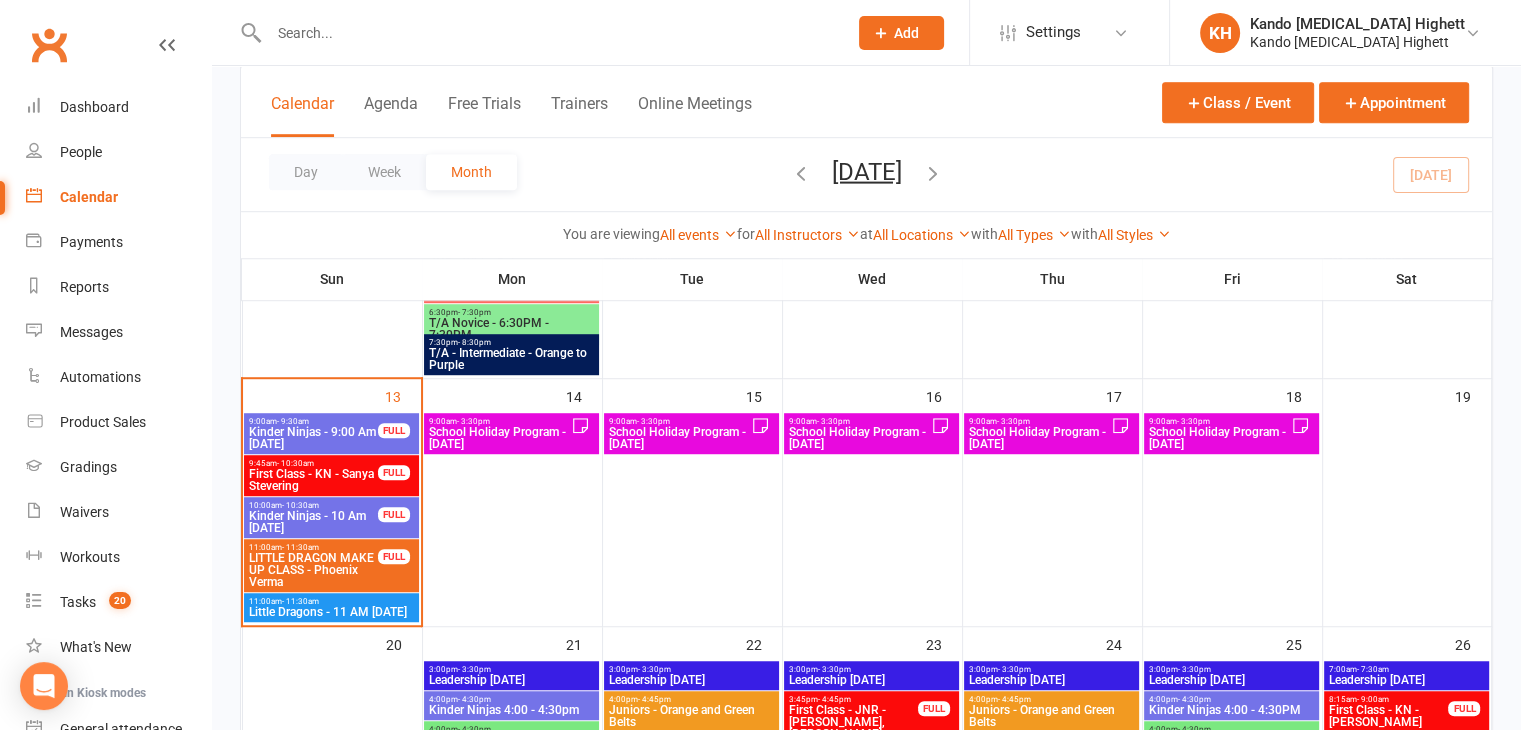 click on "School Holiday Program - [DATE]" at bounding box center (679, 438) 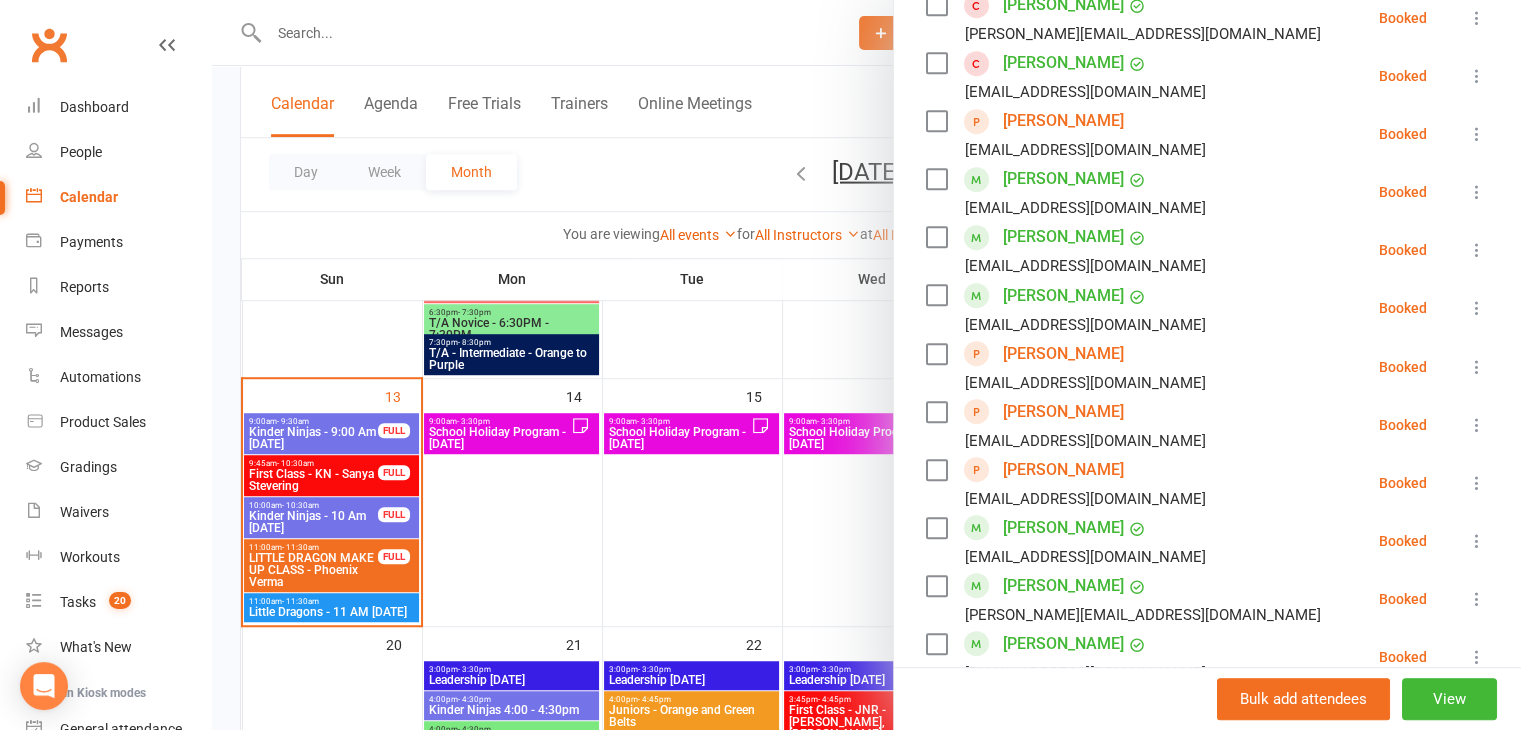 scroll, scrollTop: 1745, scrollLeft: 0, axis: vertical 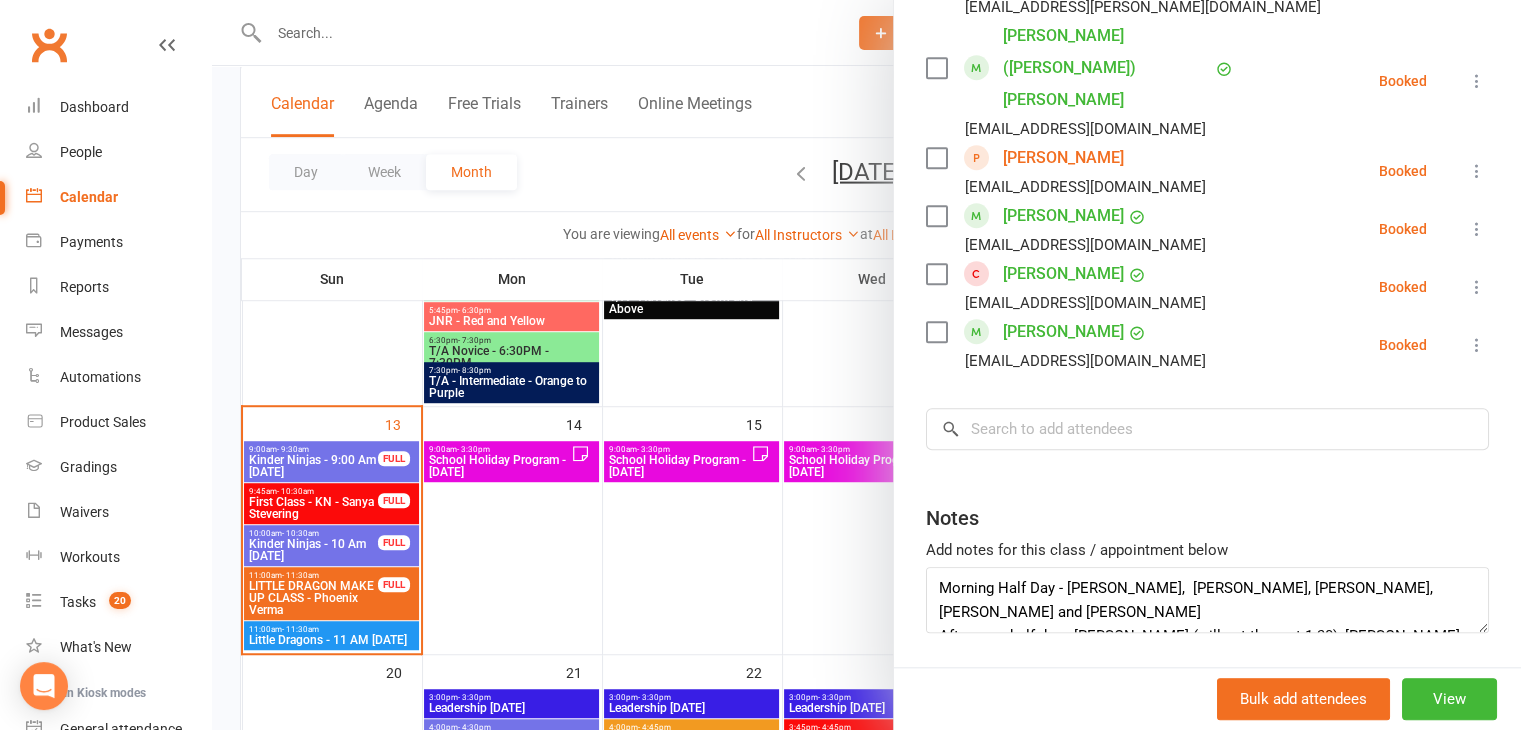 click at bounding box center [866, 365] 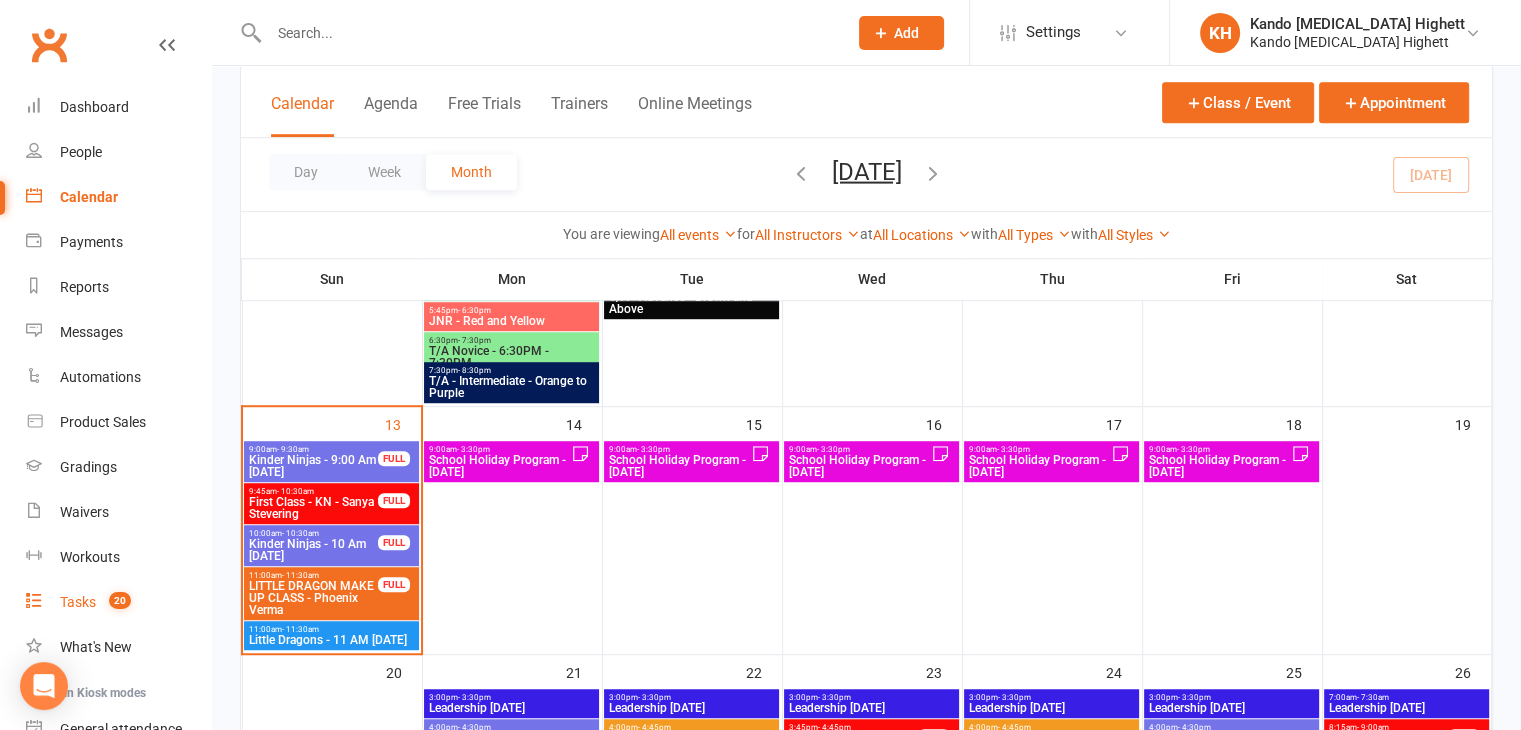 click on "Tasks" at bounding box center (78, 602) 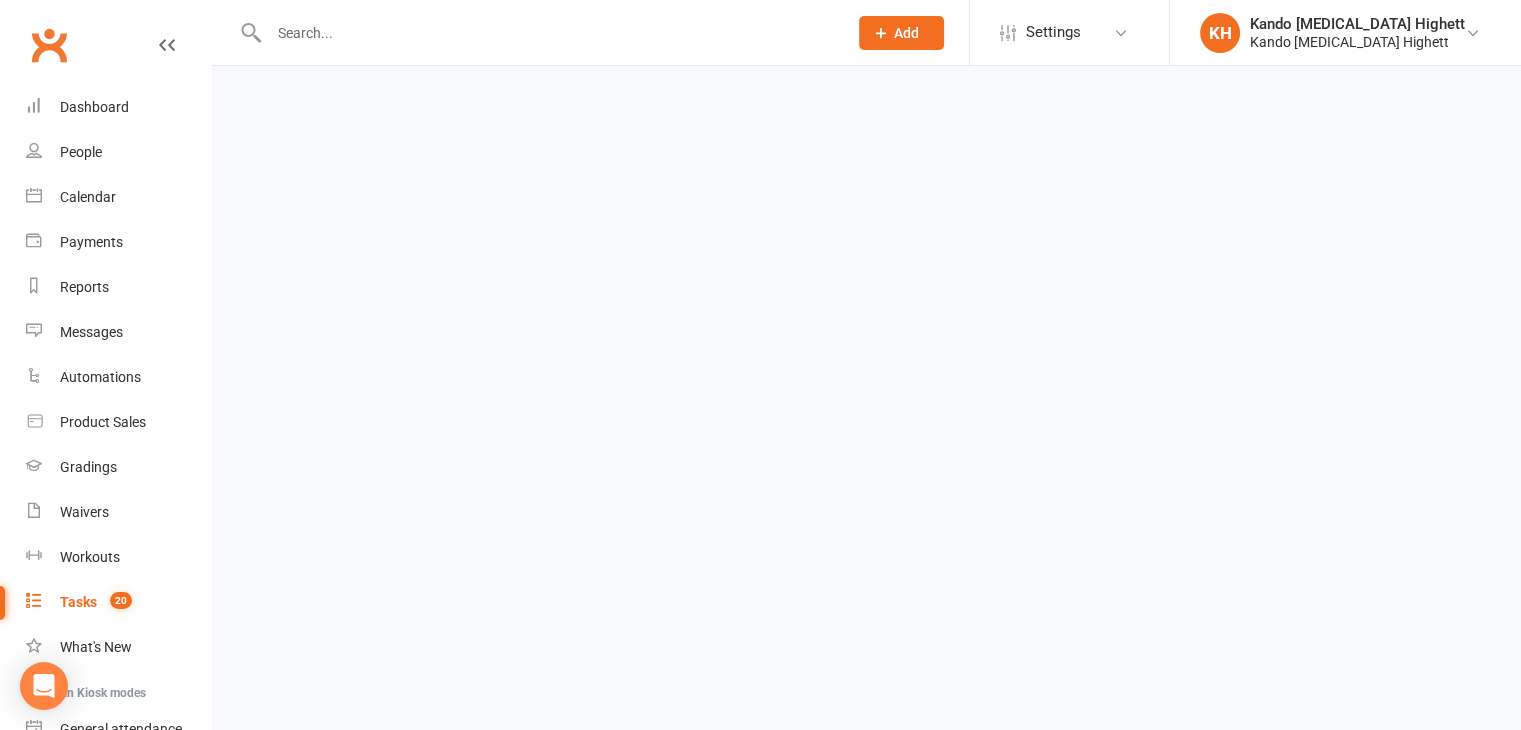 scroll, scrollTop: 0, scrollLeft: 0, axis: both 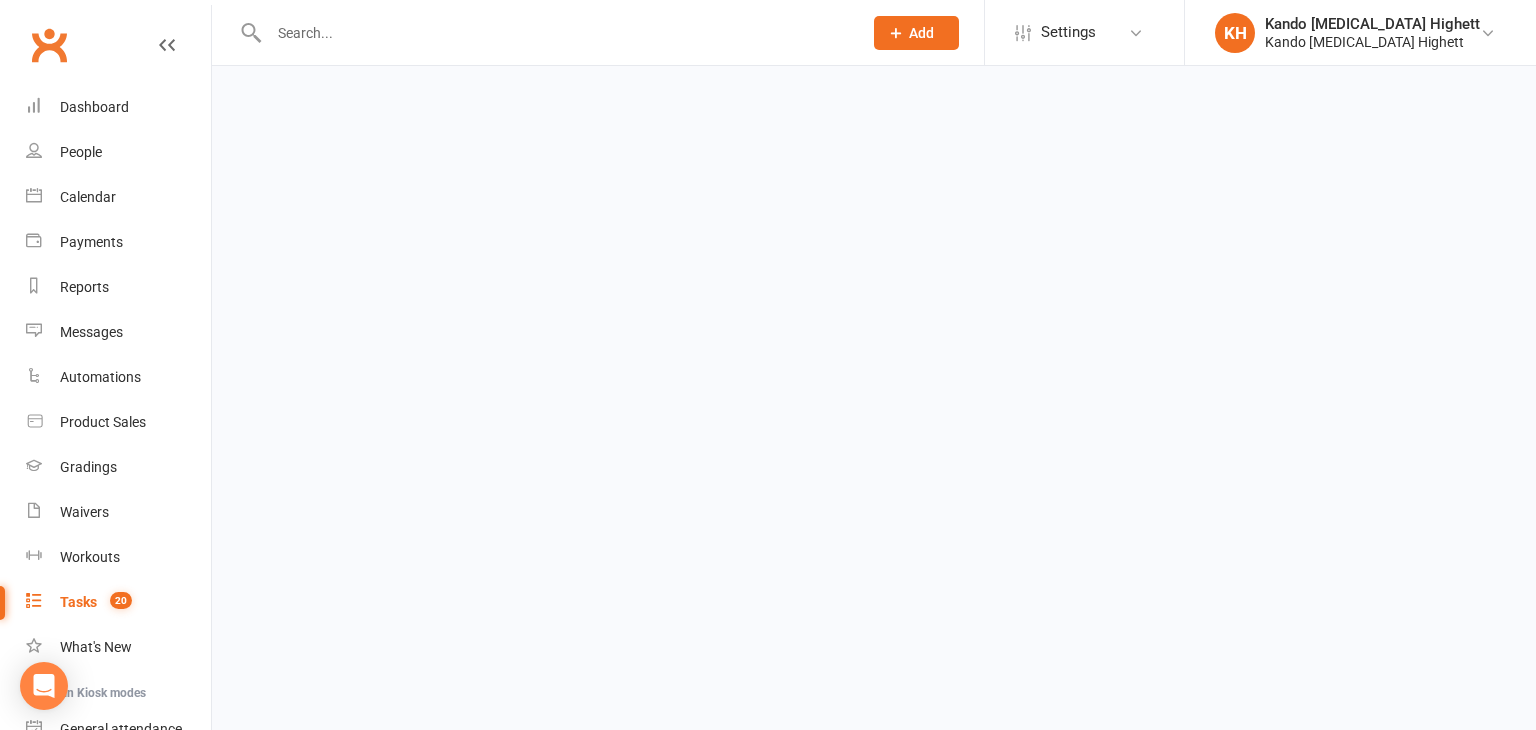 select on "incomplete" 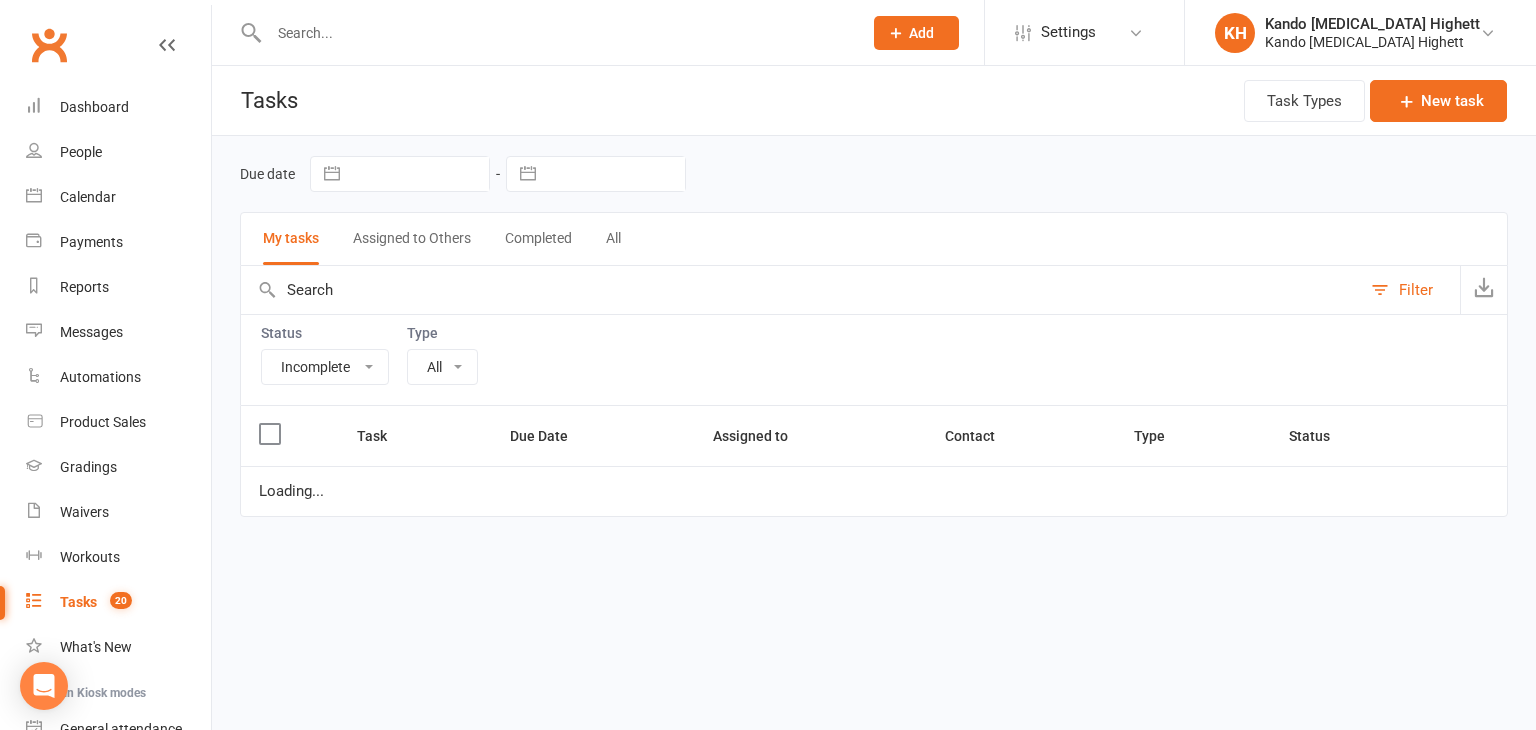 select on "23096" 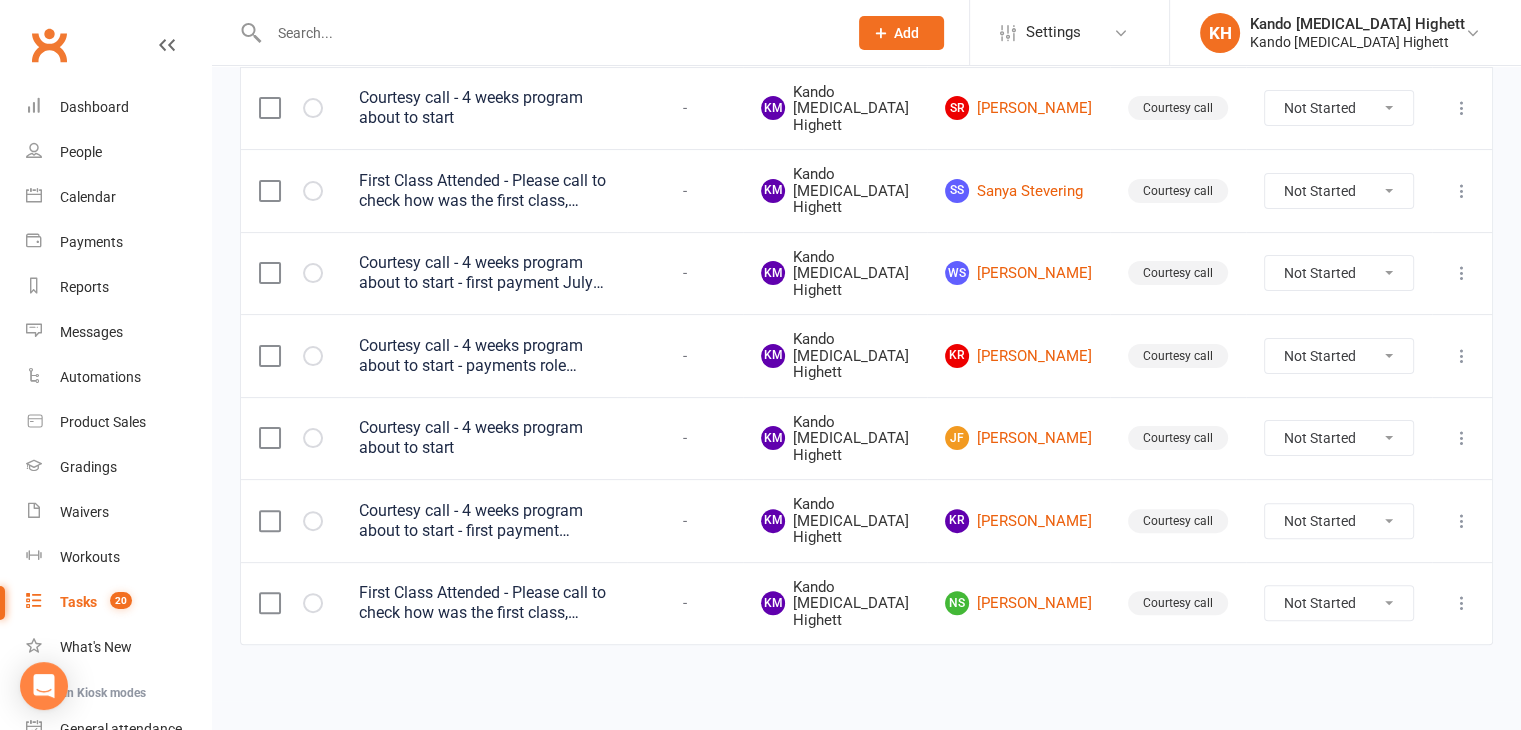 scroll, scrollTop: 523, scrollLeft: 0, axis: vertical 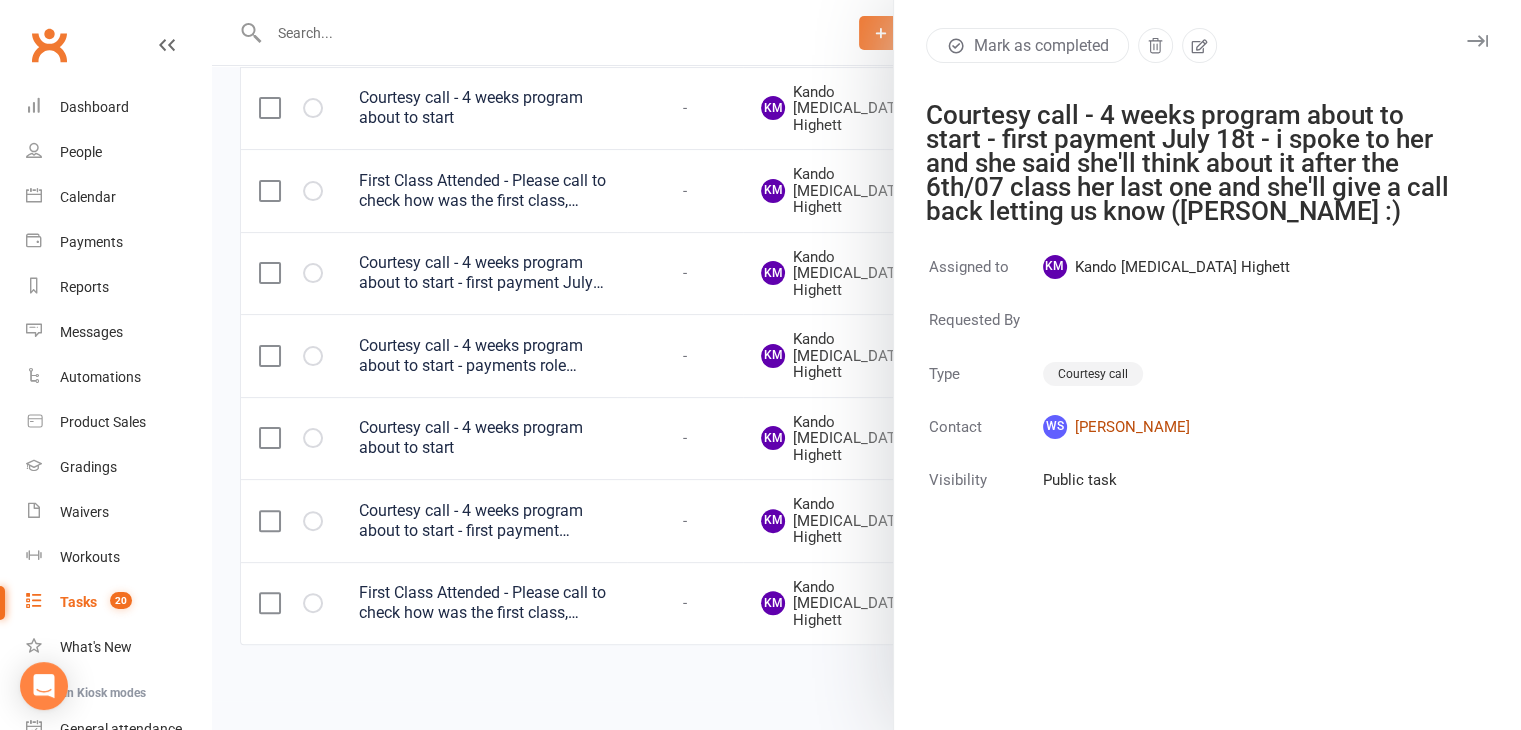 click on "WS William Simmons" at bounding box center [1166, 427] 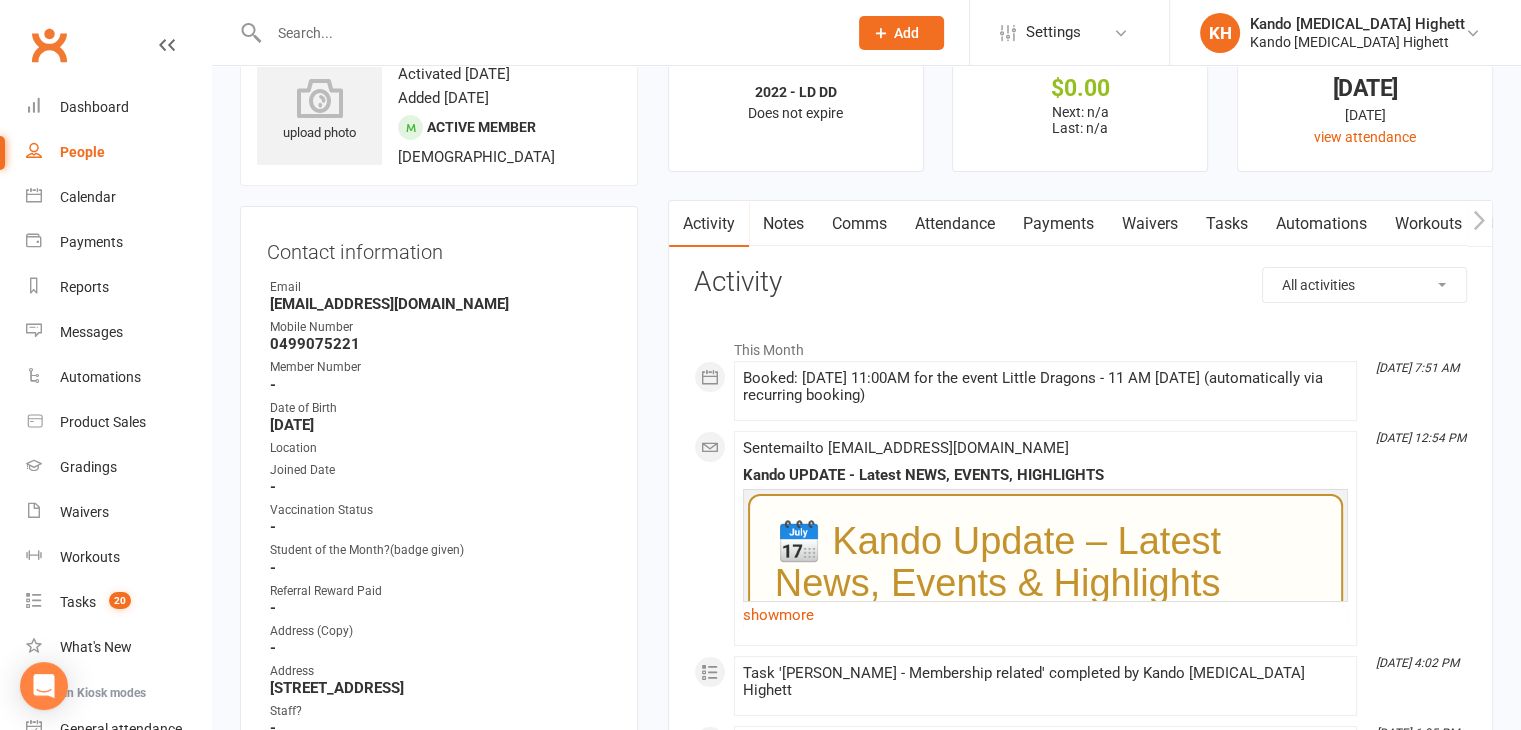scroll, scrollTop: 0, scrollLeft: 0, axis: both 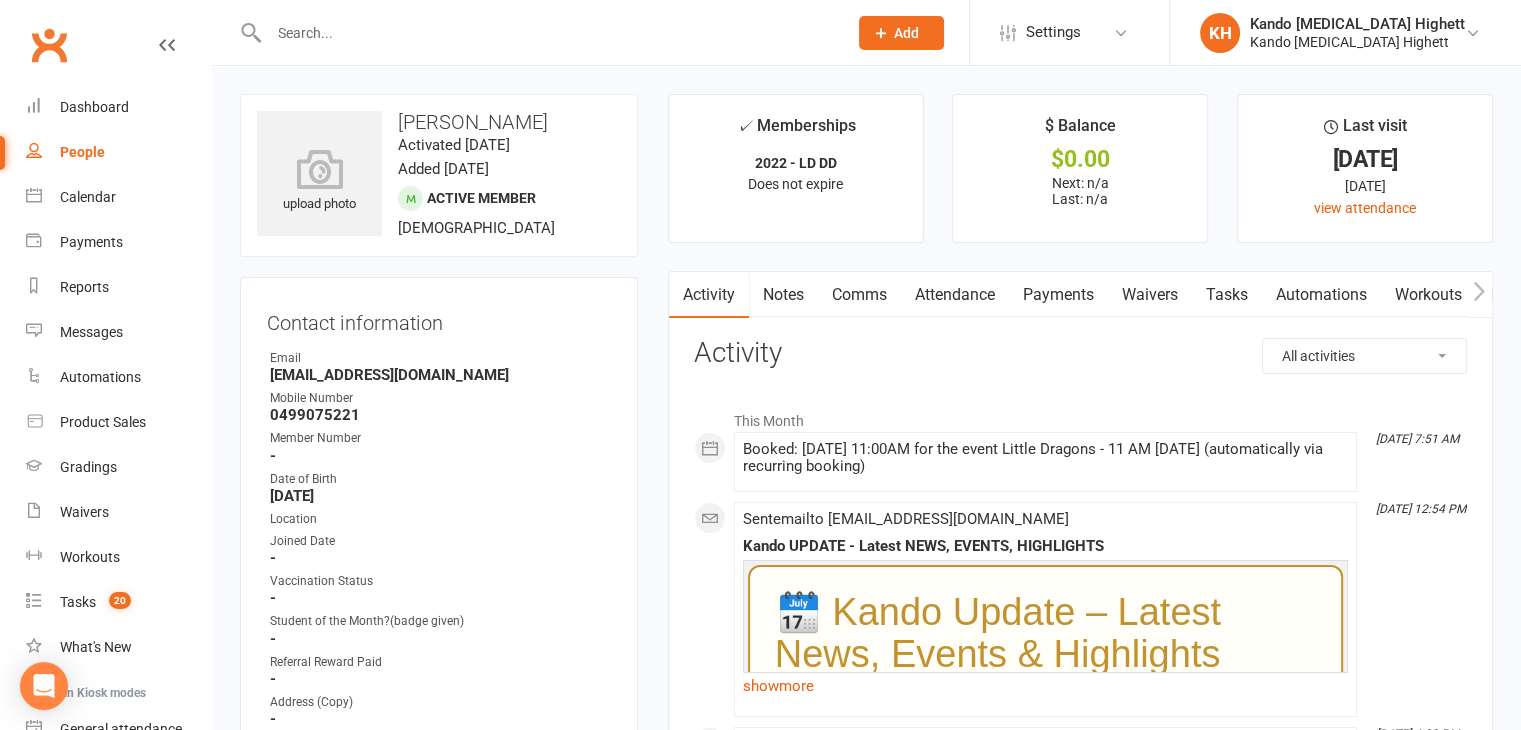 select on "incomplete" 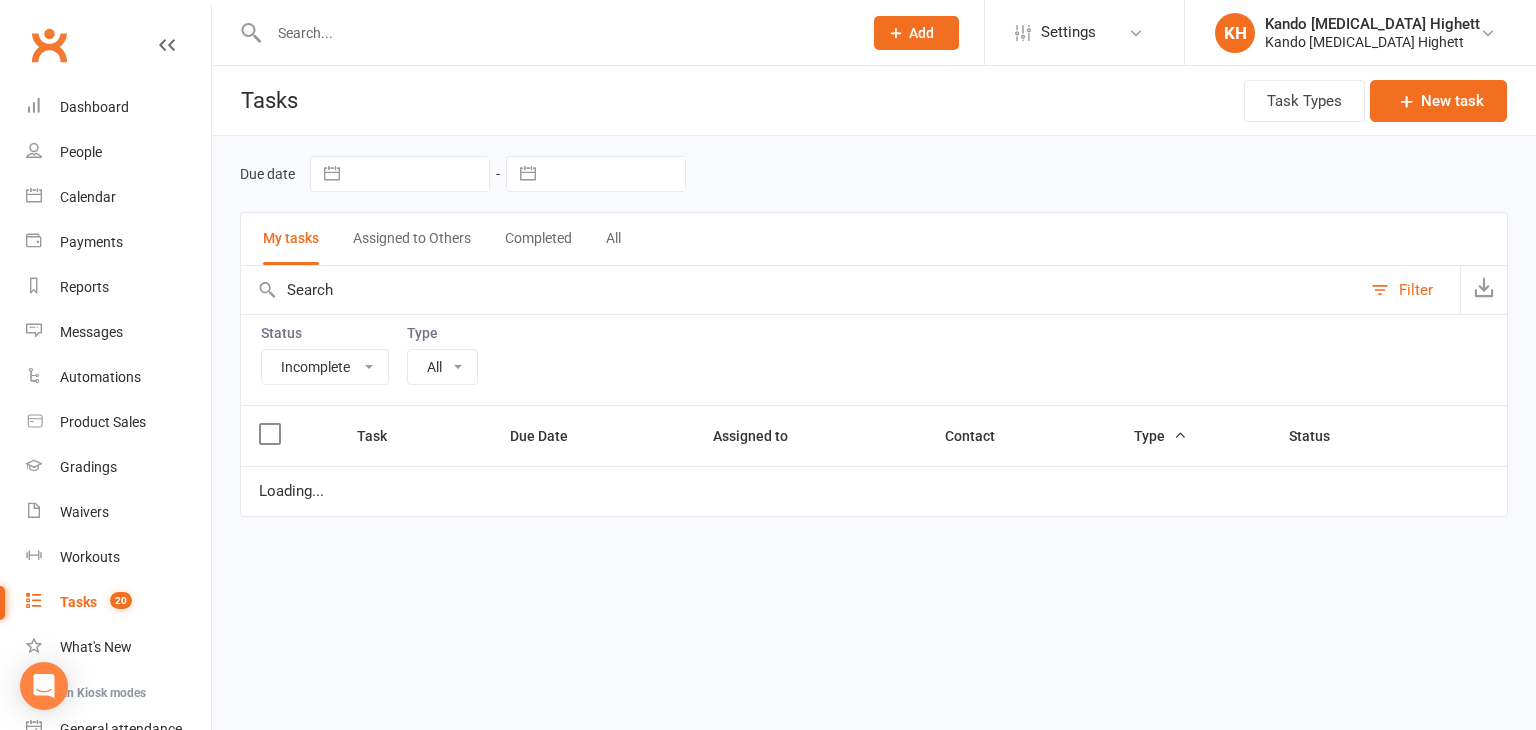 select on "23096" 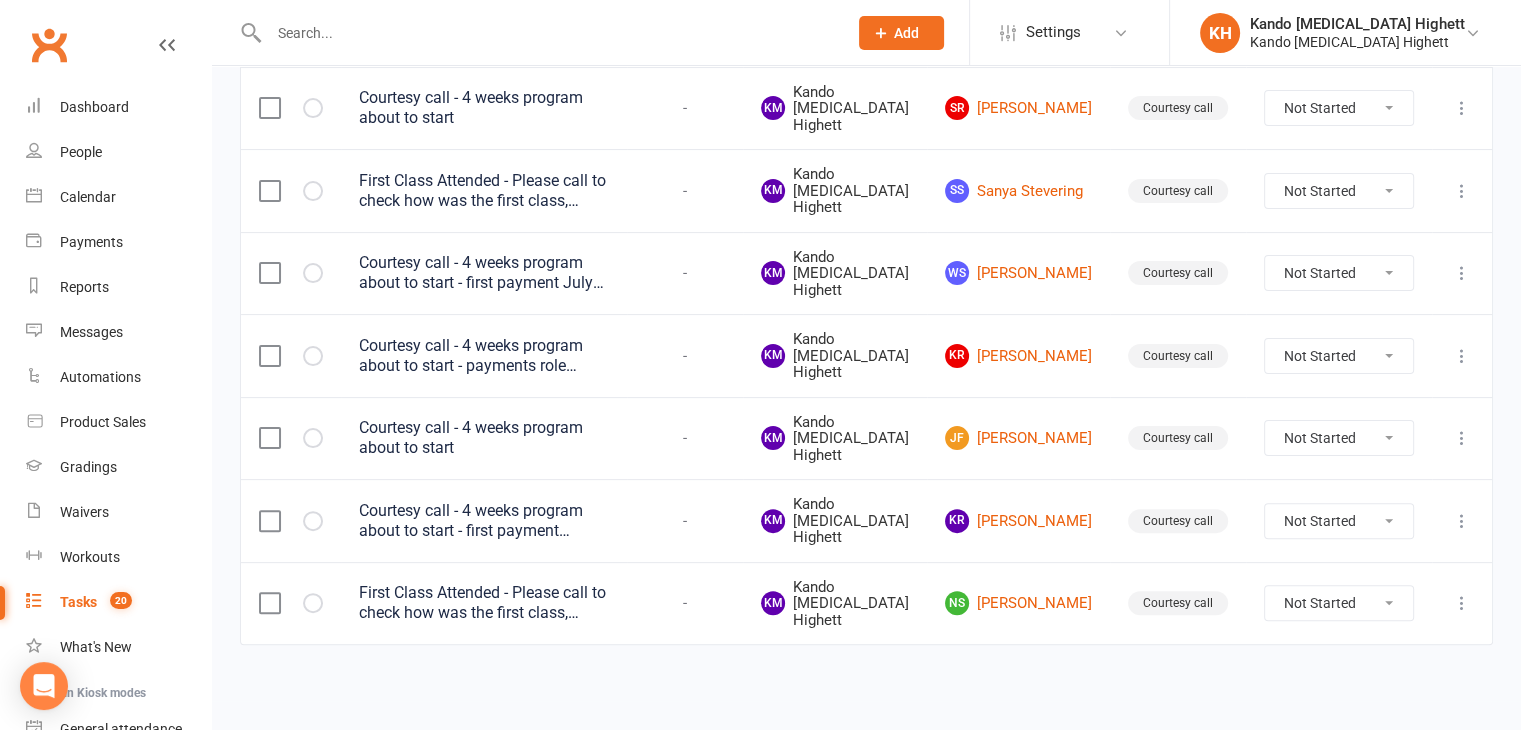 scroll, scrollTop: 604, scrollLeft: 0, axis: vertical 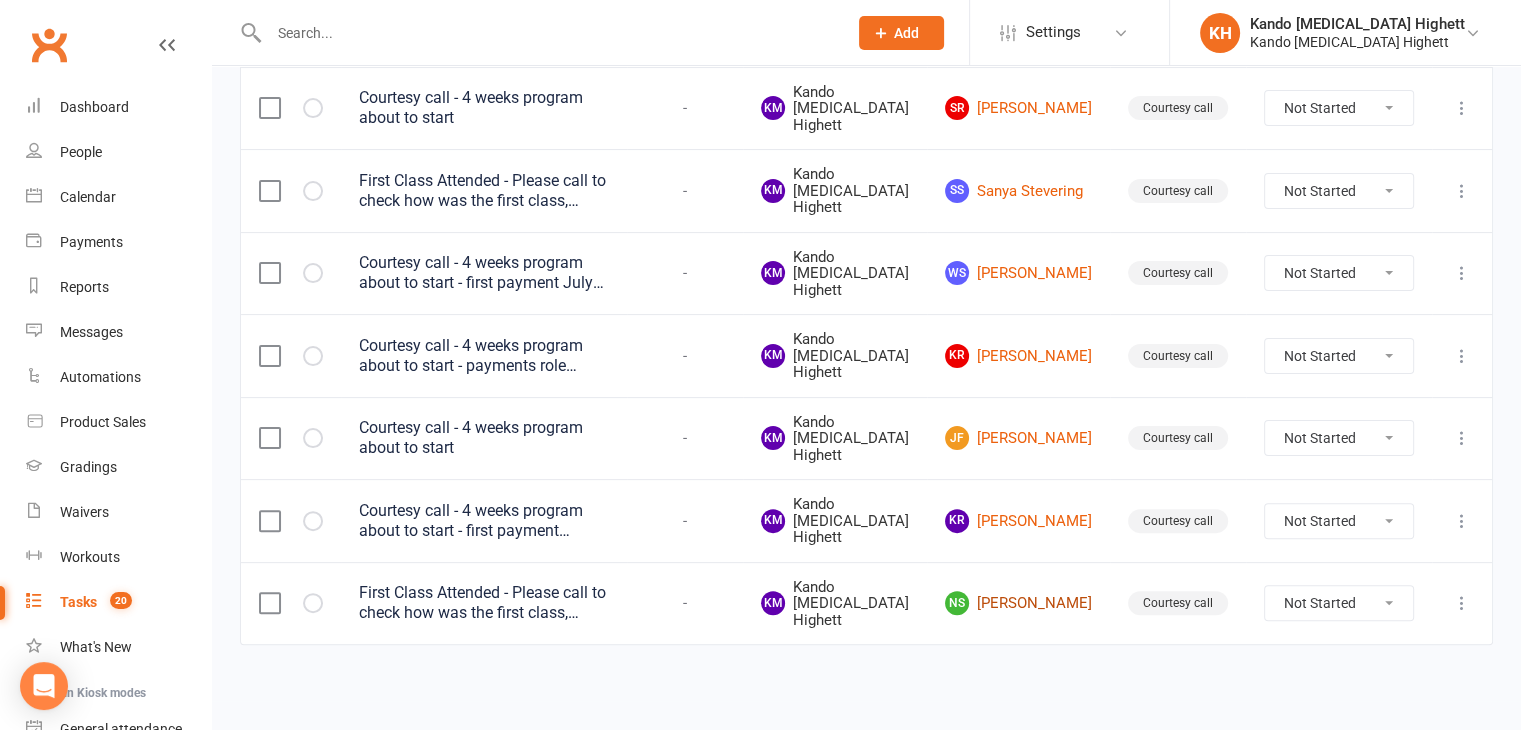 click on "NS Noah Serwan" at bounding box center [1018, 603] 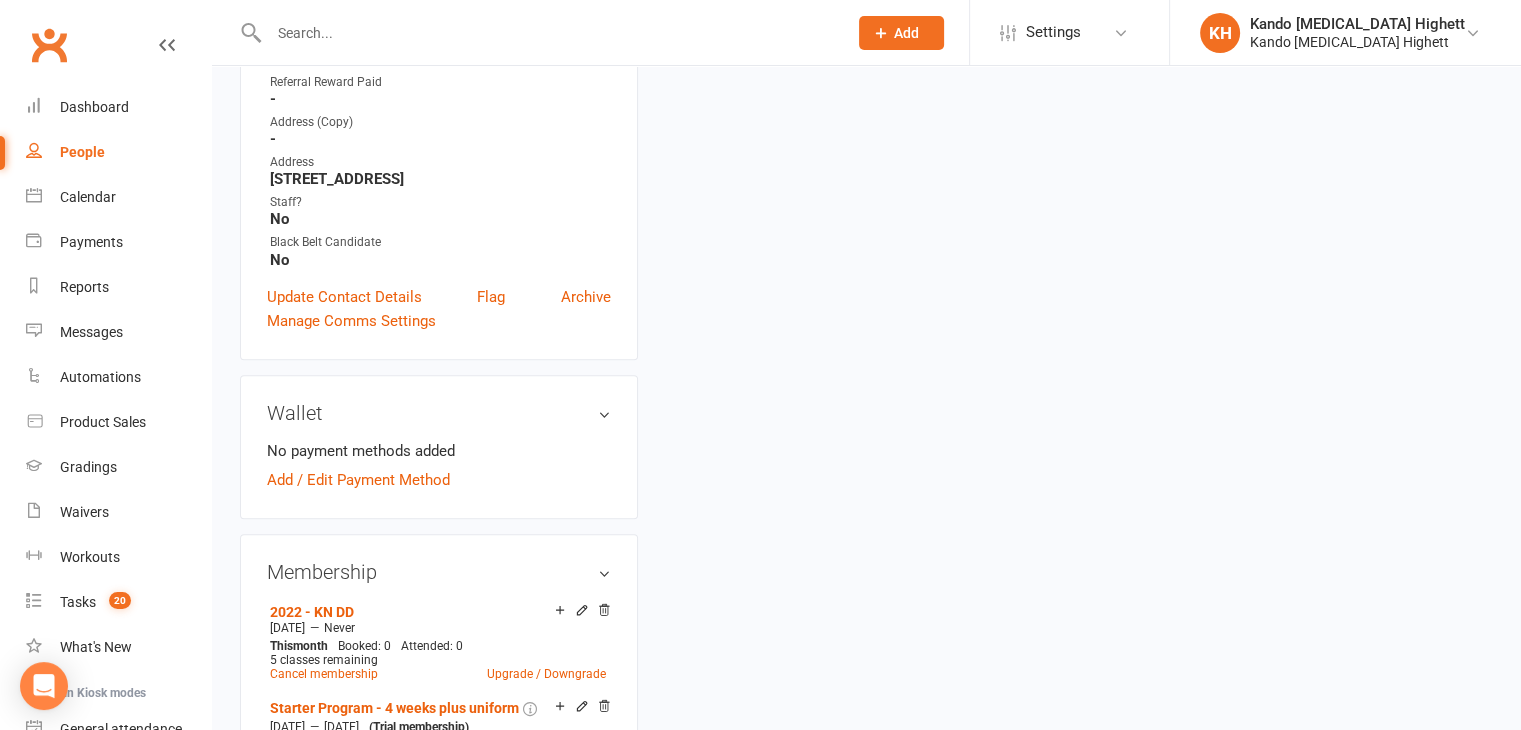scroll, scrollTop: 0, scrollLeft: 0, axis: both 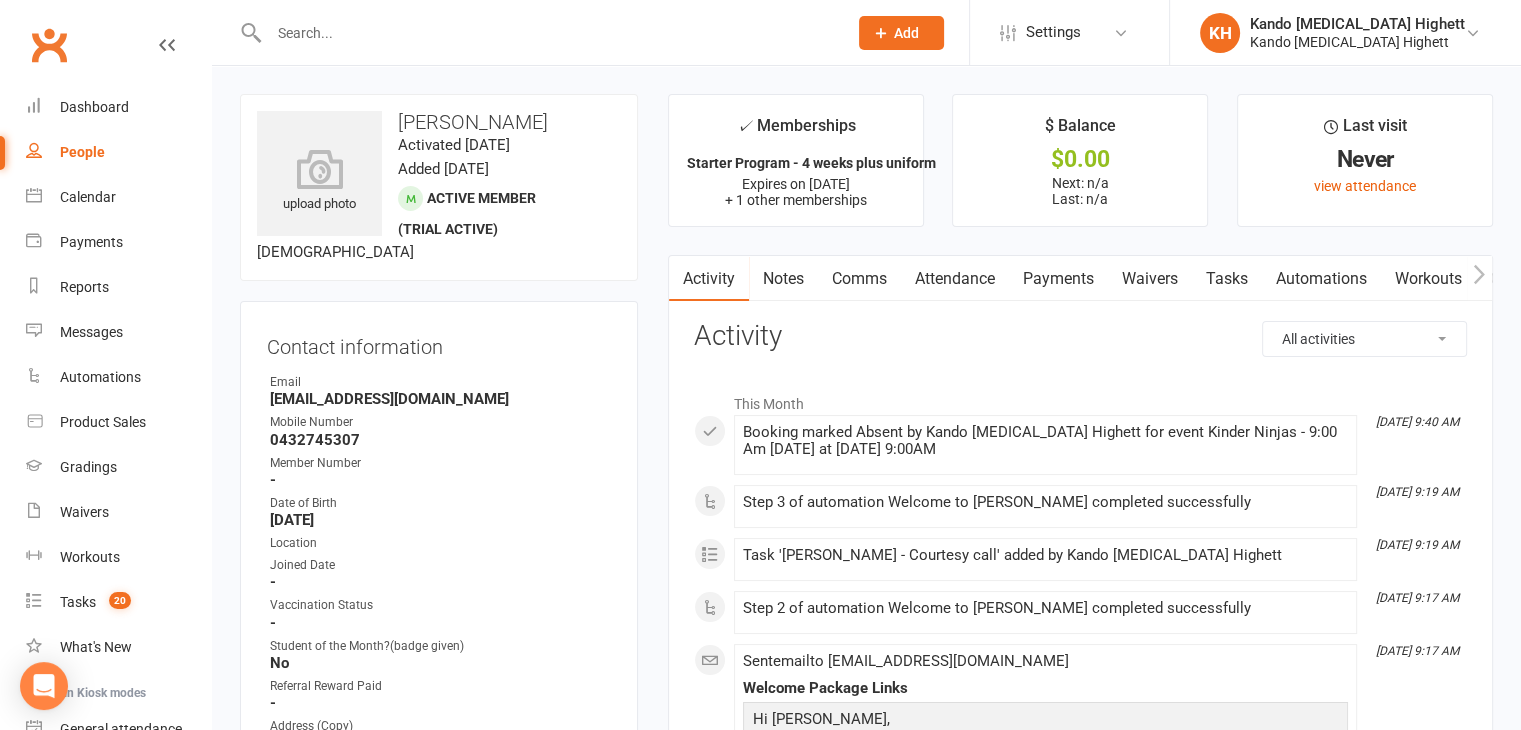 click on "Attendance" at bounding box center [955, 279] 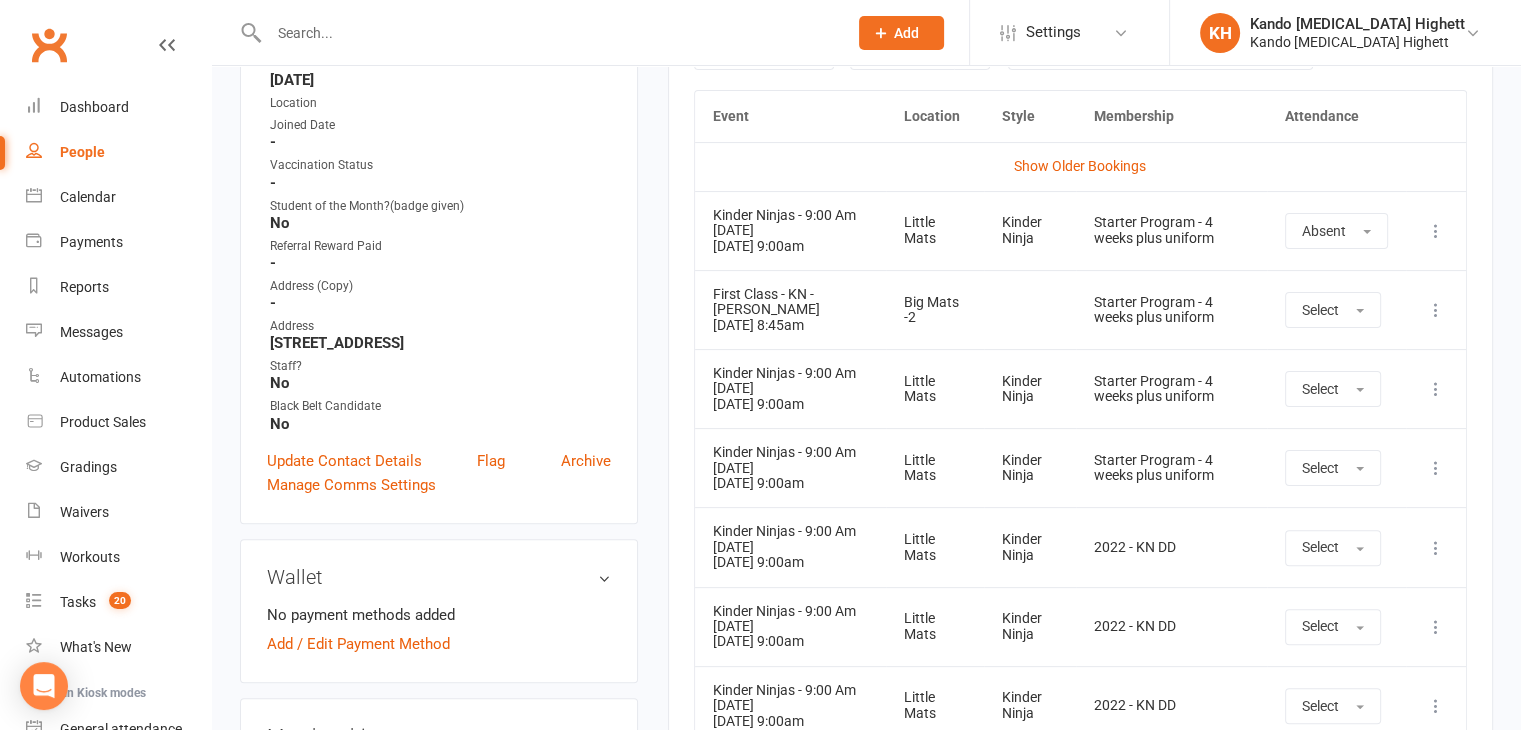 scroll, scrollTop: 23, scrollLeft: 0, axis: vertical 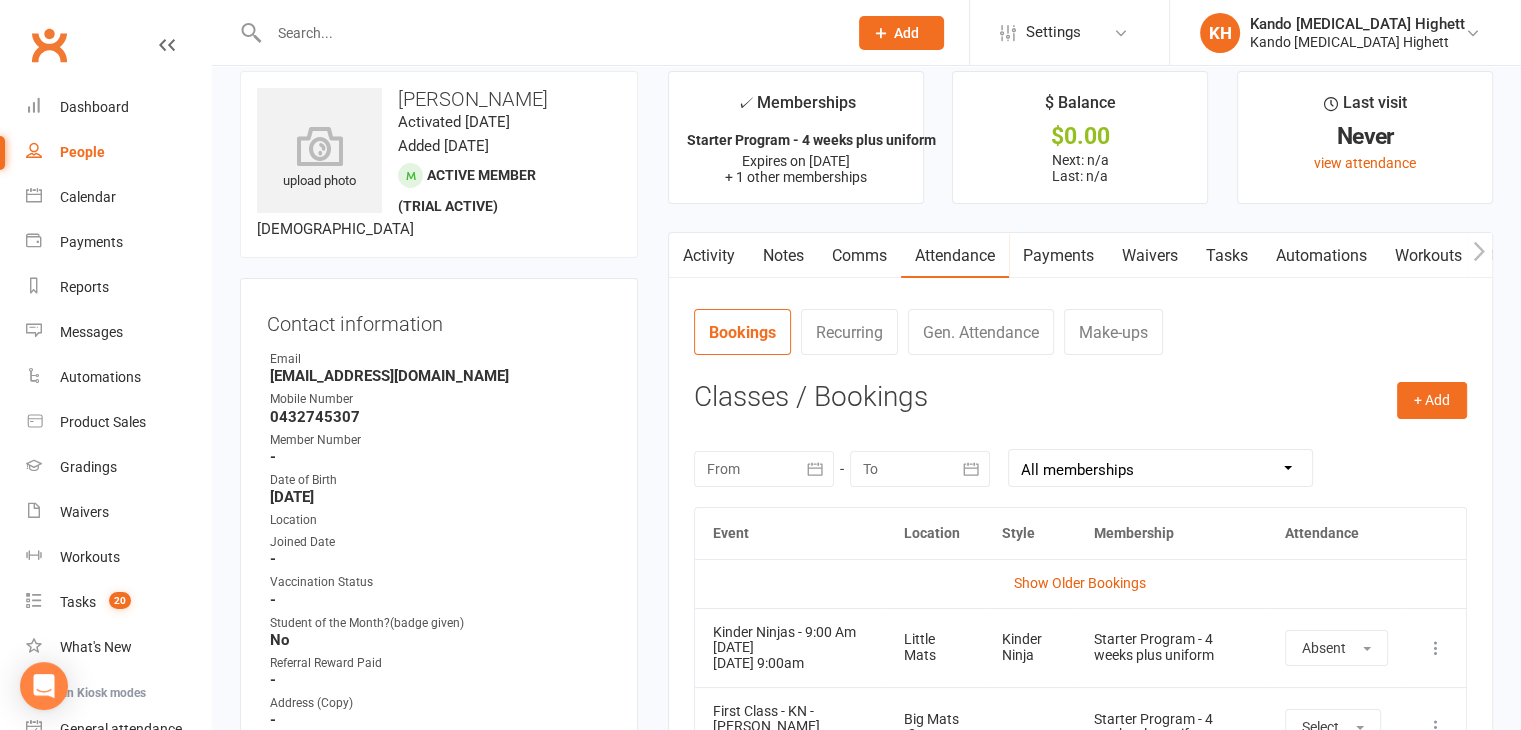 click on "Gen. Attendance" at bounding box center [981, 332] 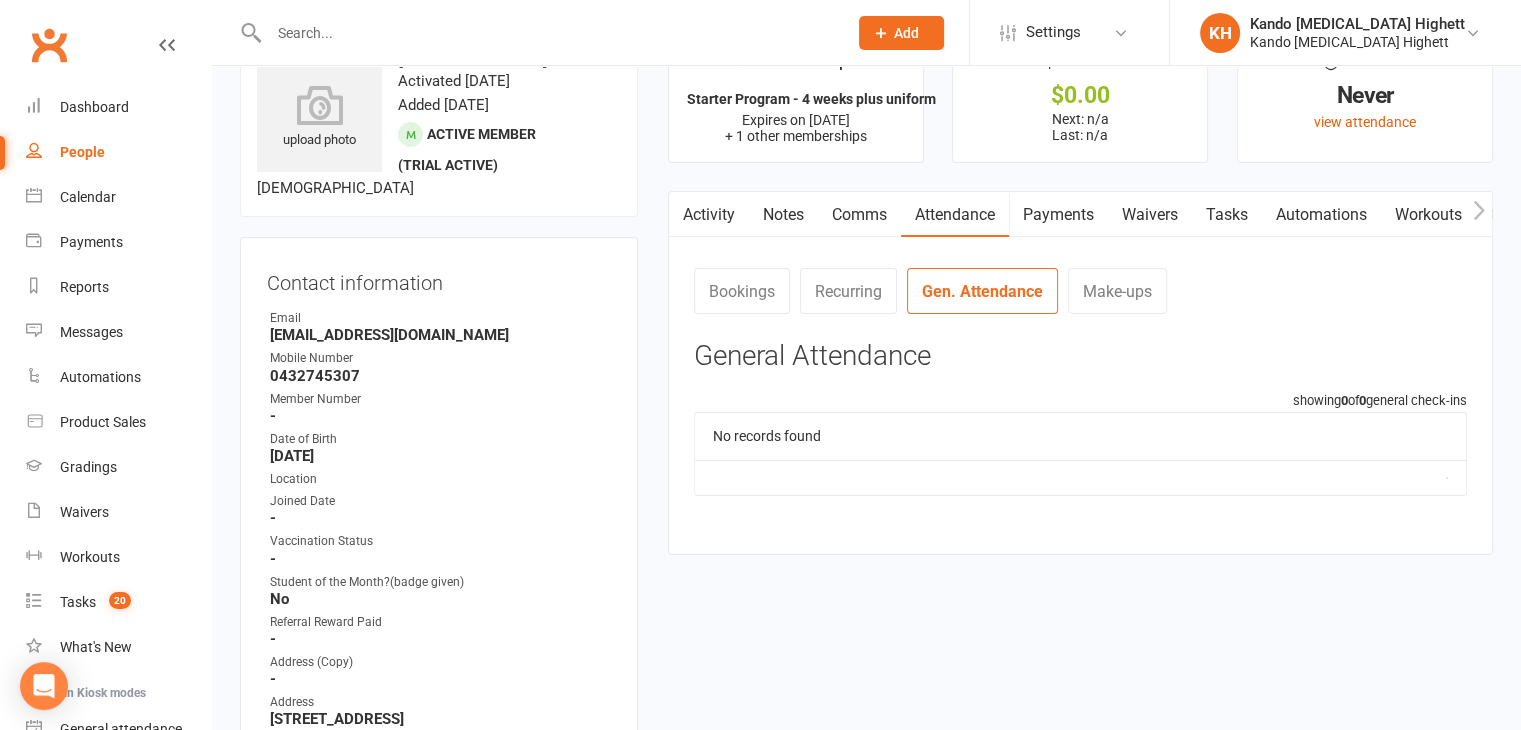 scroll, scrollTop: 63, scrollLeft: 0, axis: vertical 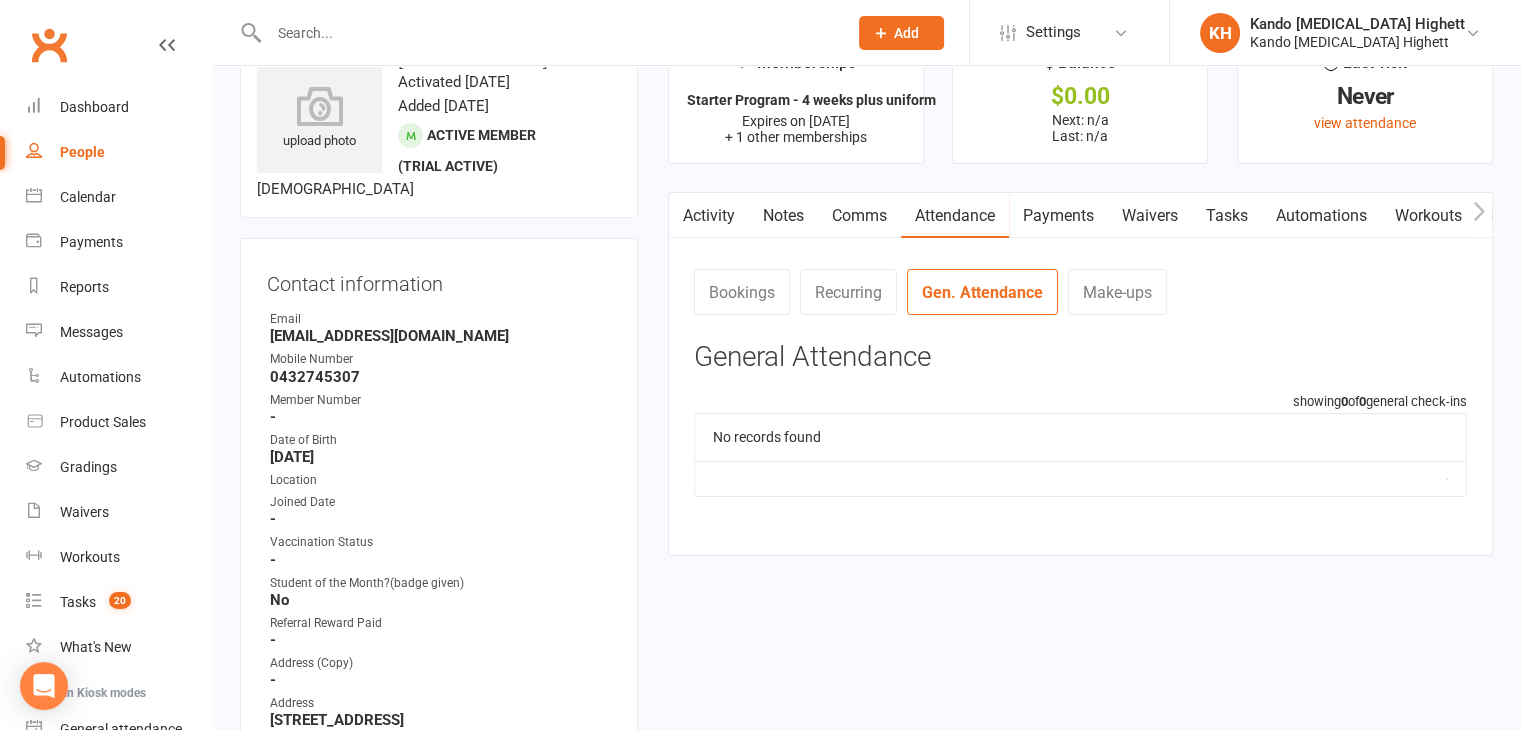 click on "Recurring" at bounding box center [848, 292] 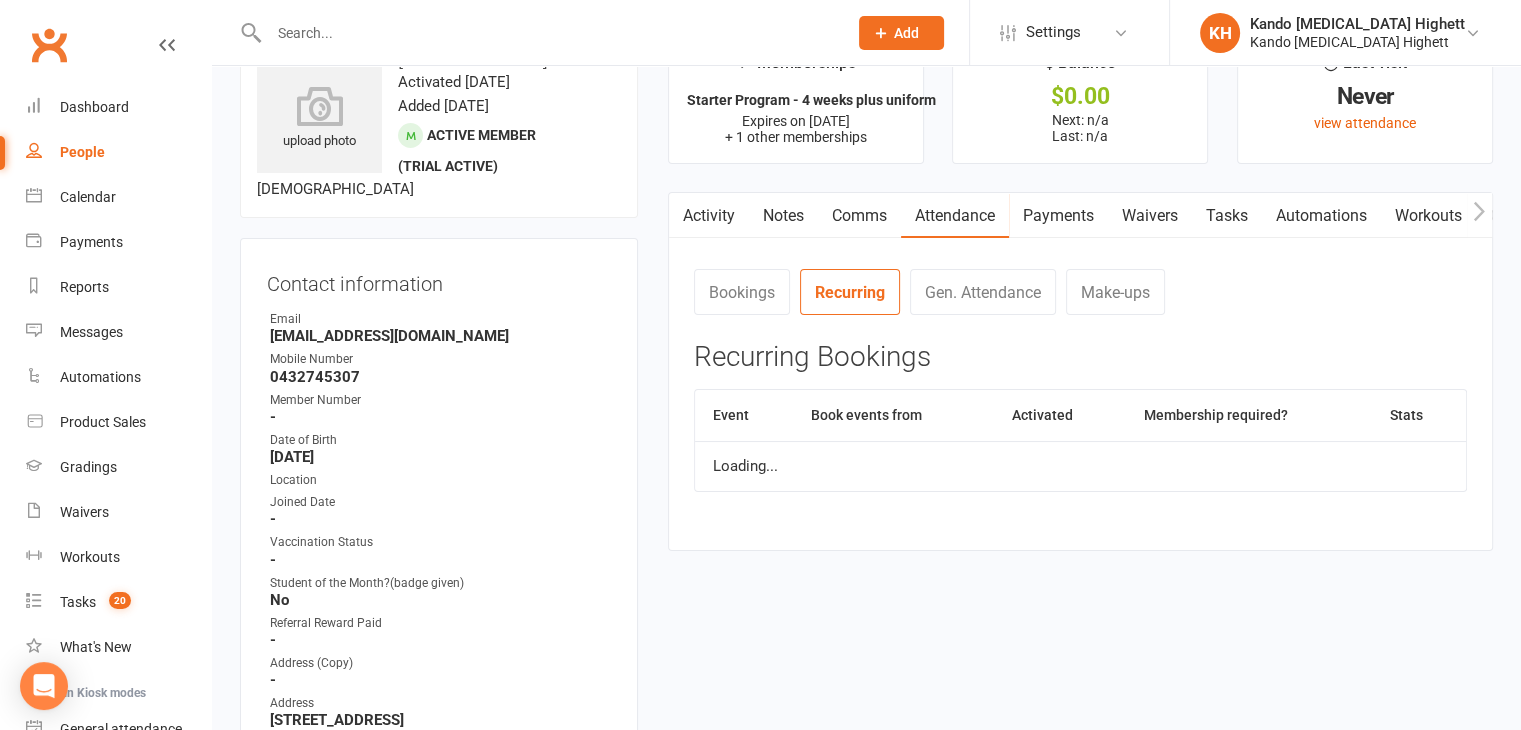 click on "Bookings" at bounding box center [742, 292] 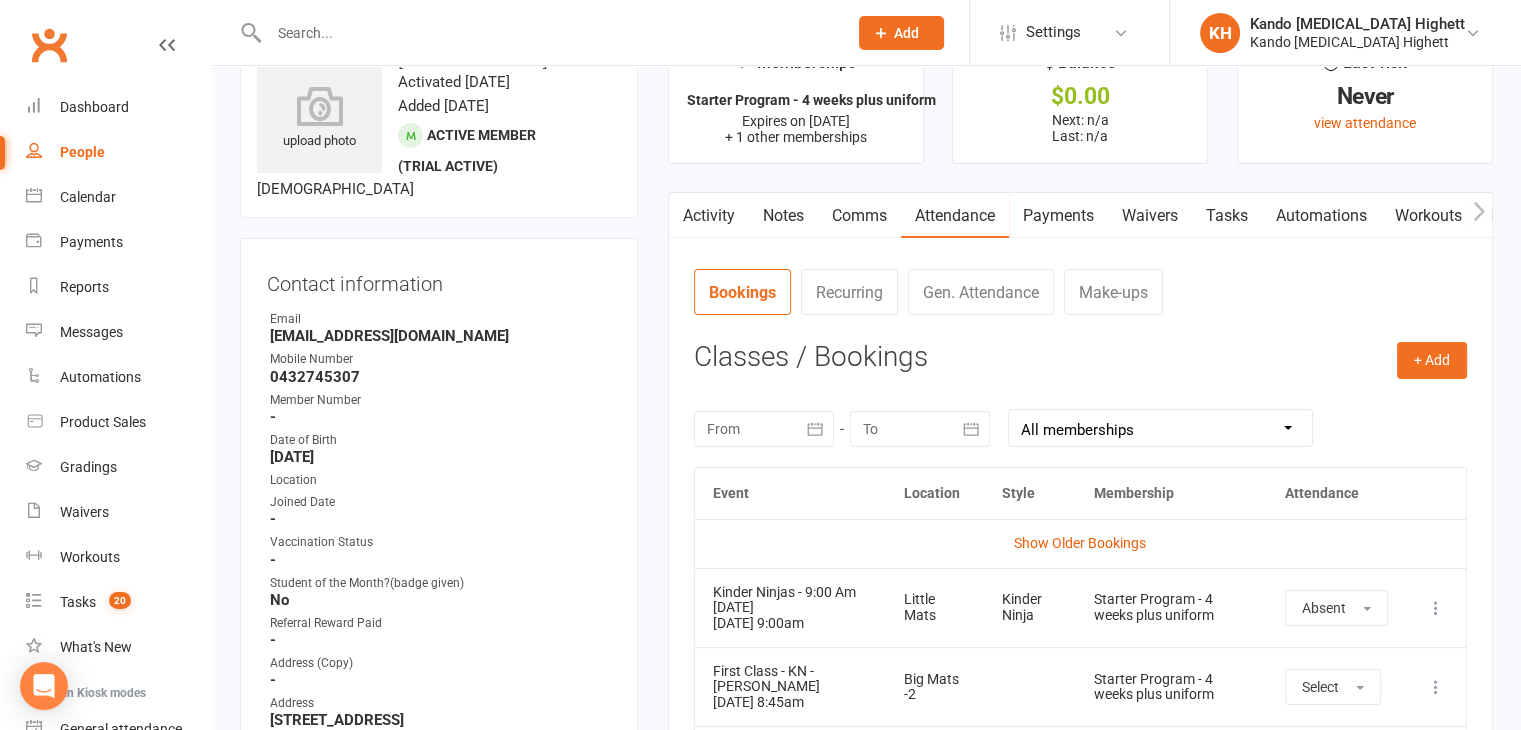 click on "Activity" at bounding box center (709, 216) 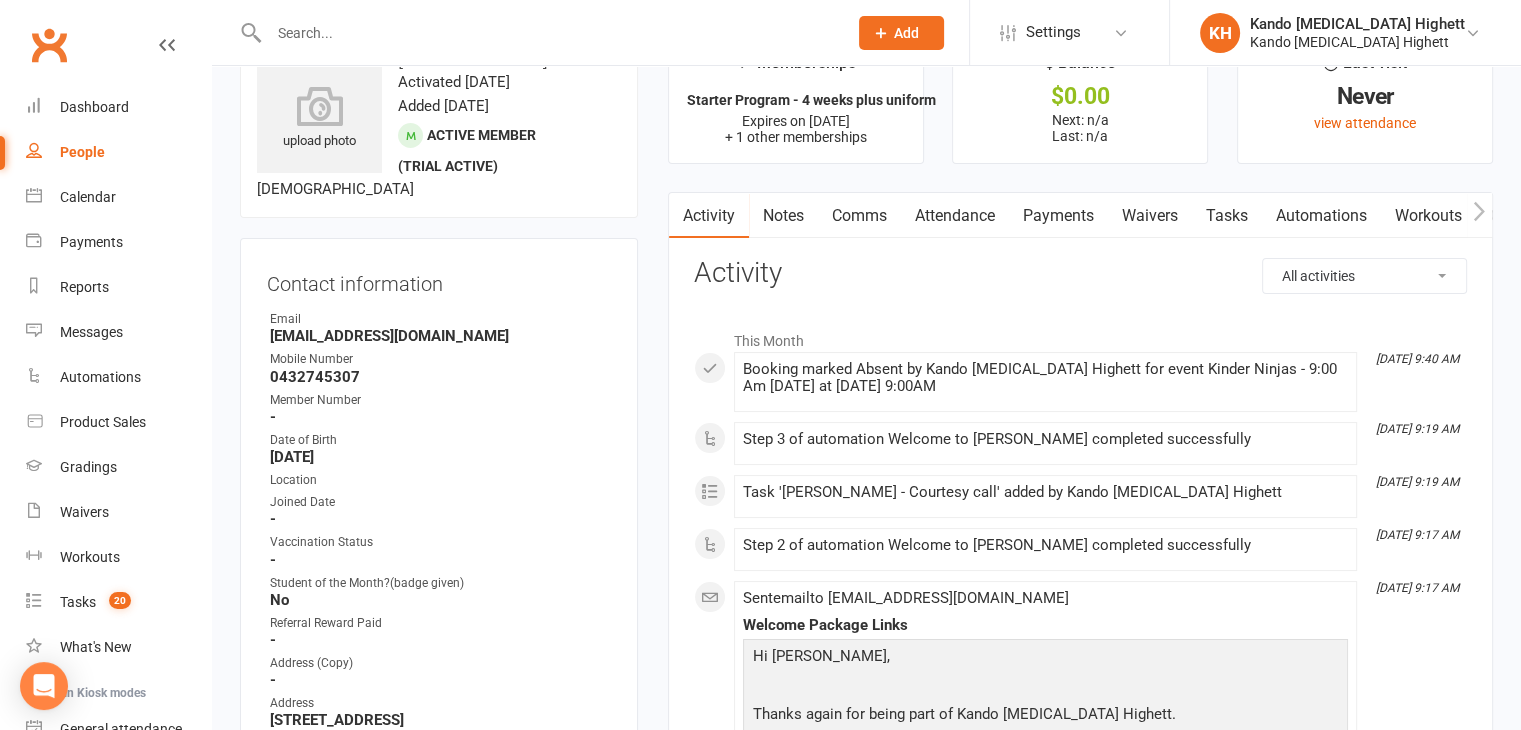 scroll, scrollTop: 0, scrollLeft: 0, axis: both 